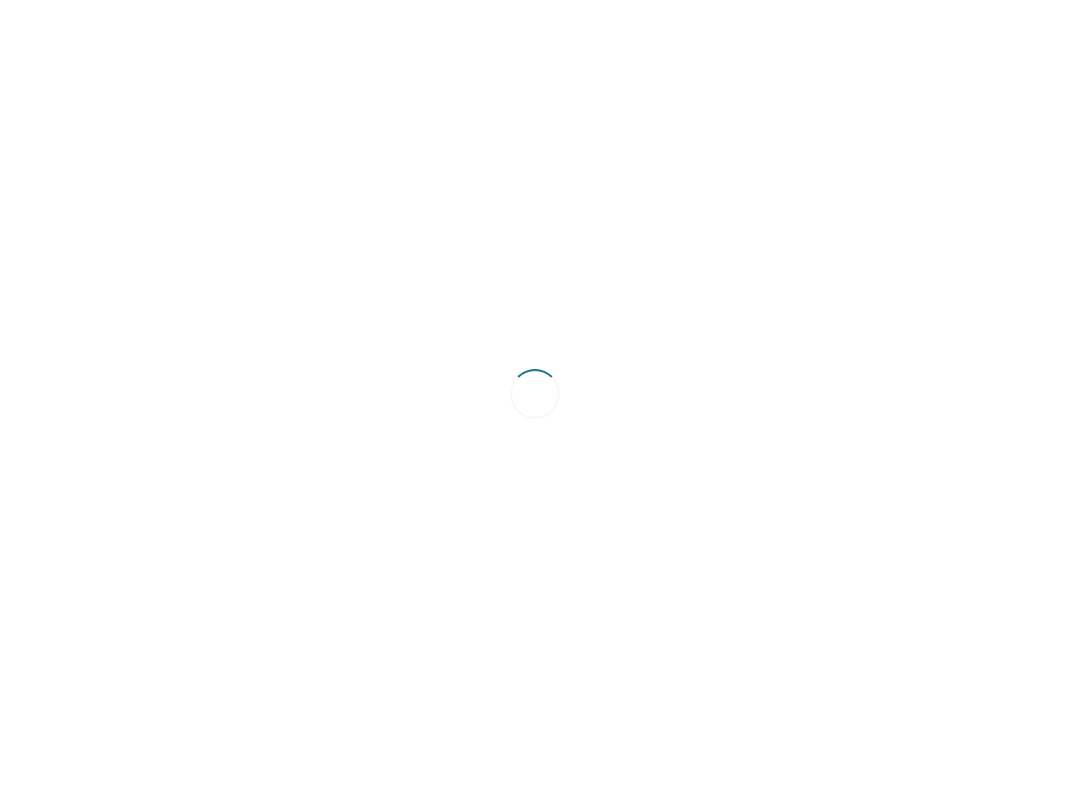 scroll, scrollTop: 0, scrollLeft: 0, axis: both 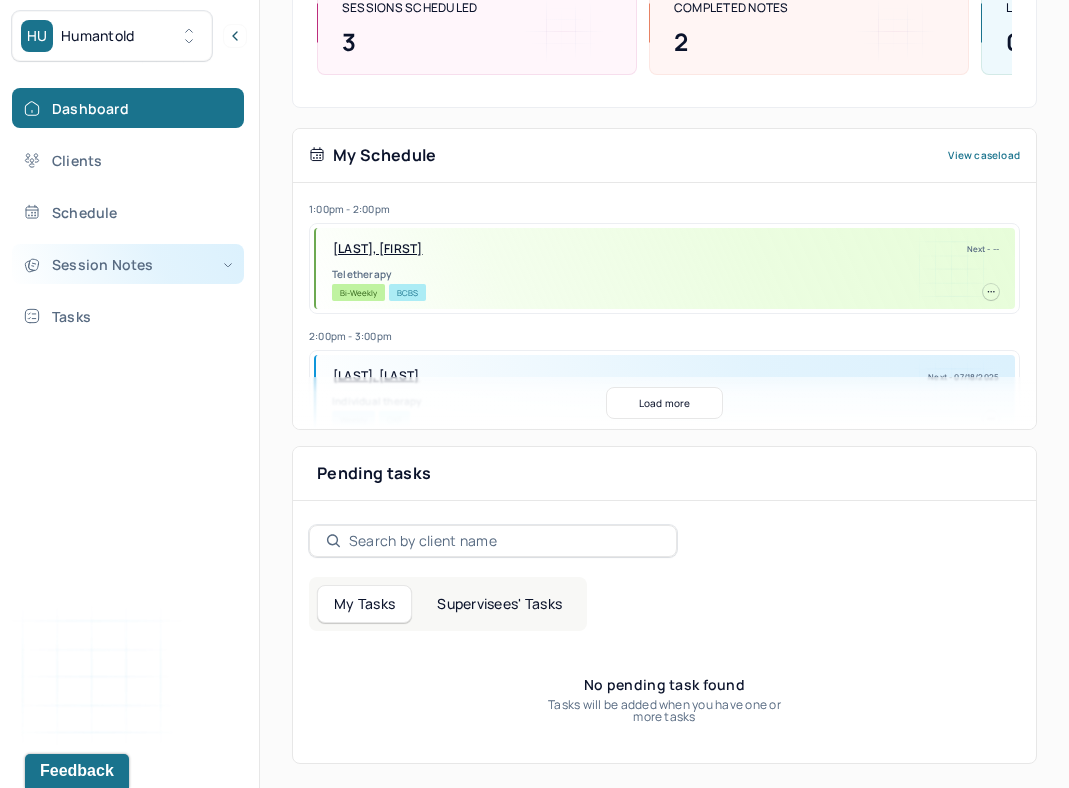 click on "Session Notes" at bounding box center (128, 264) 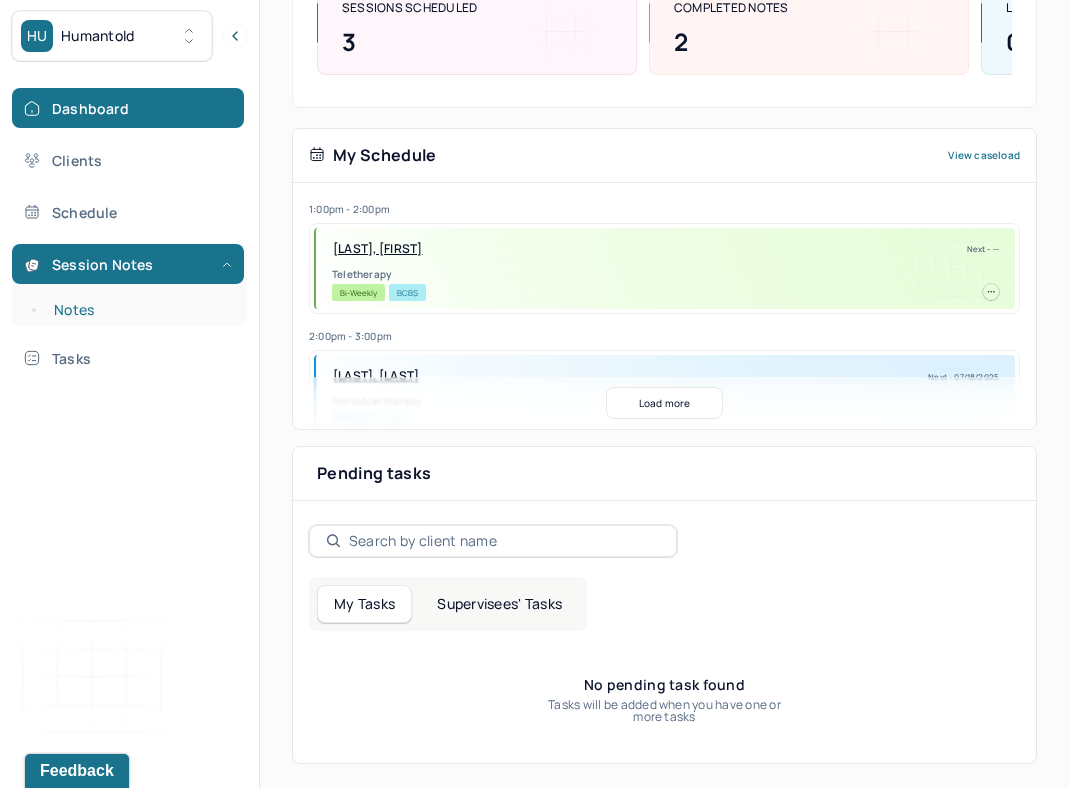 click on "Notes" at bounding box center [139, 310] 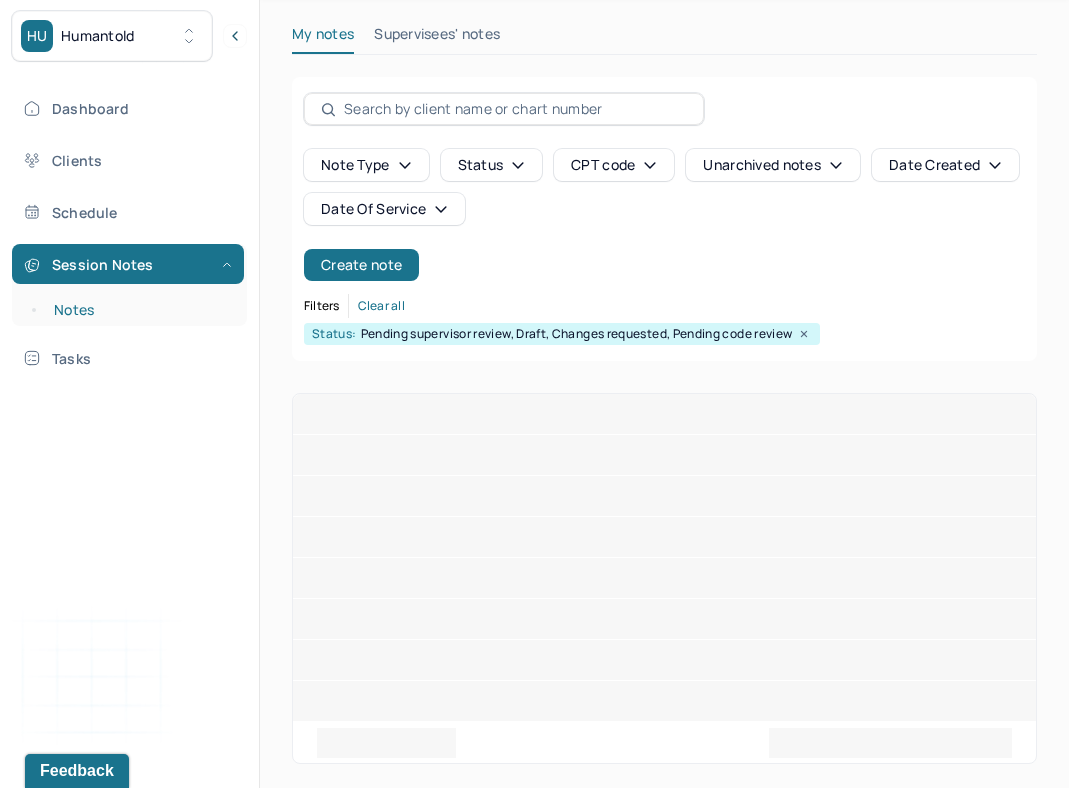 scroll, scrollTop: 0, scrollLeft: 0, axis: both 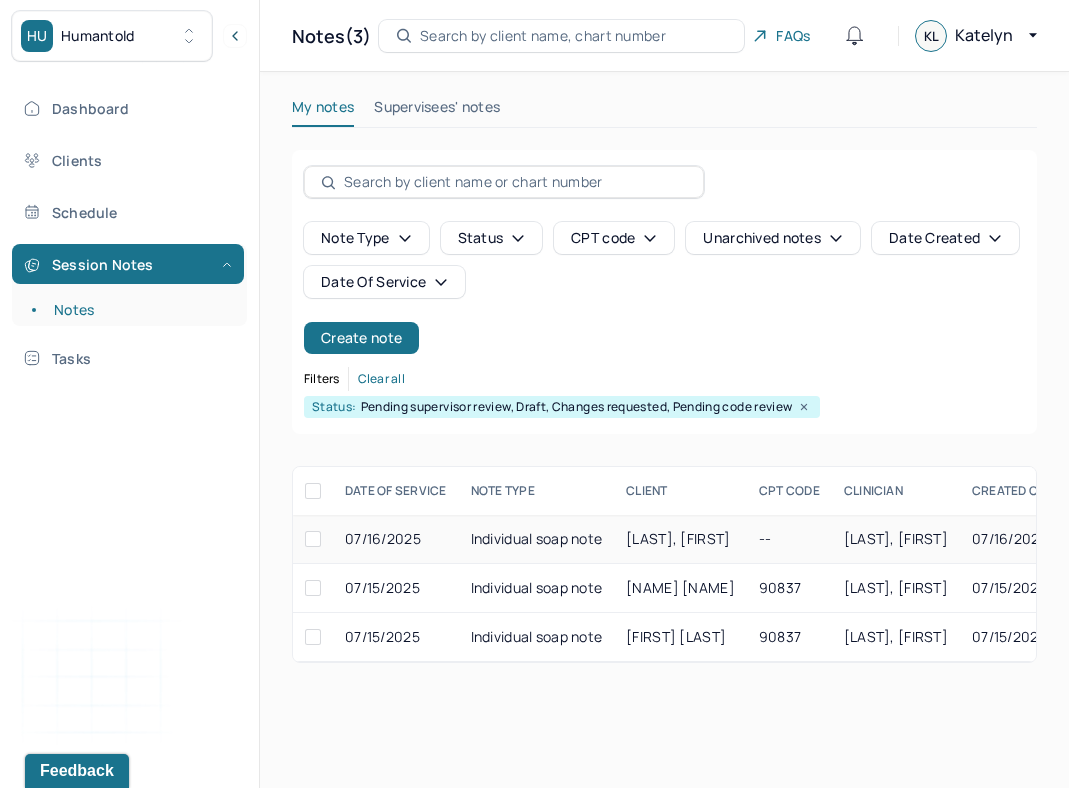 click on "[LAST], [FIRST]" at bounding box center (678, 538) 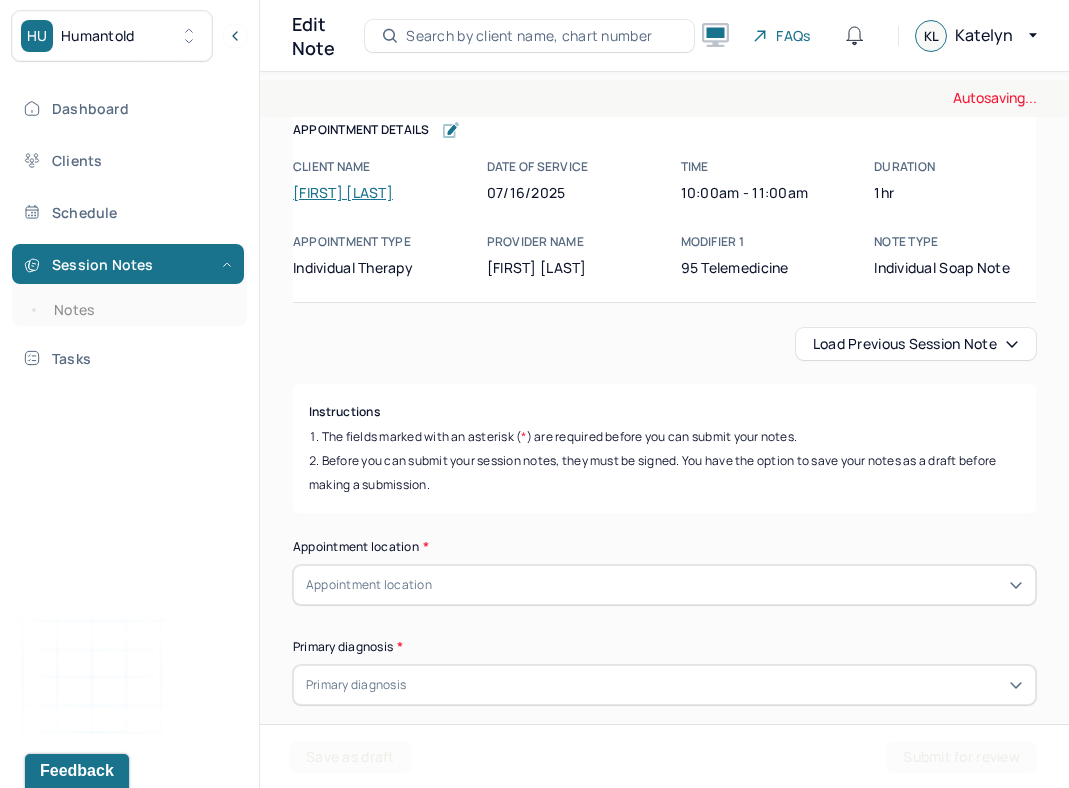 click on "Load previous session note" at bounding box center [916, 344] 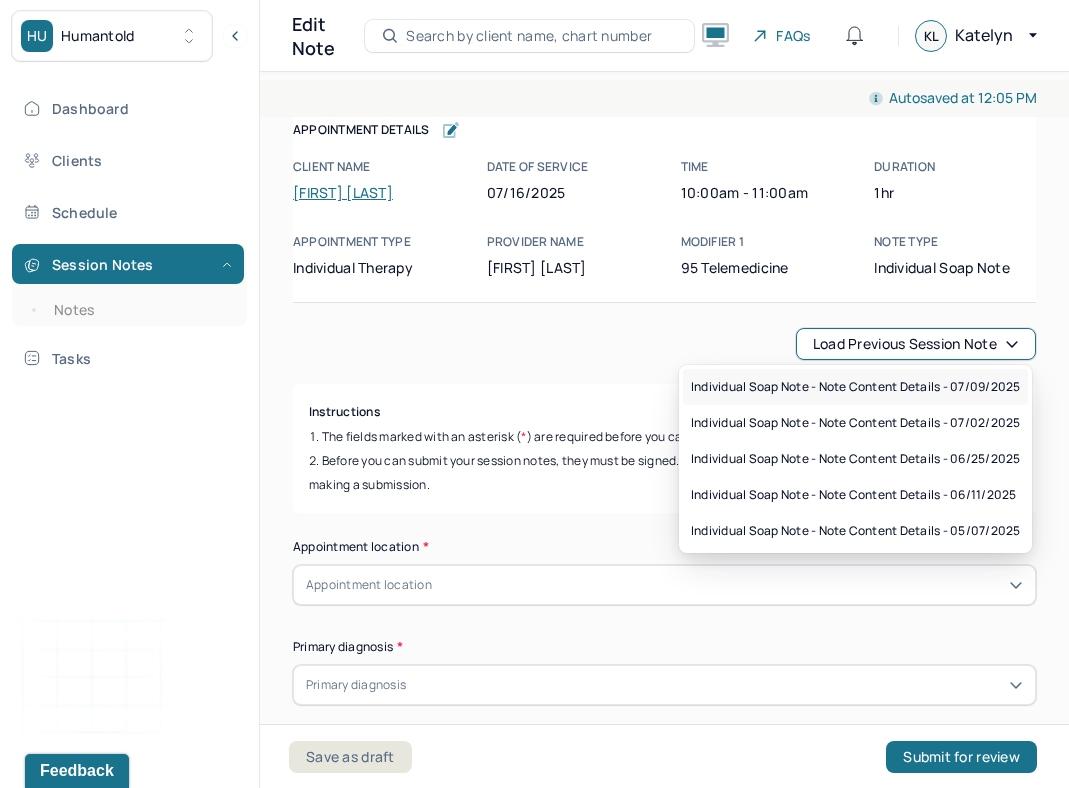 click on "Individual soap note   - Note content Details -   07/09/2025" at bounding box center (855, 387) 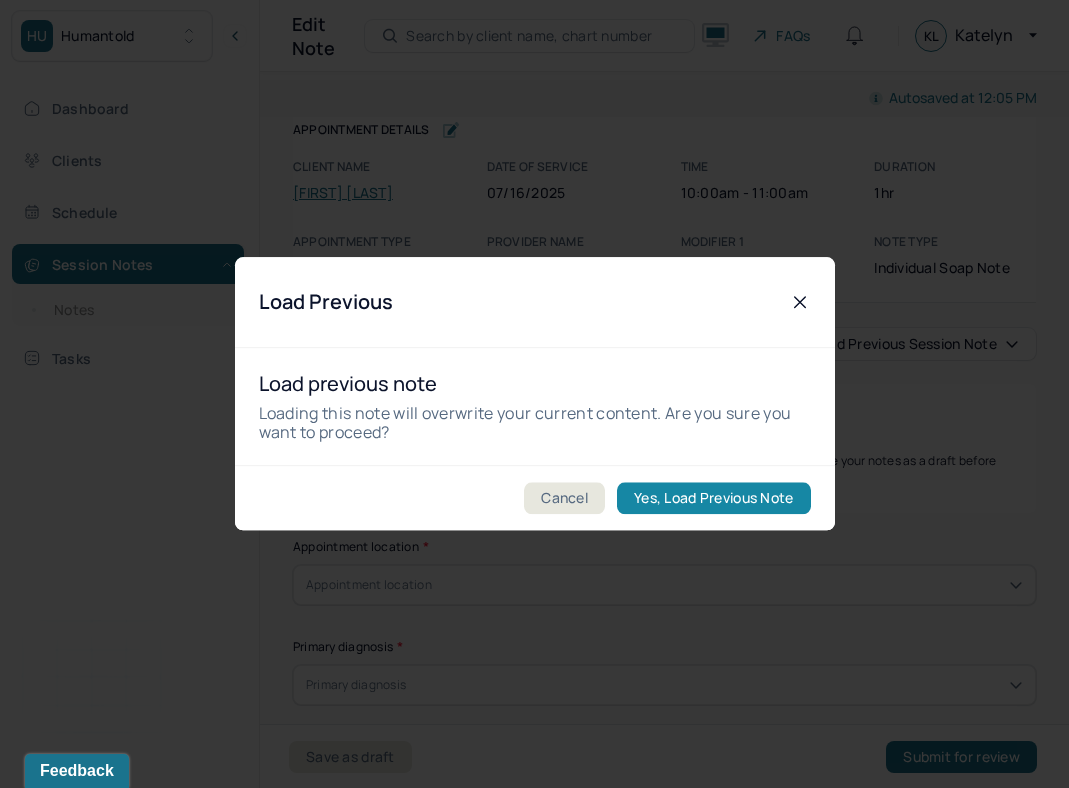 click on "Yes, Load Previous Note" at bounding box center [713, 499] 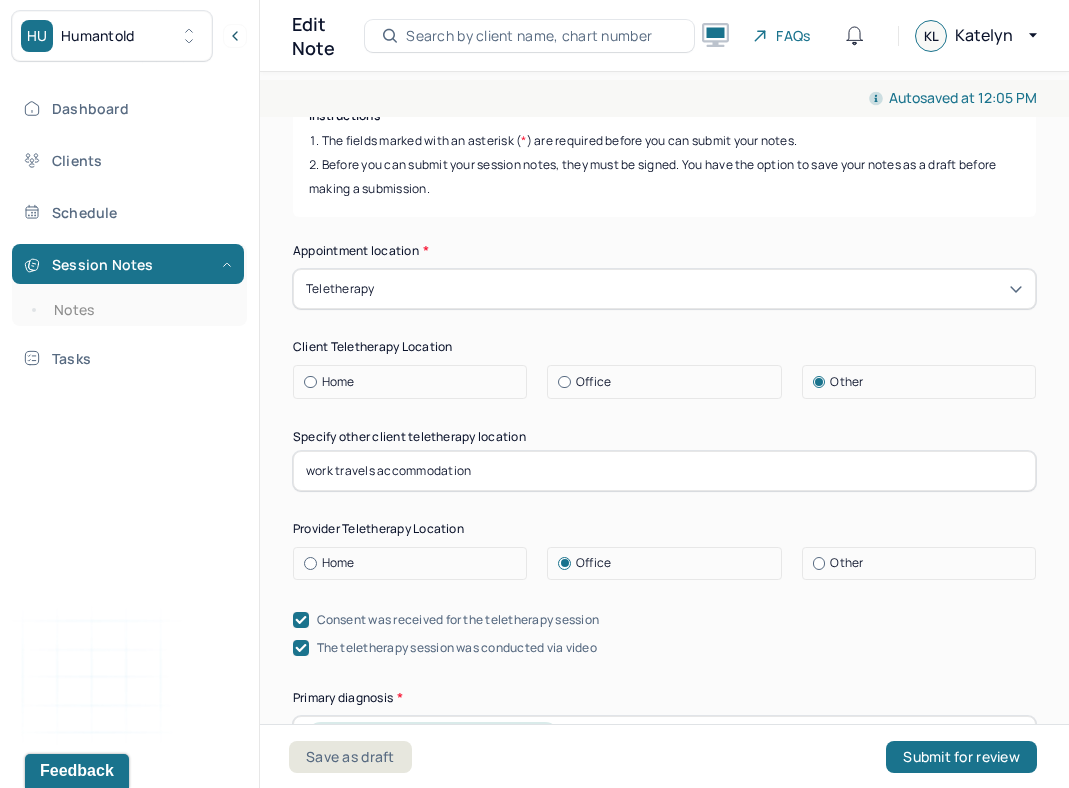 scroll, scrollTop: 295, scrollLeft: 0, axis: vertical 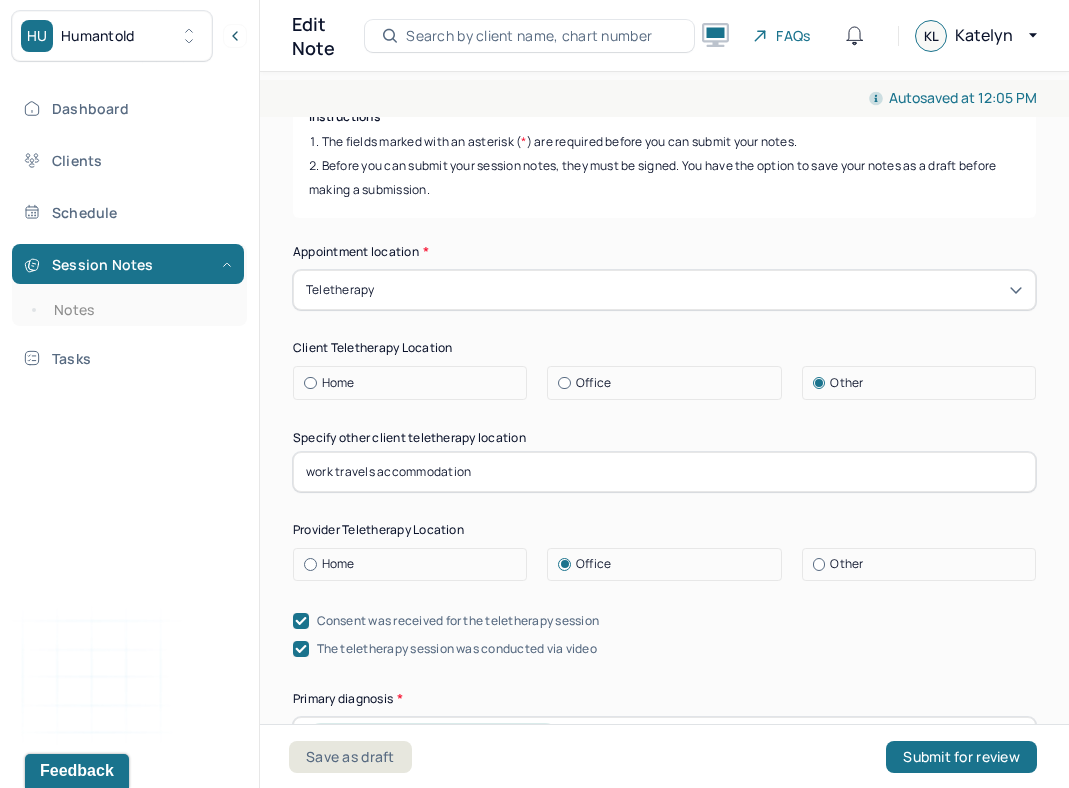 click on "work travels accommodation" at bounding box center [664, 472] 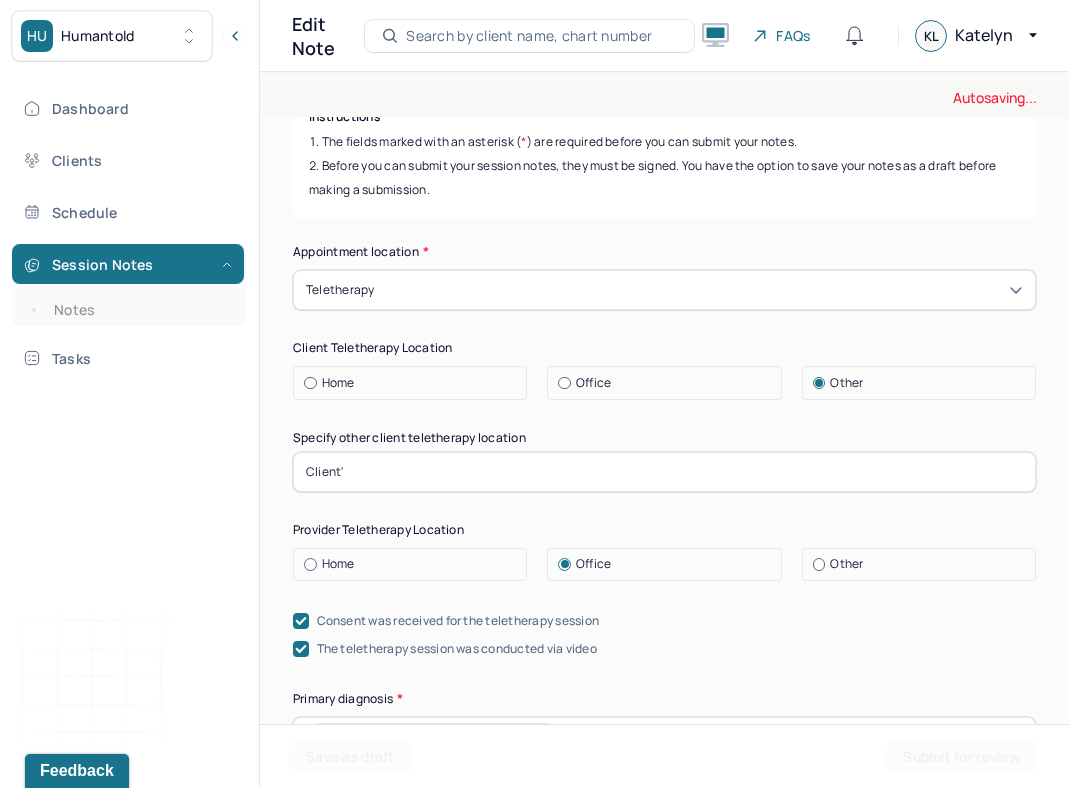 click on "Provider Teletherapy Location" at bounding box center [664, 530] 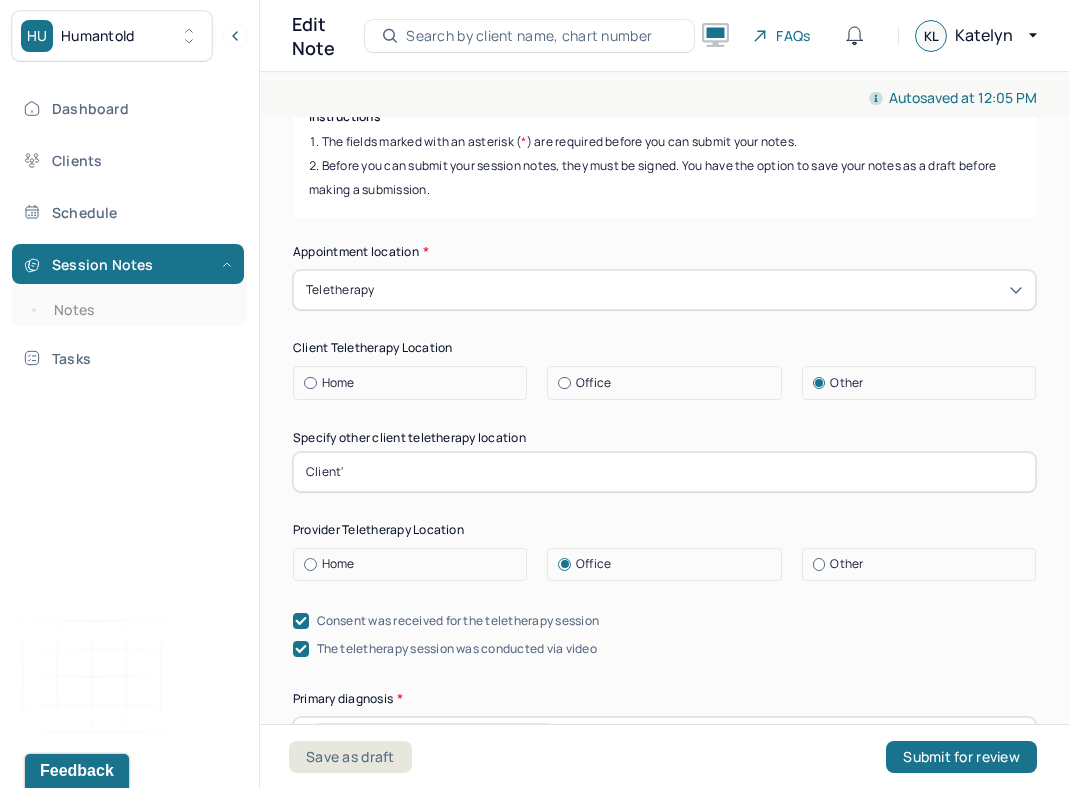 click on "Client'" at bounding box center (664, 472) 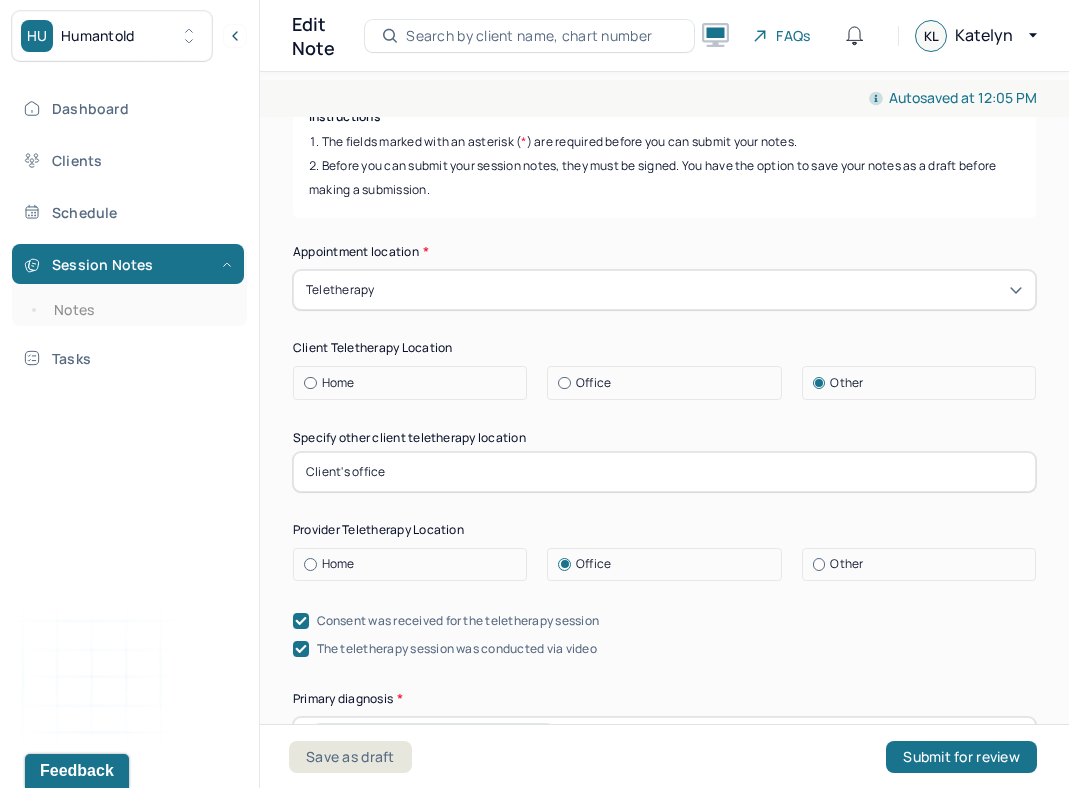 click on "Appointment location * Teletherapy Client Teletherapy Location Home Office Other Specify other client teletherapy location Client's office Provider Teletherapy Location Home Office Other Consent was received for the teletherapy session The teletherapy session was conducted via video Primary diagnosis * F41.1 GENERALIZED ANXIETY DISORDER Secondary diagnosis (optional) Secondary diagnosis Tertiary diagnosis (optional) Tertiary diagnosis Emotional / Behavioural symptoms demonstrated * engaged, introspective, calm, pleasant Causing * Maladaptive Functioning Intention for Session * Facilitate coping mechanisms" at bounding box center [664, 773] 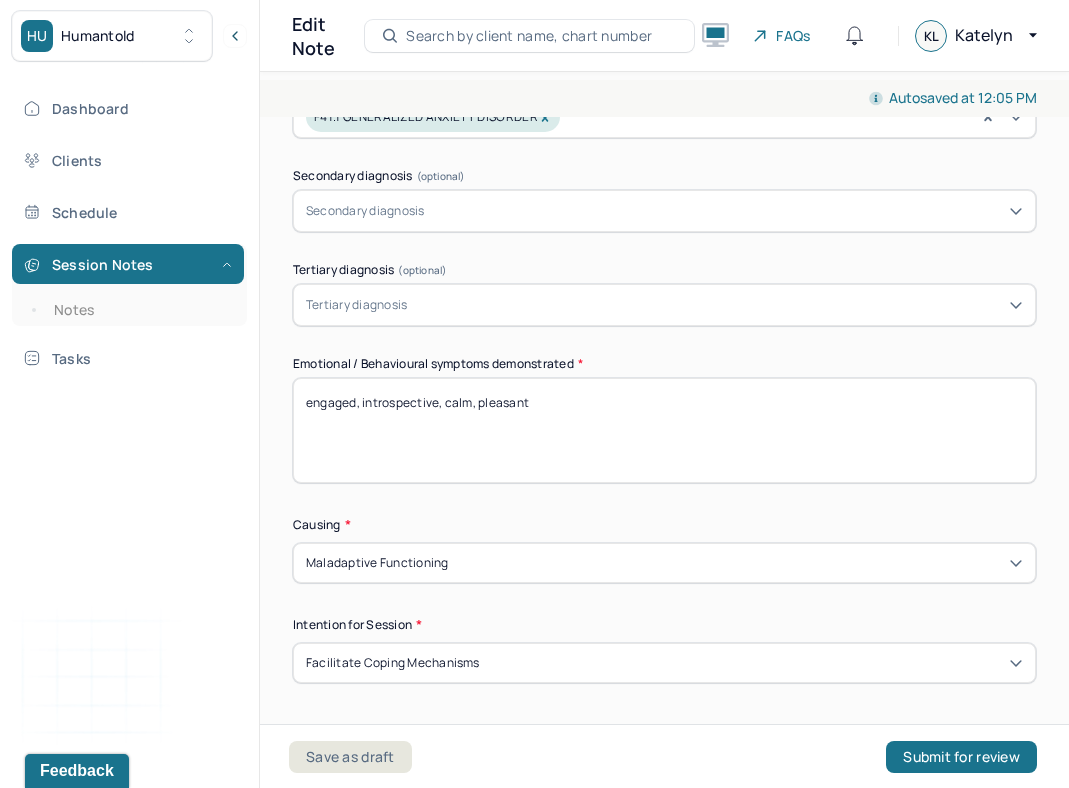 scroll, scrollTop: 933, scrollLeft: 0, axis: vertical 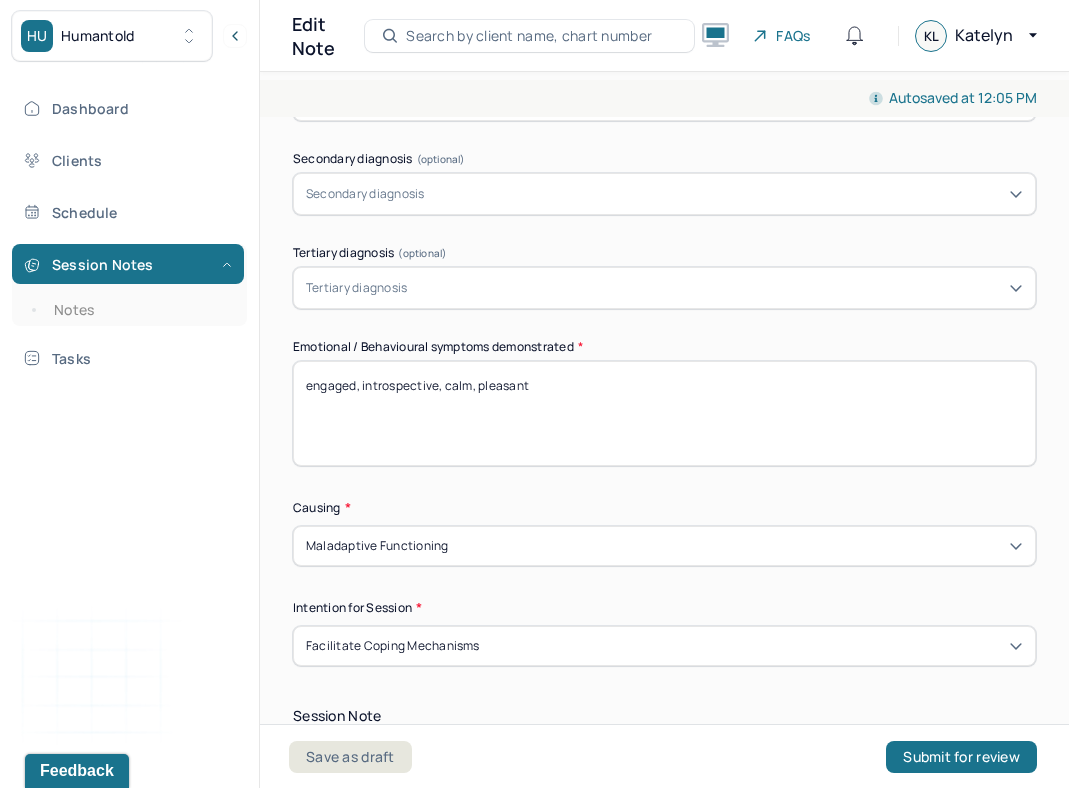 click on "engaged, introspective, calm, pleasant" at bounding box center (664, 413) 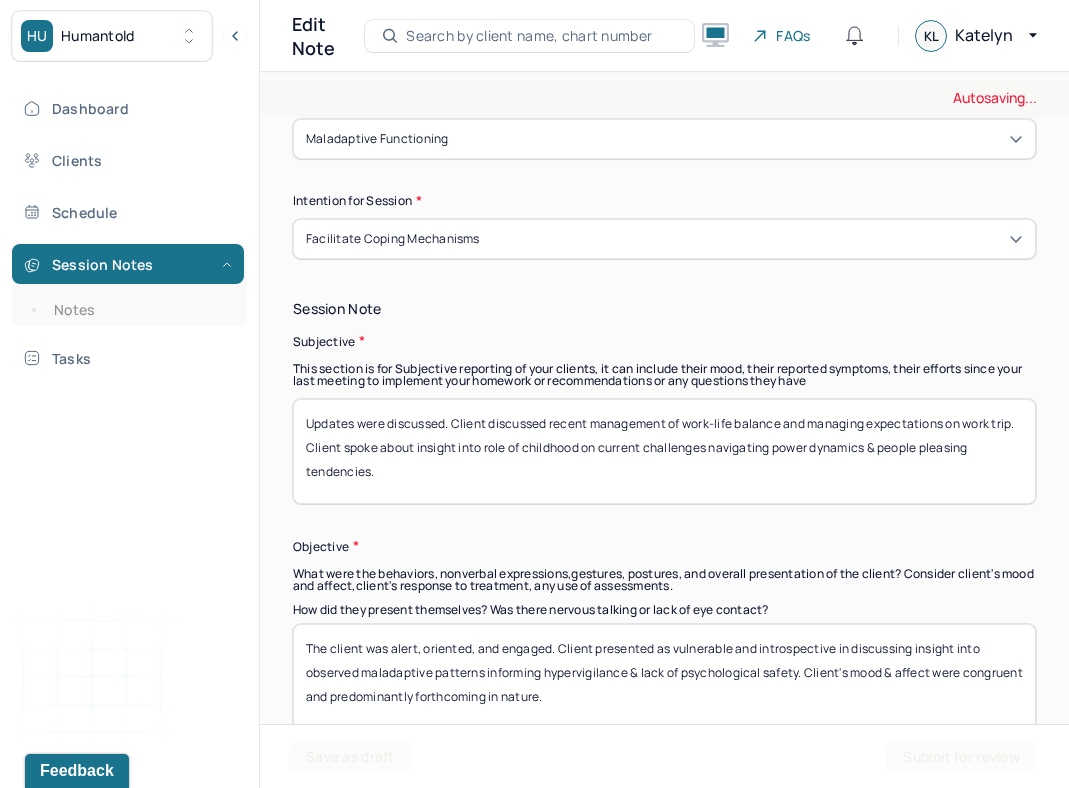 scroll, scrollTop: 1349, scrollLeft: 0, axis: vertical 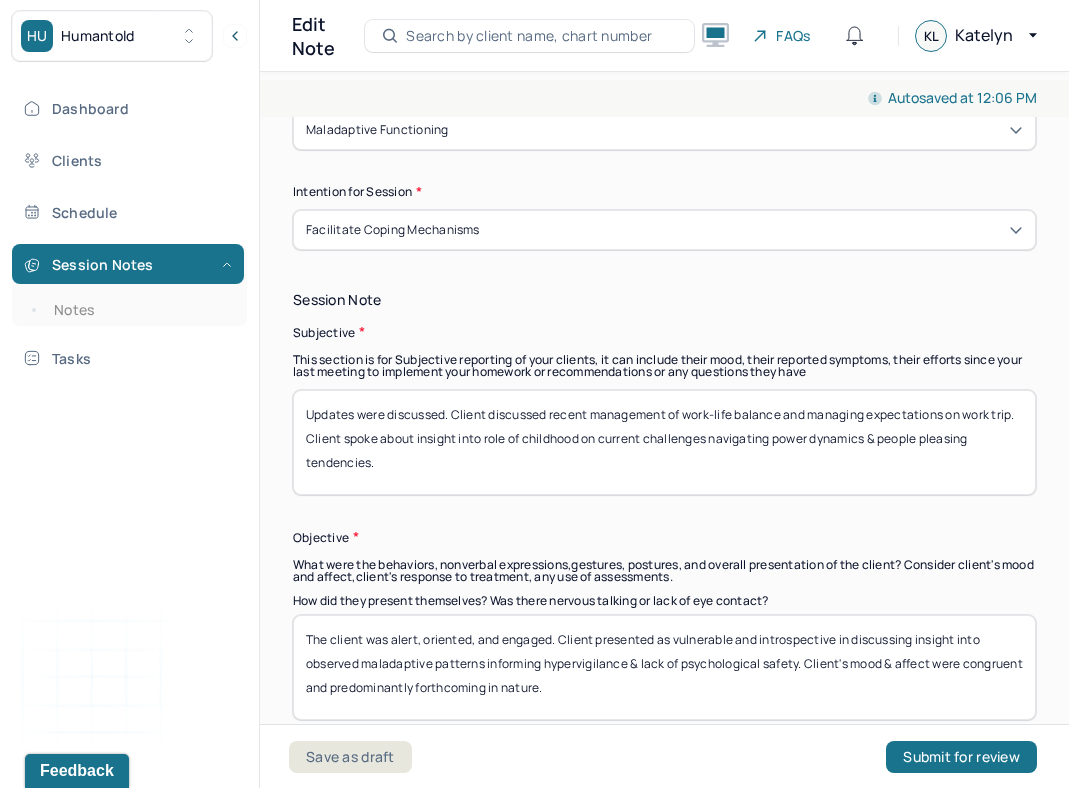 type on "engaged,
introspective, calm, pleasant" 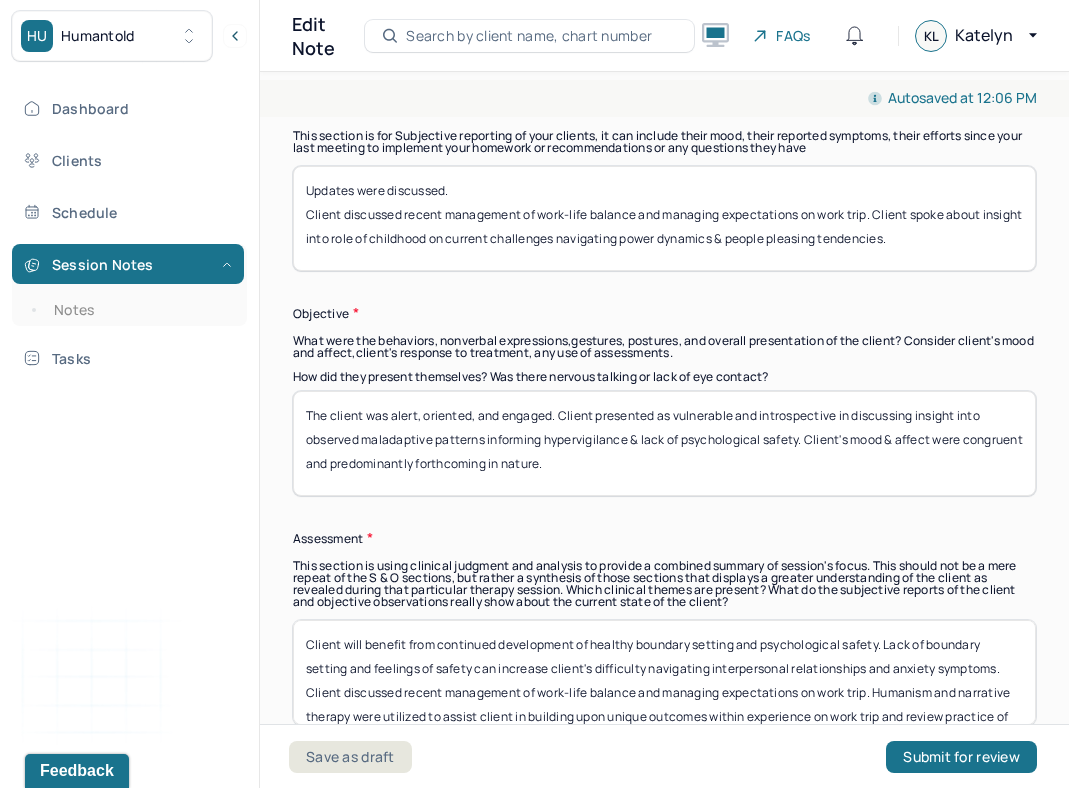 scroll, scrollTop: 1617, scrollLeft: 0, axis: vertical 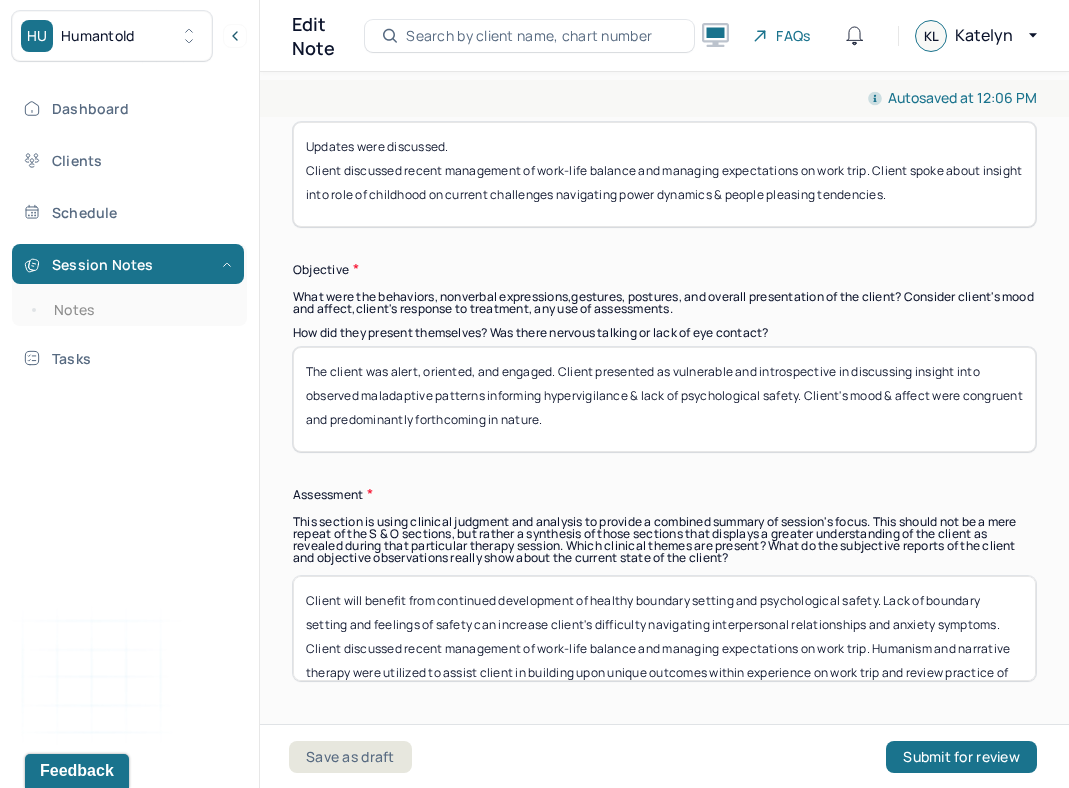 type on "Updates were discussed.
Client discussed recent management of work-life balance and managing expectations on work trip. Client spoke about insight into role of childhood on current challenges navigating power dynamics & people pleasing tendencies." 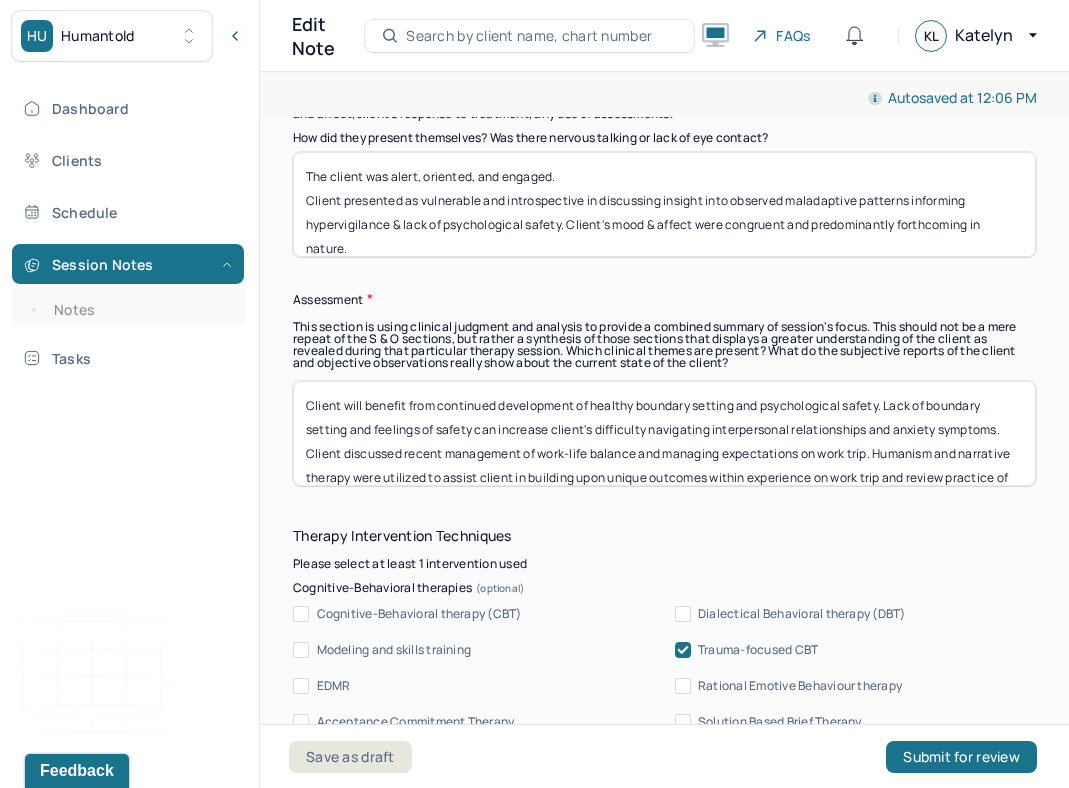 scroll, scrollTop: 1811, scrollLeft: 0, axis: vertical 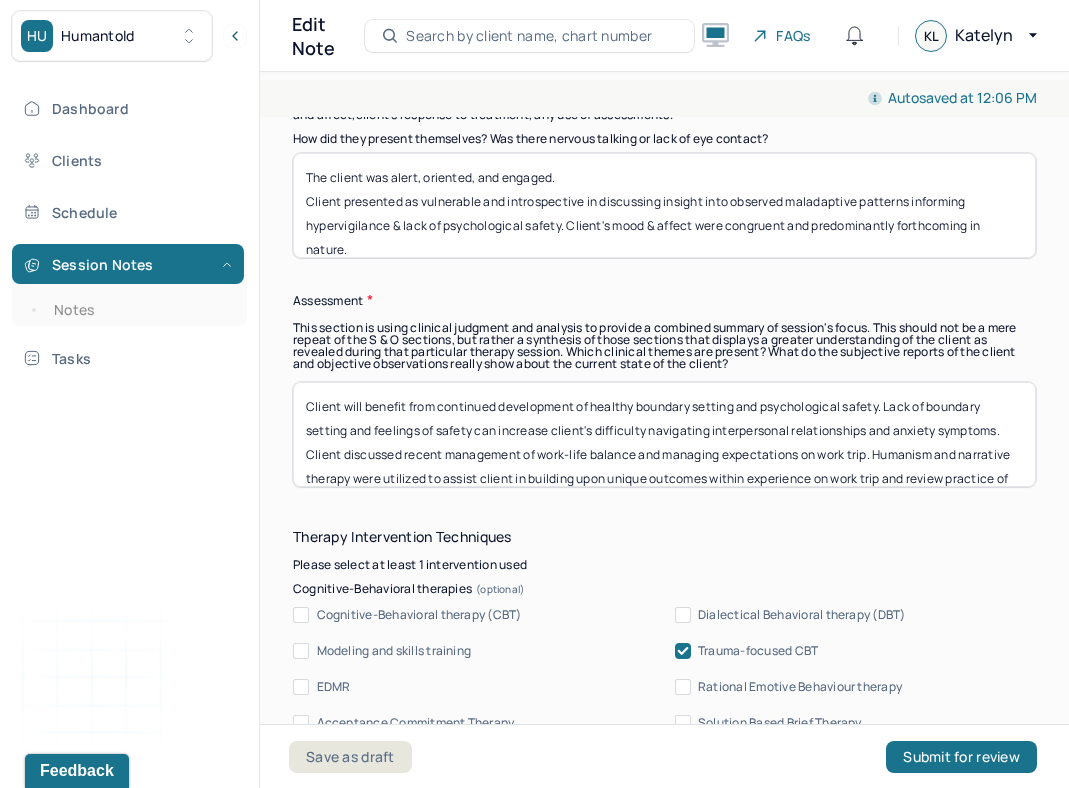 type on "The client was alert, oriented, and engaged.
Client presented as vulnerable and introspective in discussing insight into observed maladaptive patterns informing hypervigilance & lack of psychological safety. Client's mood & affect were congruent and predominantly forthcoming in nature." 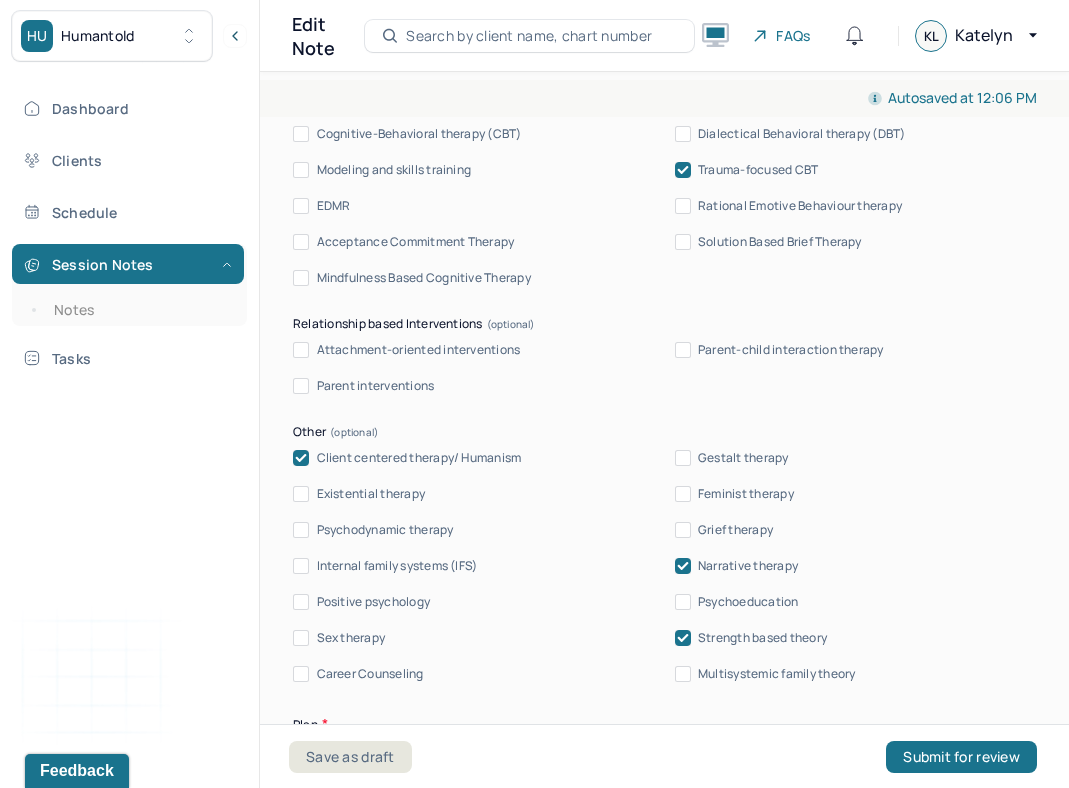 scroll, scrollTop: 2293, scrollLeft: 0, axis: vertical 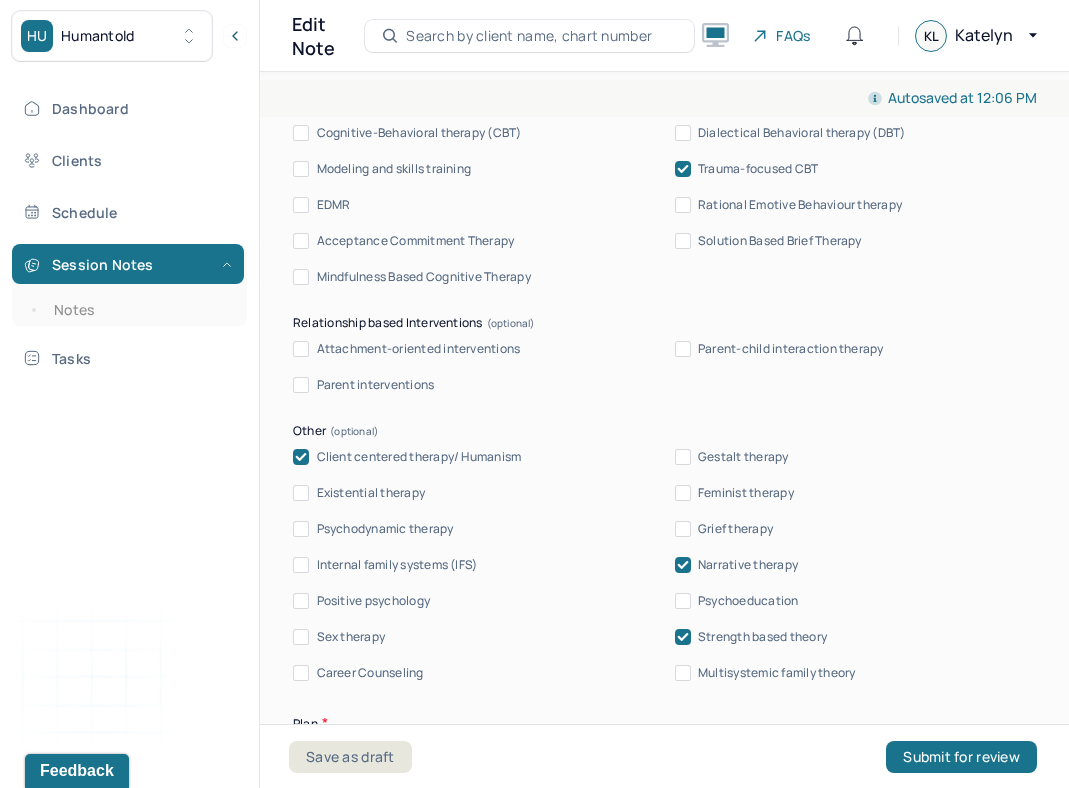 type 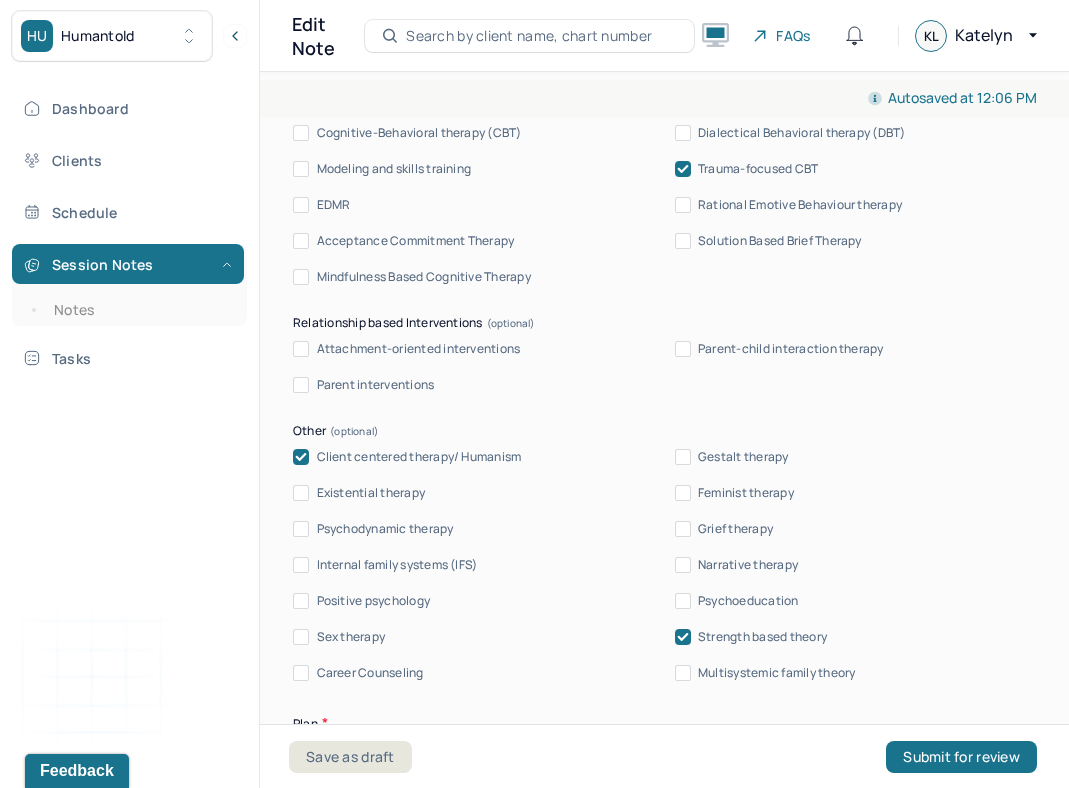 click on "Narrative therapy" at bounding box center [683, 565] 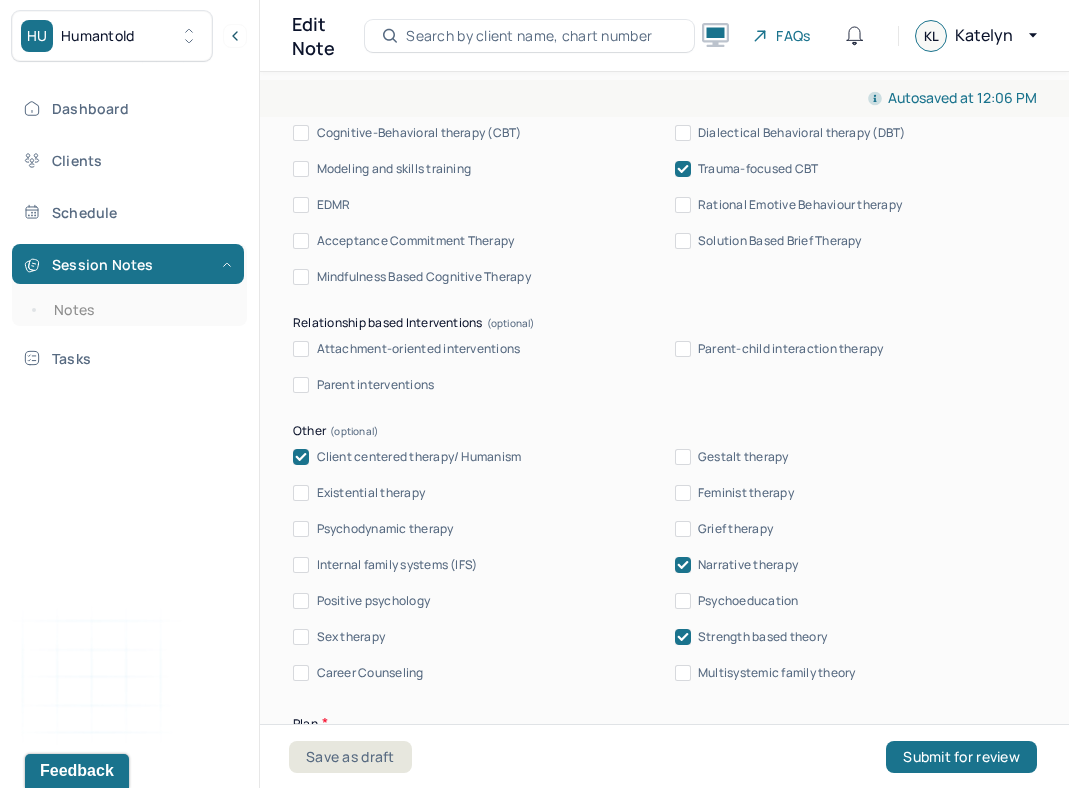 click 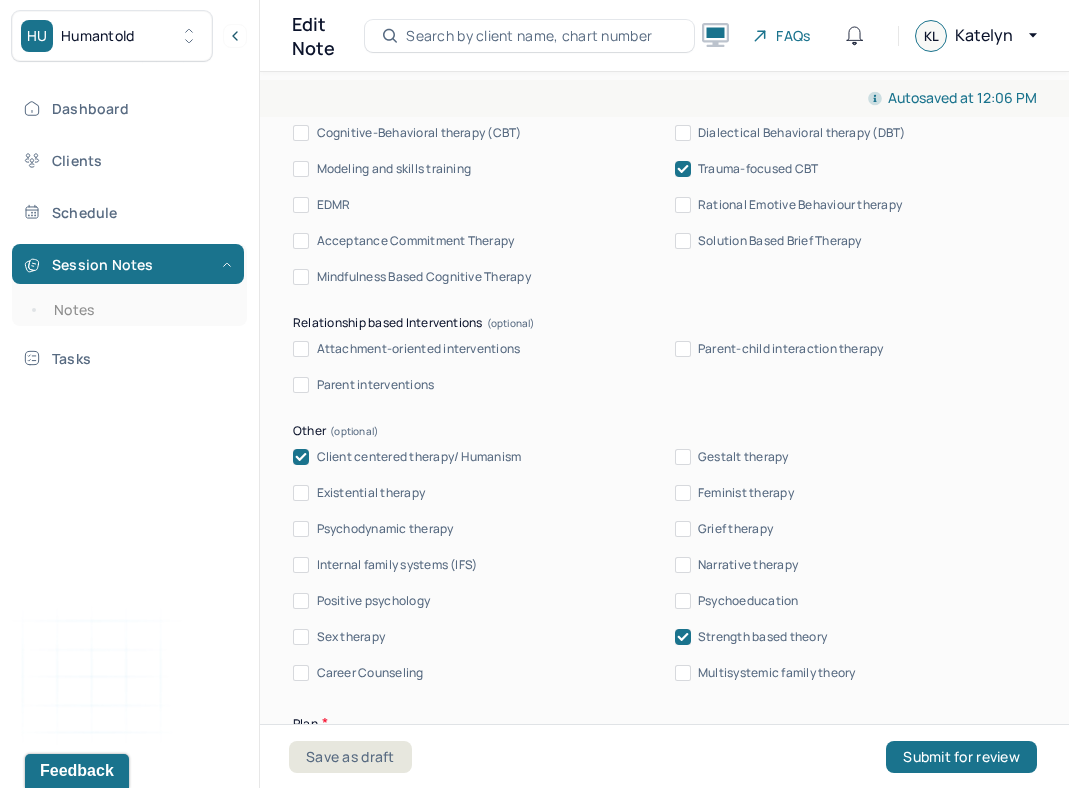 click on "Solution Based Brief Therapy" at bounding box center (683, 241) 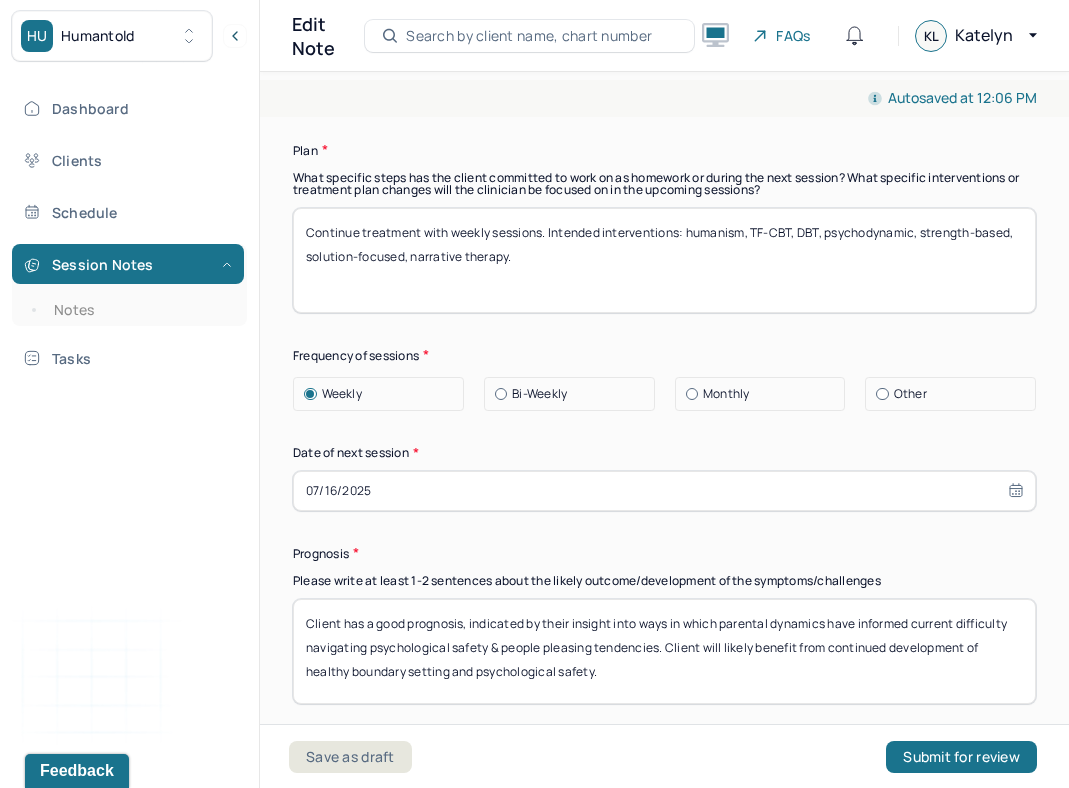 scroll, scrollTop: 2891, scrollLeft: 0, axis: vertical 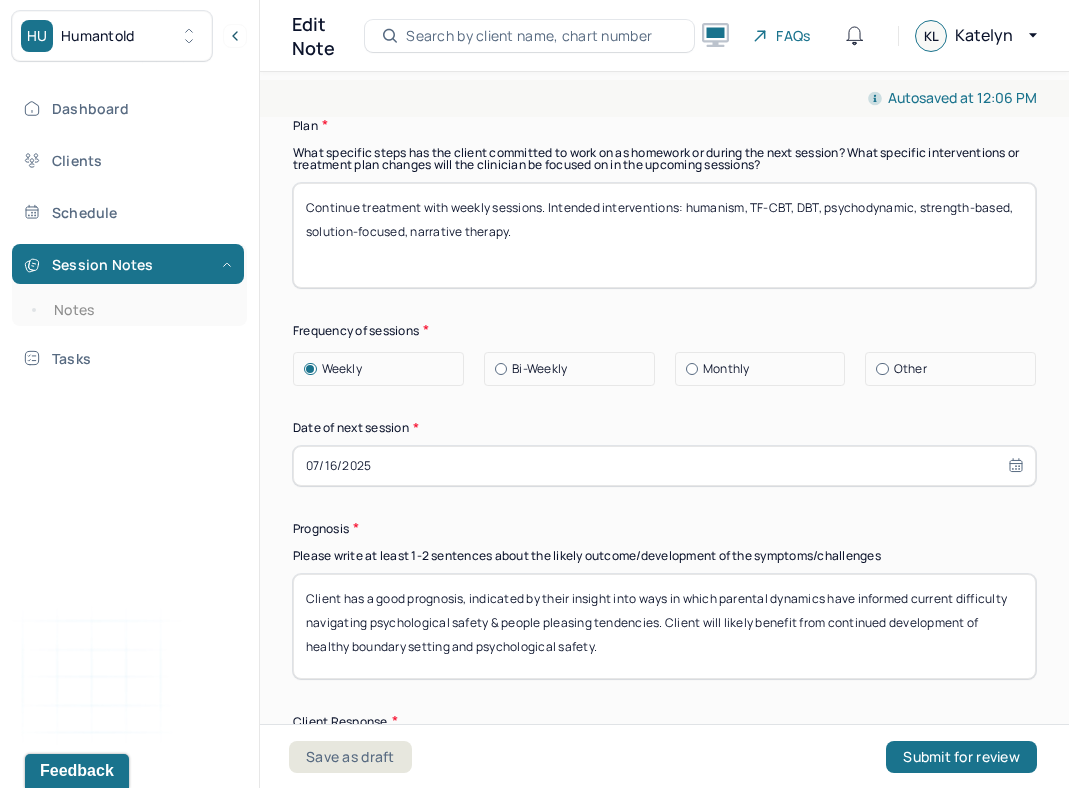 click on "07/16/2025" at bounding box center [664, 466] 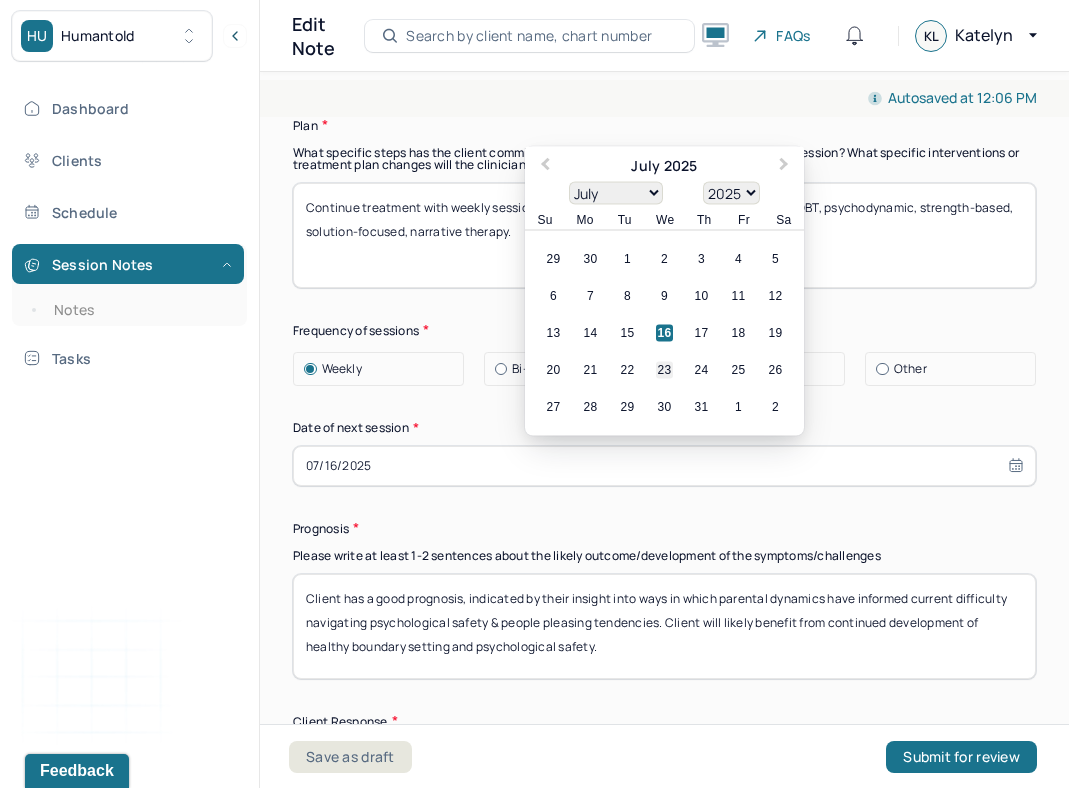 click on "23" at bounding box center (664, 369) 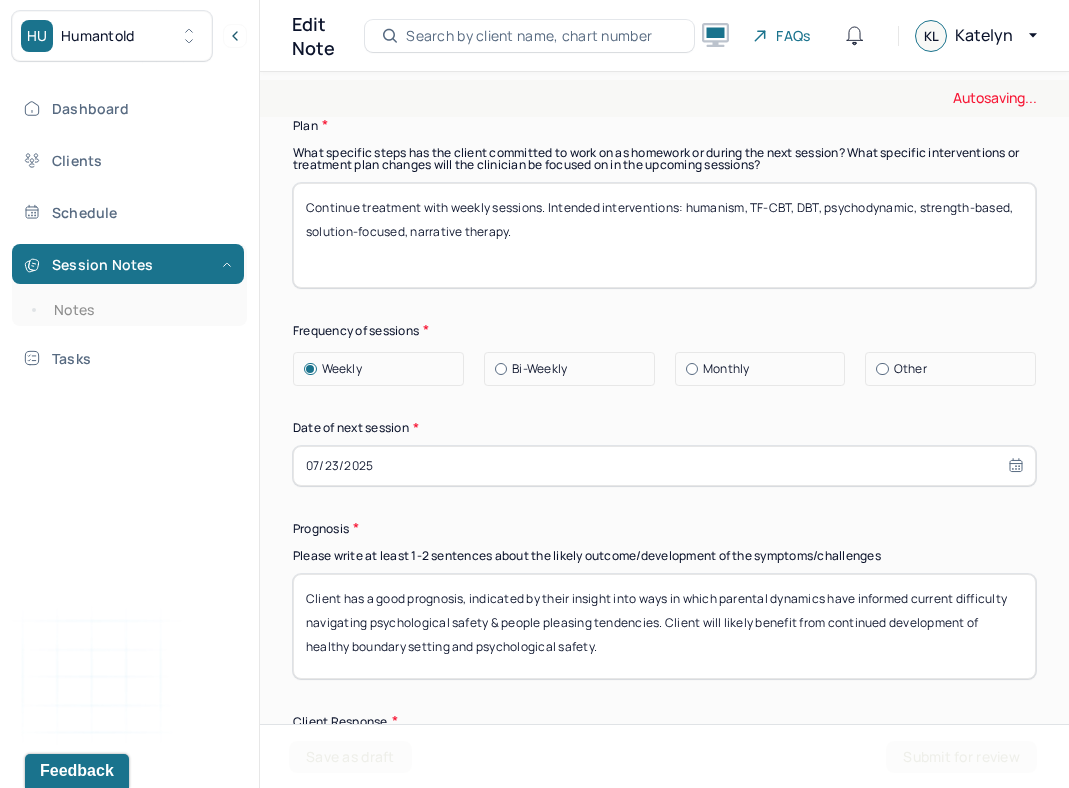 click on "07/23/2025" at bounding box center [664, 466] 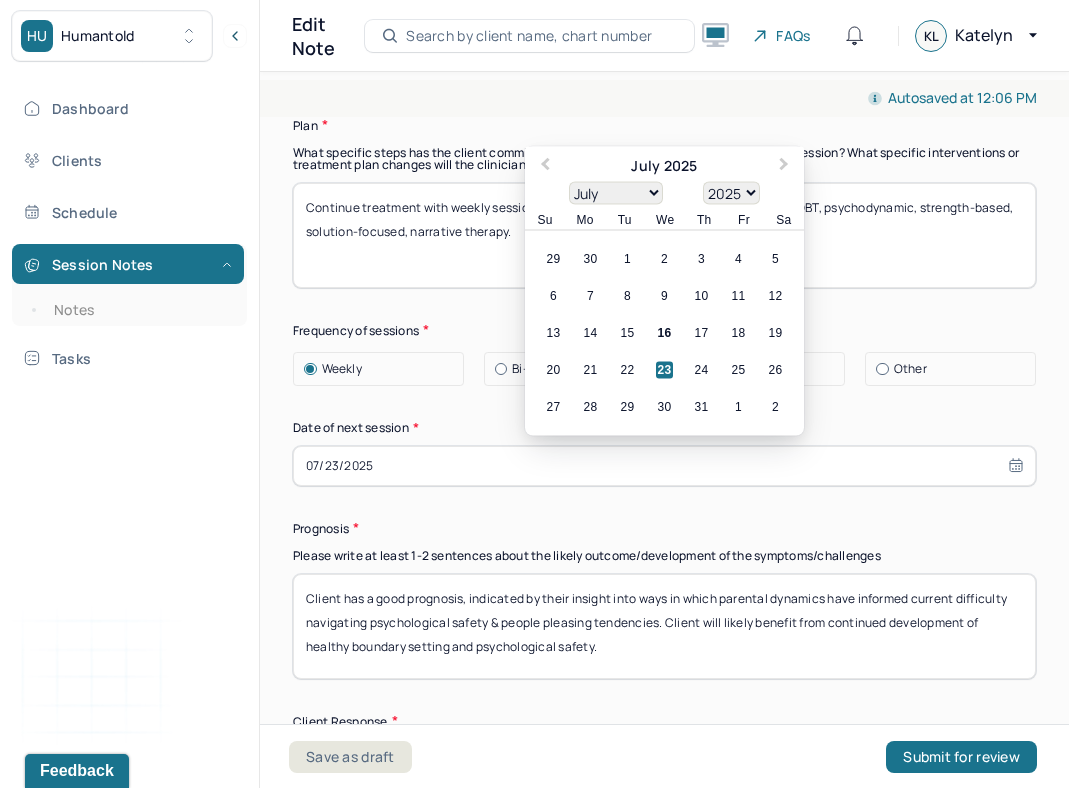 click on "Therapy Intervention Techniques Please select at least 1 intervention used Cognitive-Behavioral therapies Cognitive-Behavioral therapy (CBT) Dialectical Behavioral therapy (DBT) Modeling and skills training Trauma-focused CBT EDMR Rational Emotive Behaviour therapy Acceptance Commitment Therapy Solution Based Brief Therapy Mindfulness Based Cognitive Therapy Relationship based Interventions Attachment-oriented interventions Parent-child interaction therapy Parent interventions Other Client centered therapy/ Humanism Gestalt therapy Existential therapy Feminist therapy Psychodynamic therapy Grief therapy Internal family systems (IFS) Narrative therapy Positive psychology Psychoeducation Sex therapy Strength based theory Career Counseling Multisystemic family theory Plan What specific steps has the client committed to work on as homework or during the next session? What specific interventions or treatment plan changes will the clinician be focused on in the upcoming sessions? Frequency of sessions Weekly Other" at bounding box center [664, 147] 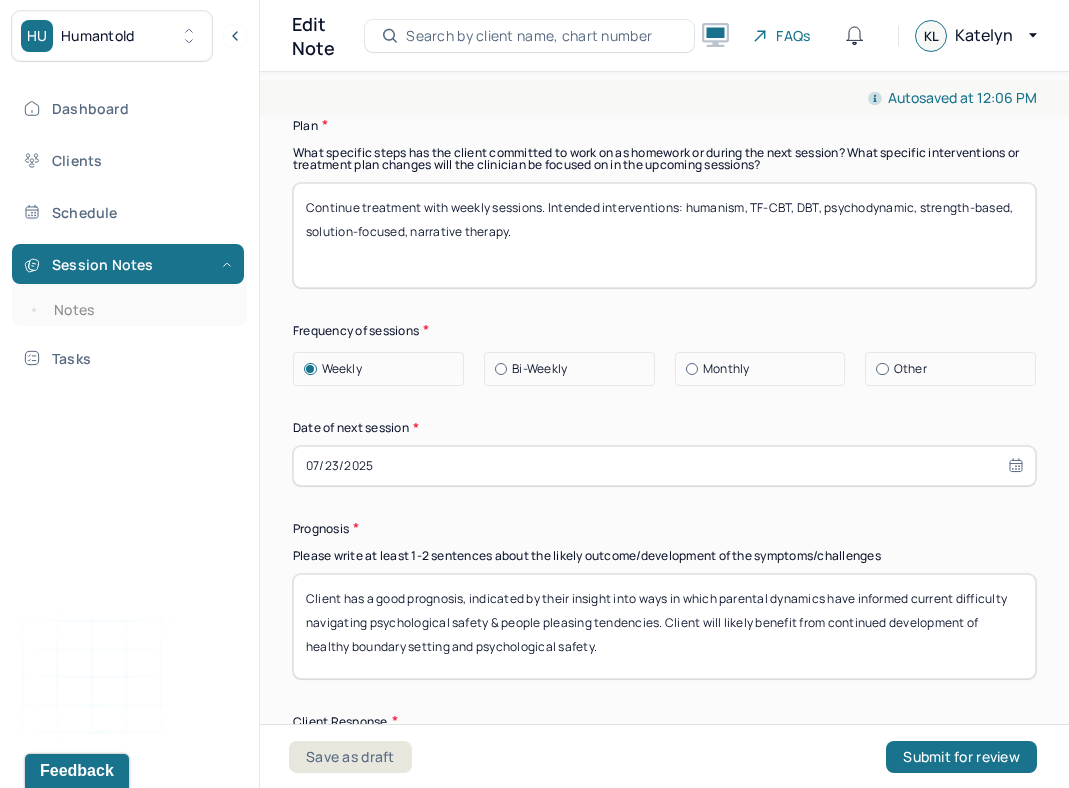 click on "Client has a good prognosis, indicated by their insight into ways in which parental dynamics have informed current difficulty navigating psychological safety & people pleasing tendencies. Client will likely benefit from continued development of healthy boundary setting and psychological safety." at bounding box center (664, 626) 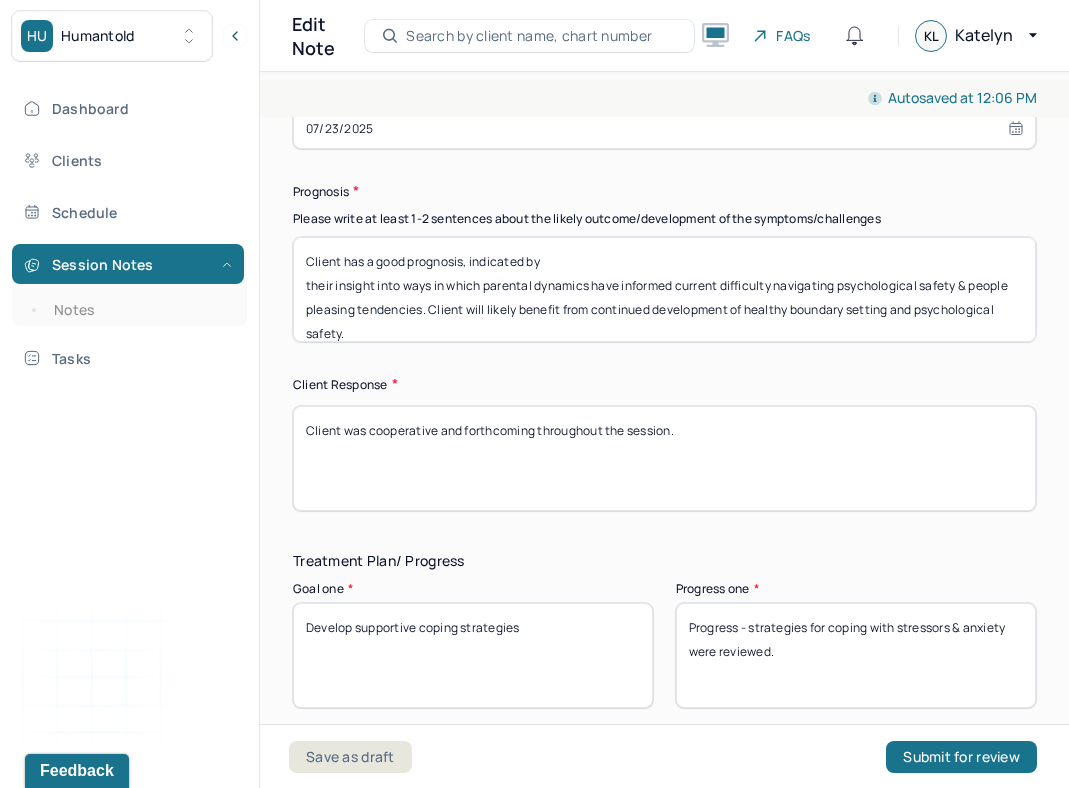 scroll, scrollTop: 3244, scrollLeft: 0, axis: vertical 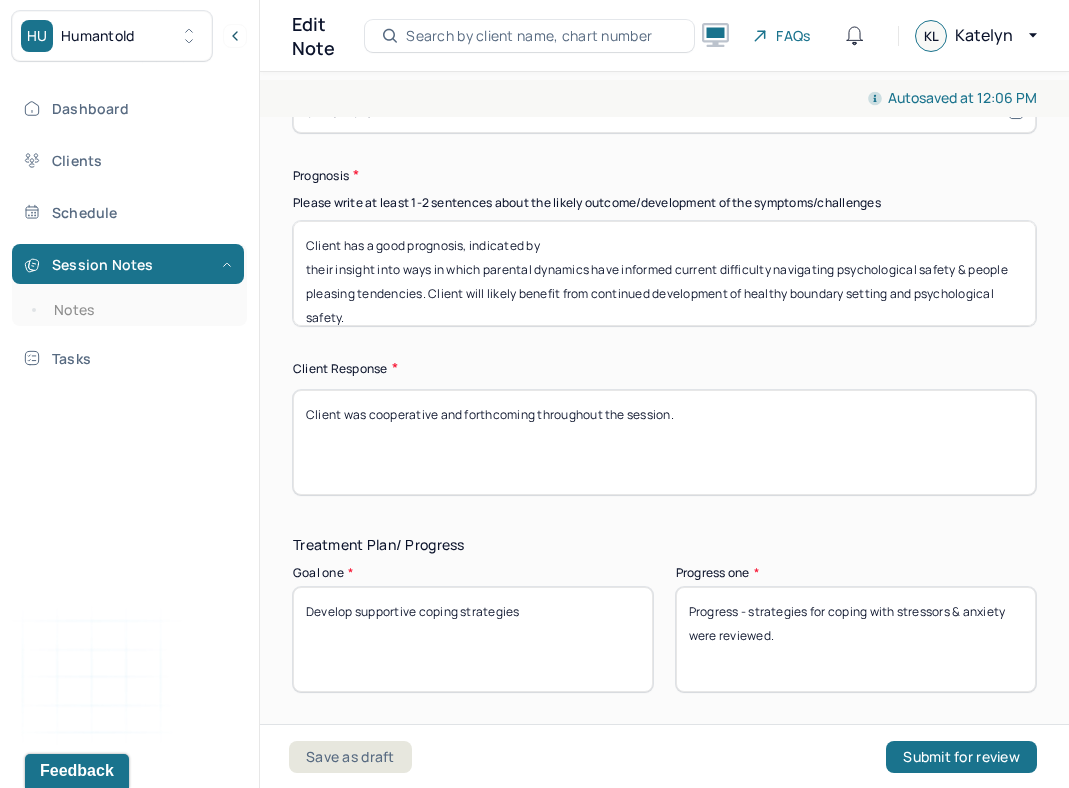 type on "Client has a good prognosis, indicated by
their insight into ways in which parental dynamics have informed current difficulty navigating psychological safety & people pleasing tendencies. Client will likely benefit from continued development of healthy boundary setting and psychological safety." 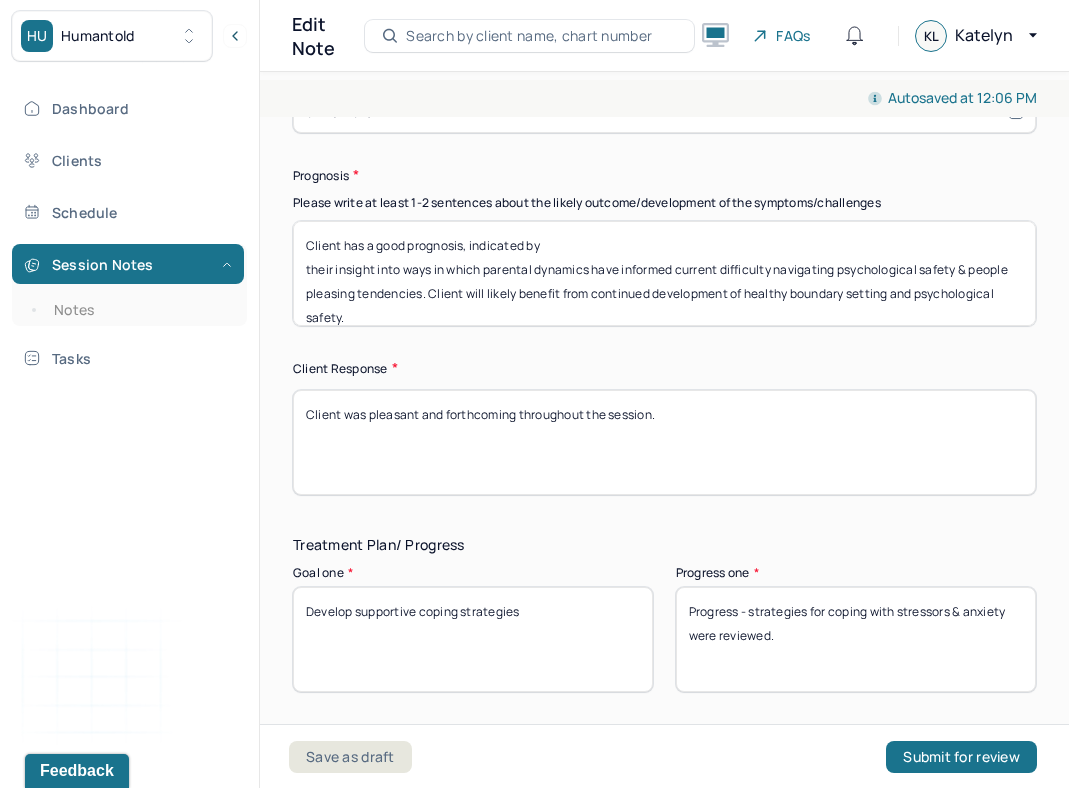click on "Client was cooperative and forthcoming throughout the session." at bounding box center [664, 442] 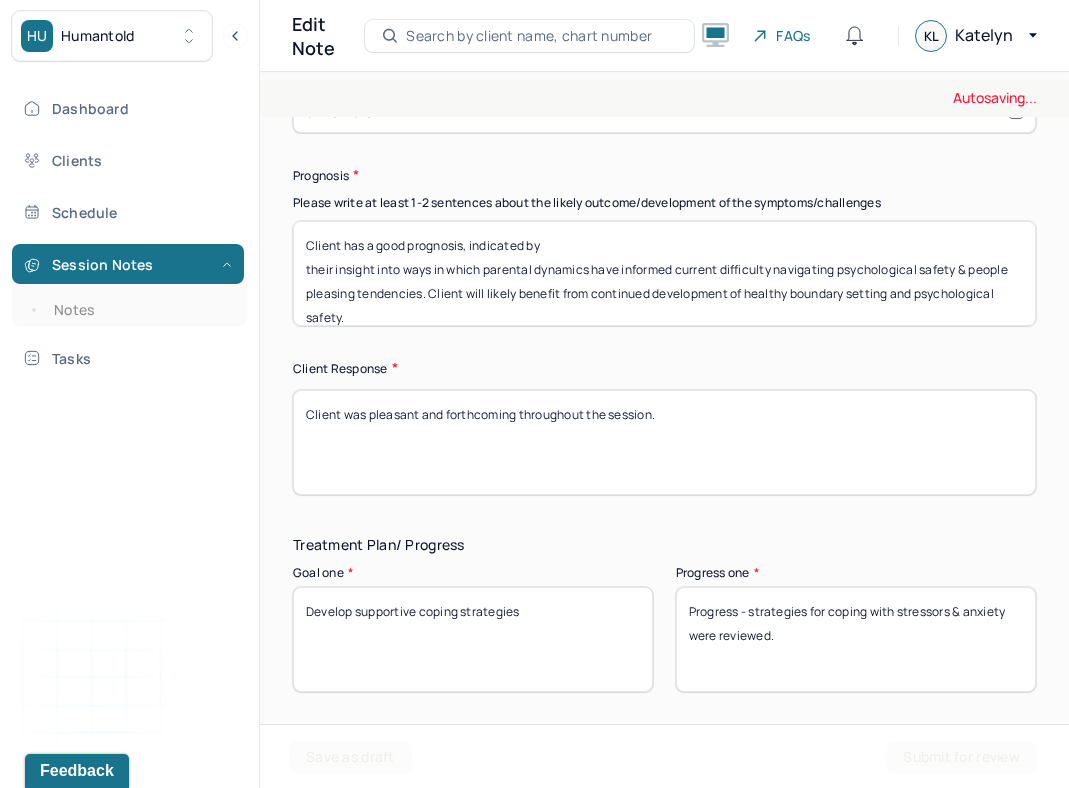 click on "Client was cooperative and forthcoming throughout the session." at bounding box center [664, 442] 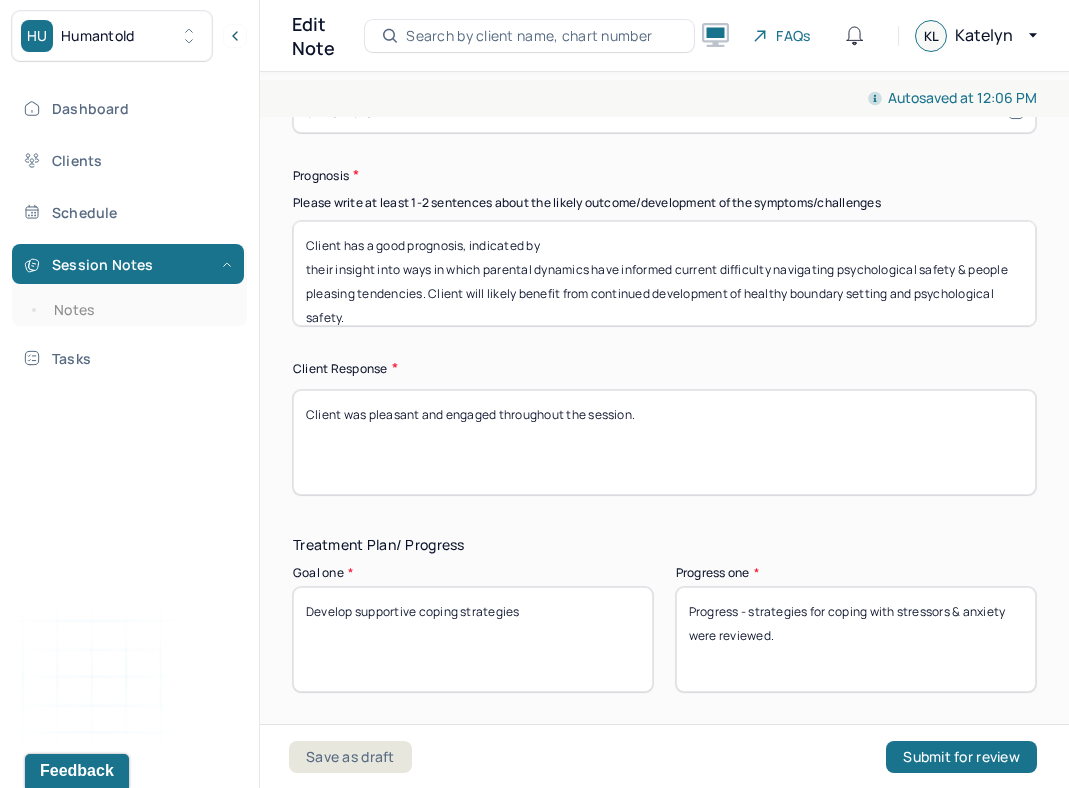 type on "Client was pleasant and engaged throughout the session." 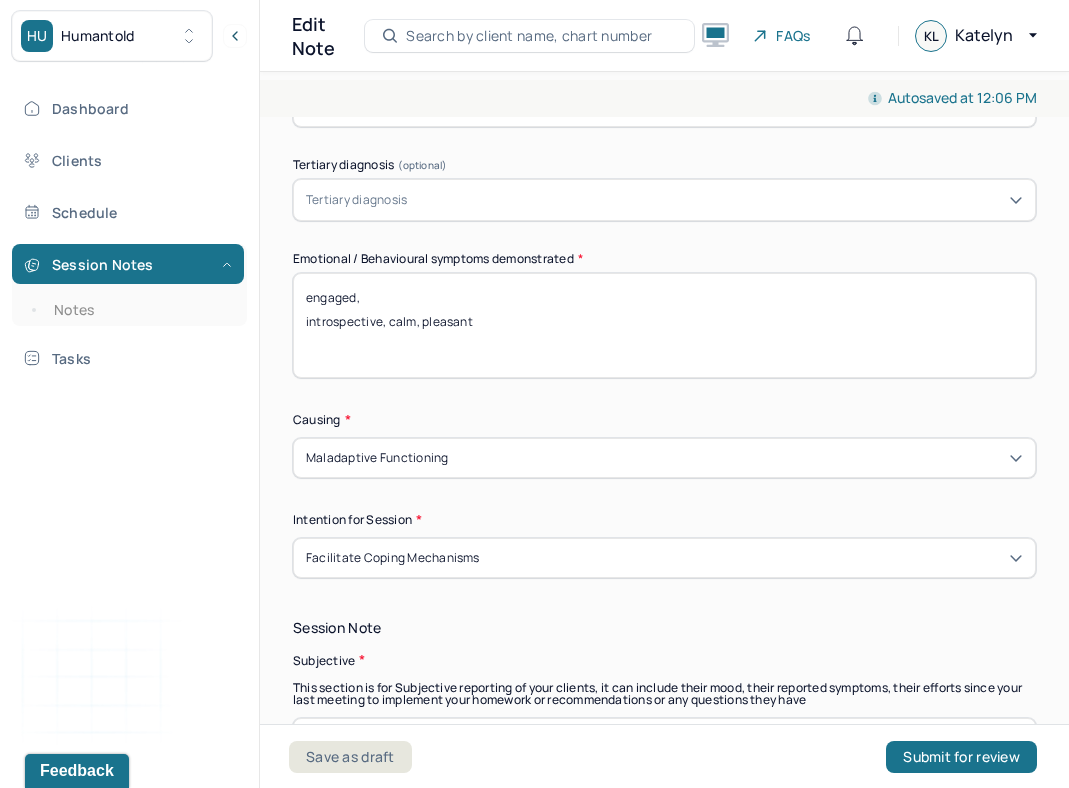 scroll, scrollTop: 977, scrollLeft: 0, axis: vertical 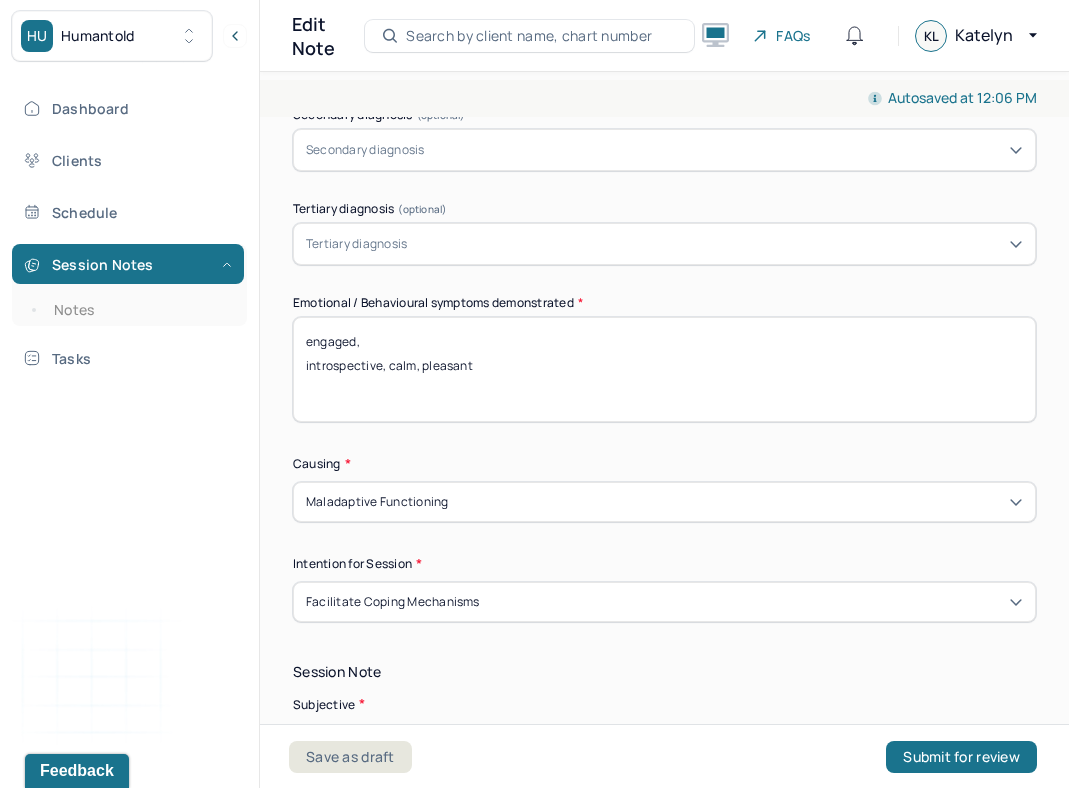 click on "engaged,
introspective, calm, pleasant" at bounding box center (664, 369) 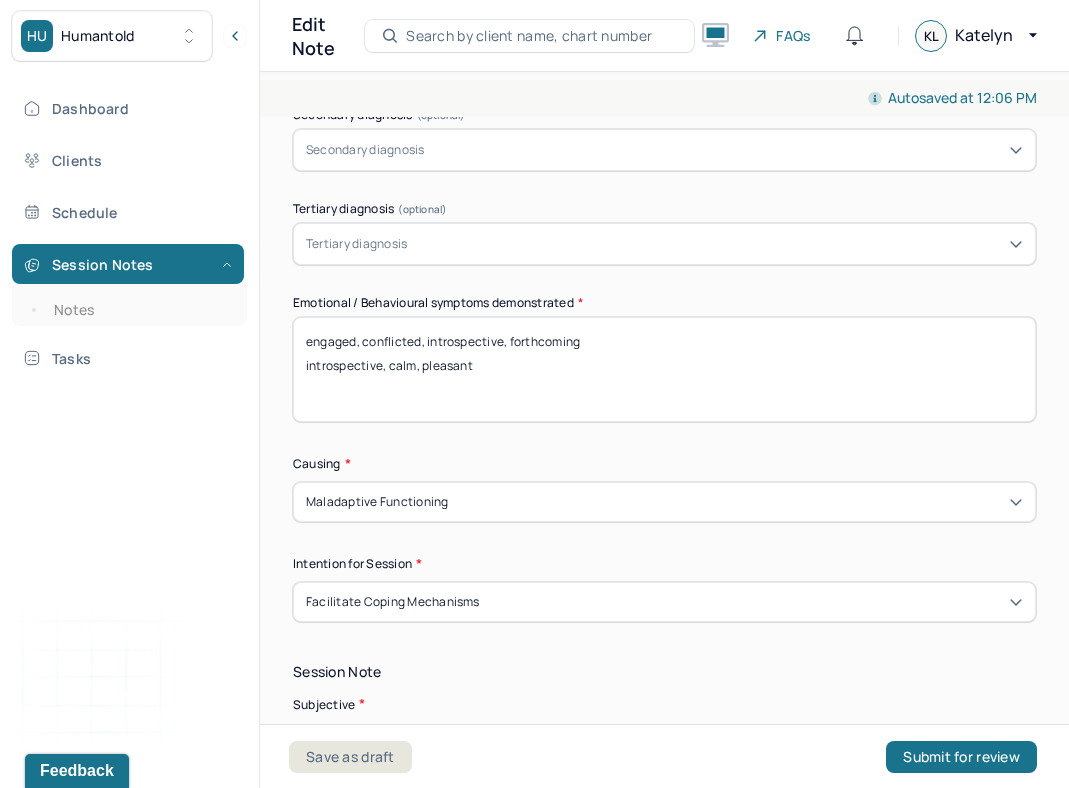 click on "engaged, conflicted, introspective, f
introspective, calm, pleasant" at bounding box center (664, 369) 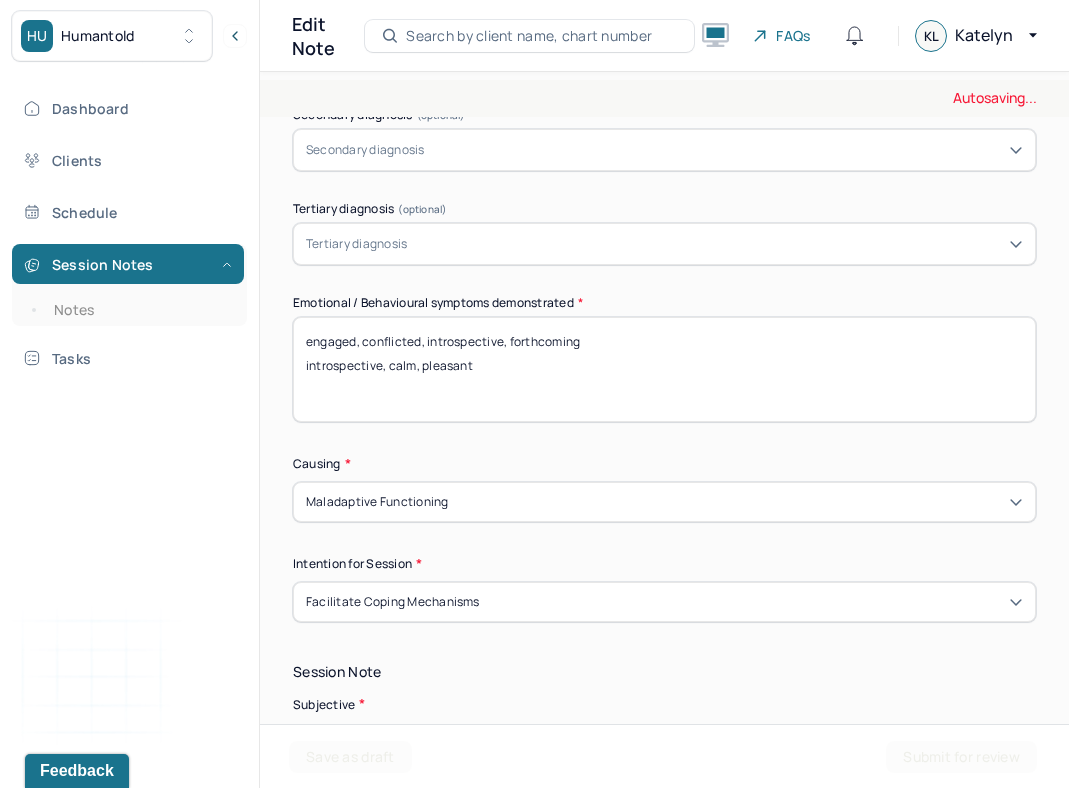 click on "engaged, conflicted, introspective, f
introspective, calm, pleasant" at bounding box center [664, 369] 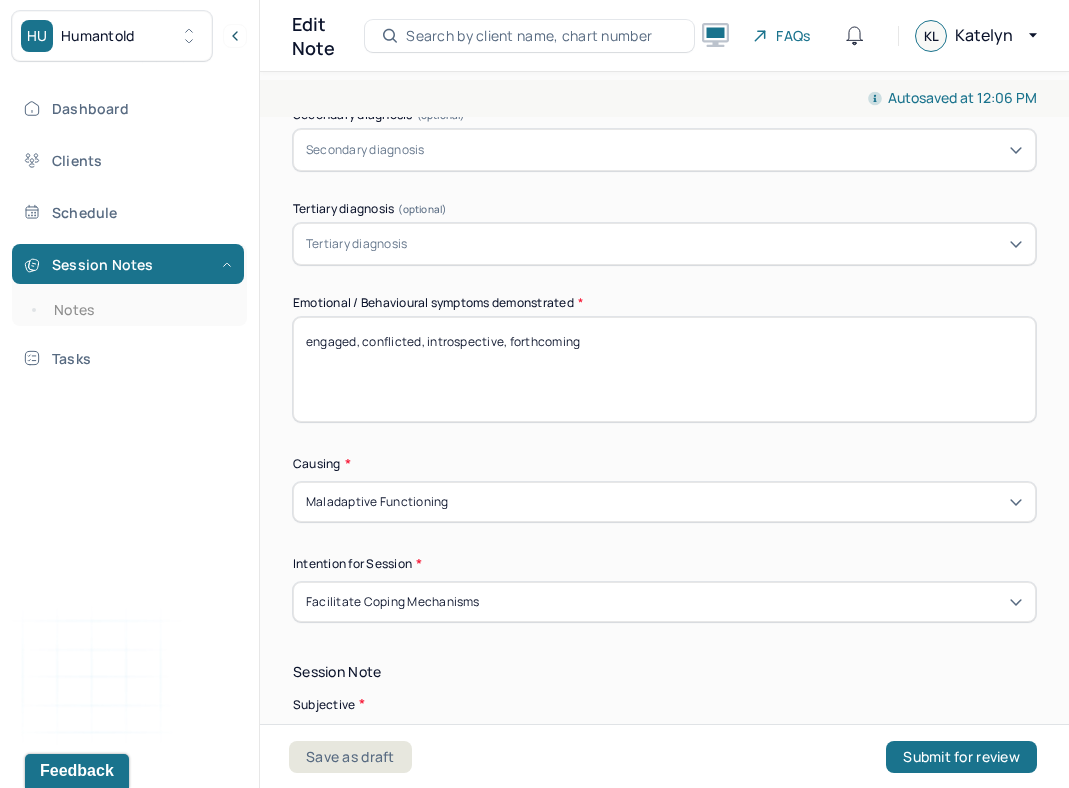 click on "engaged, conflicted, introspective, forthcoming
introspective, calm, pleasant" at bounding box center [664, 369] 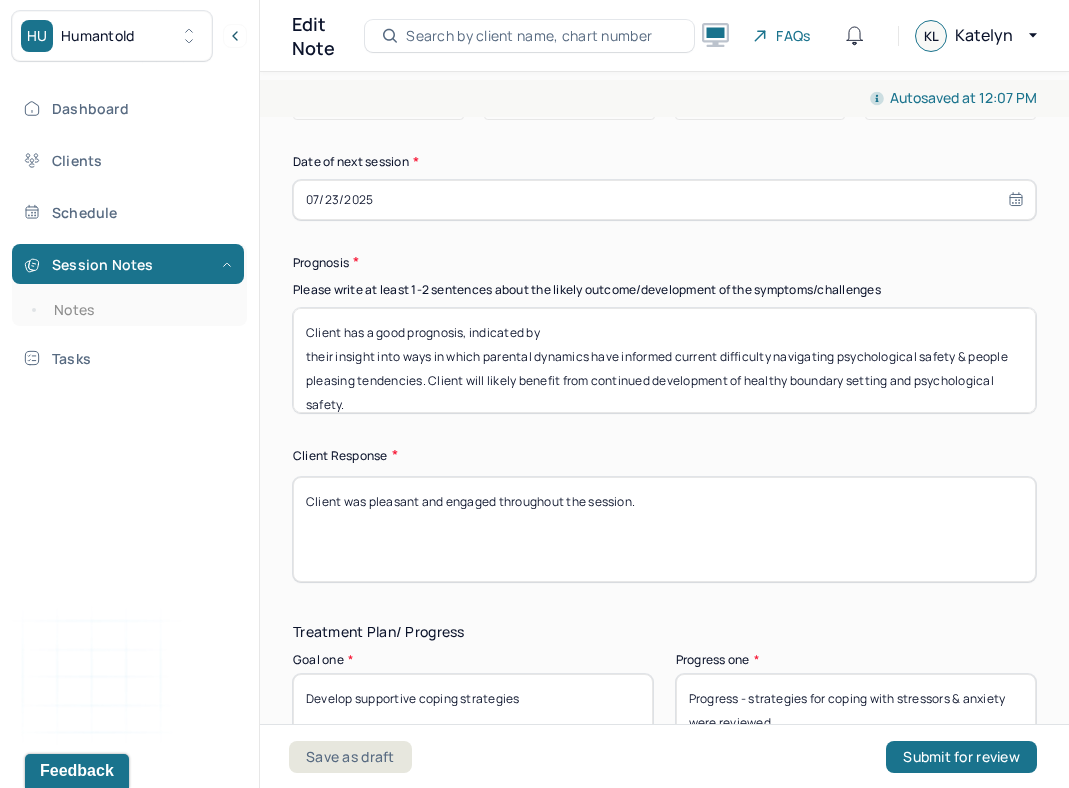 scroll, scrollTop: 3157, scrollLeft: 0, axis: vertical 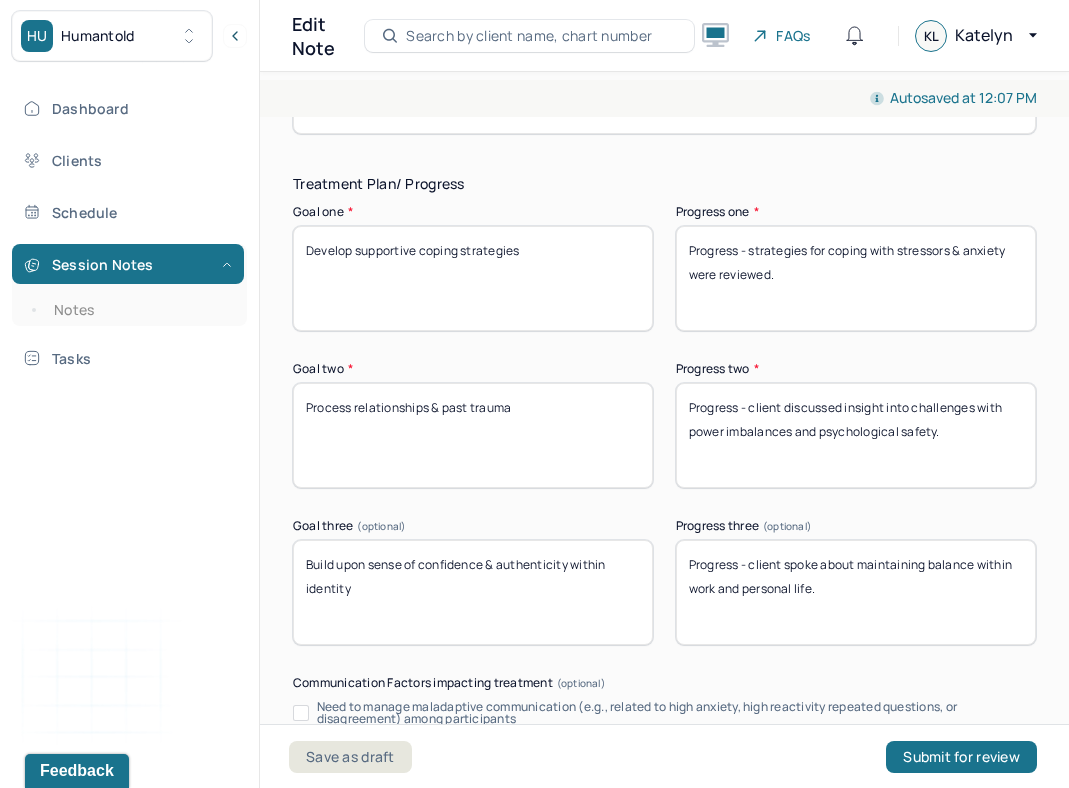 type on "engaged, conflicted, introspective, forthcoming" 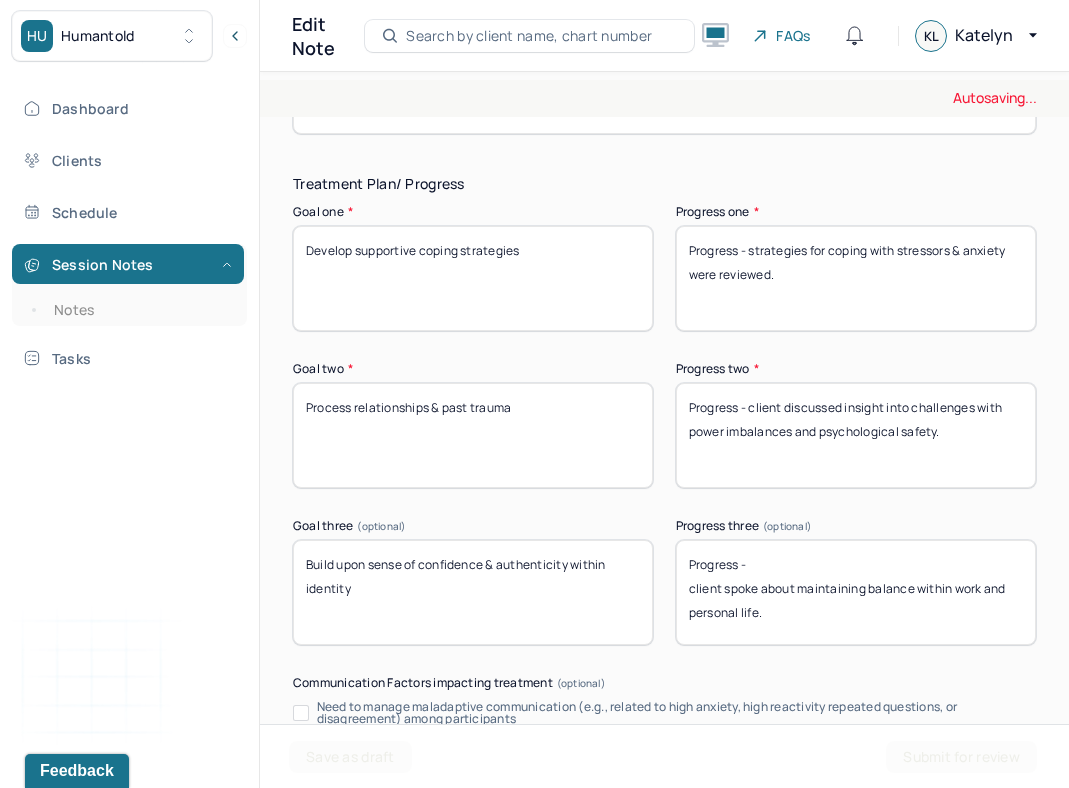 type on "Progress -
client spoke about maintaining balance within work and personal life." 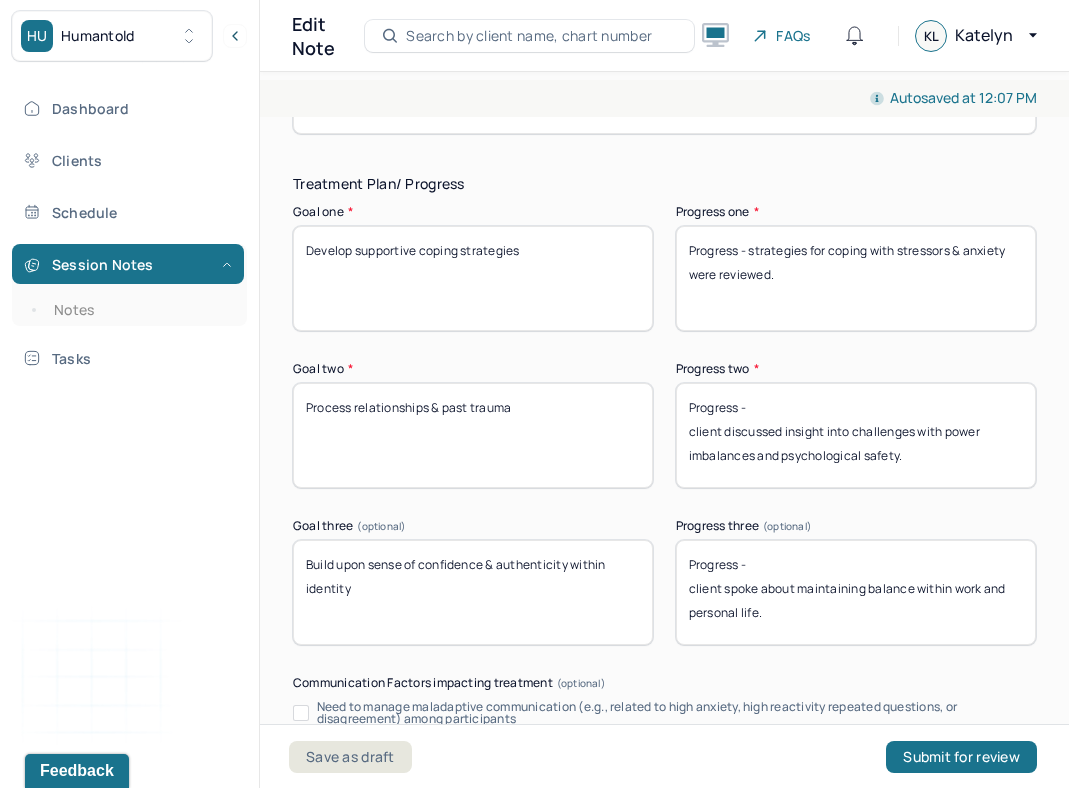 type on "Progress -
client discussed insight into challenges with power imbalances and psychological safety." 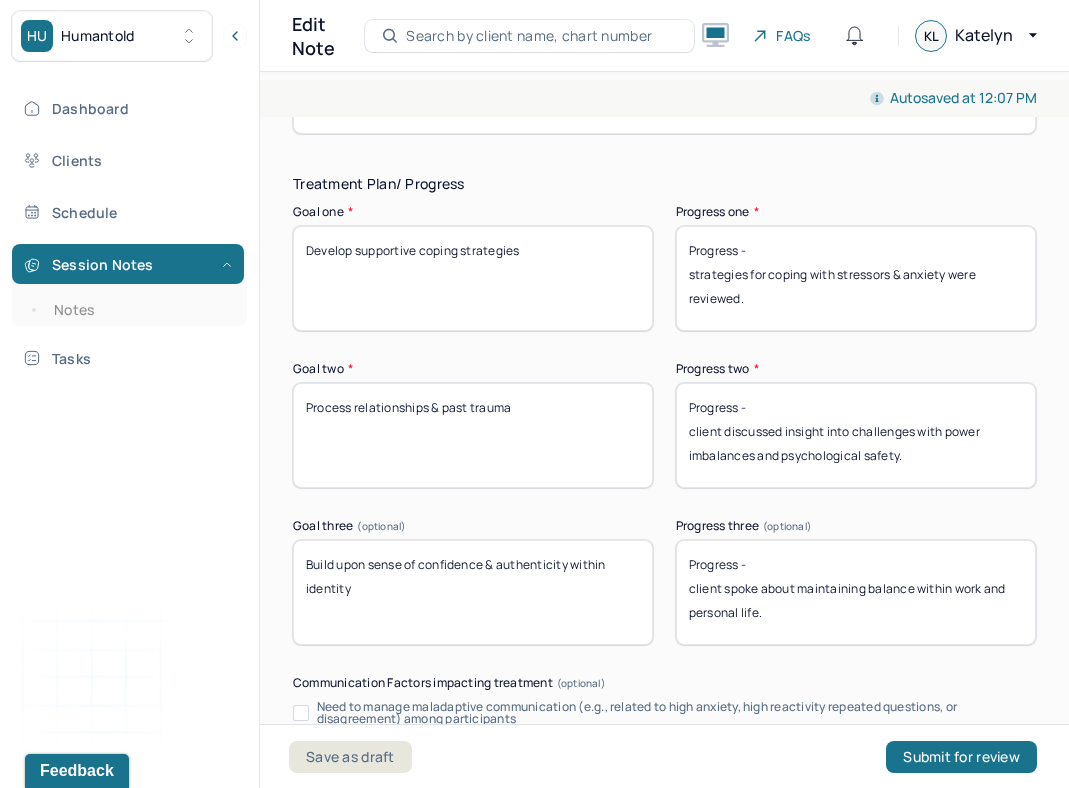 click on "Treatment Plan/ Progress Goal one * Develop supportive coping strategies
Progress one * Progress - strategies for coping with stressors & anxiety were reviewed.
Goal two * Process relationships & past trauma
Progress two * Progress - client discussed insight into challenges with power imbalances and psychological safety. Goal three (optional) Build upon sense of confidence & authenticity within identity
Progress three (optional) Progress -
client spoke about maintaining balance within work and personal life. Communication Factors impacting treatment Need to manage maladaptive communication (e.g., related to high anxiety, high reactivity repeated questions, or disagreement) among participants Caregiver emotions or behaviors interfered with the caregiver's understanding and ability Evidence or disclosure of a sentinel event and mandated reporting to a third party Use of play equipment or other physical devices to communicate with the client to overcome barriers to therapeutic or diagnostic interaction" at bounding box center (664, 608) 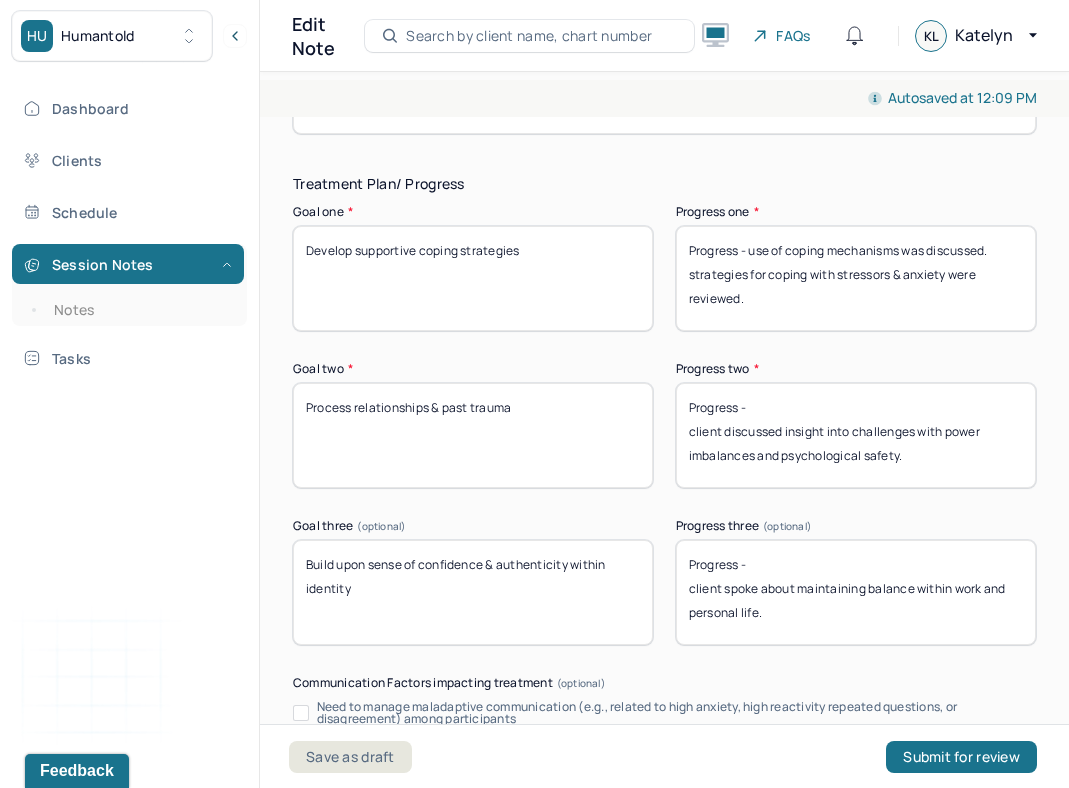 click on "Progress - coping mech
strategies for coping with stressors & anxiety were reviewed." at bounding box center [856, 278] 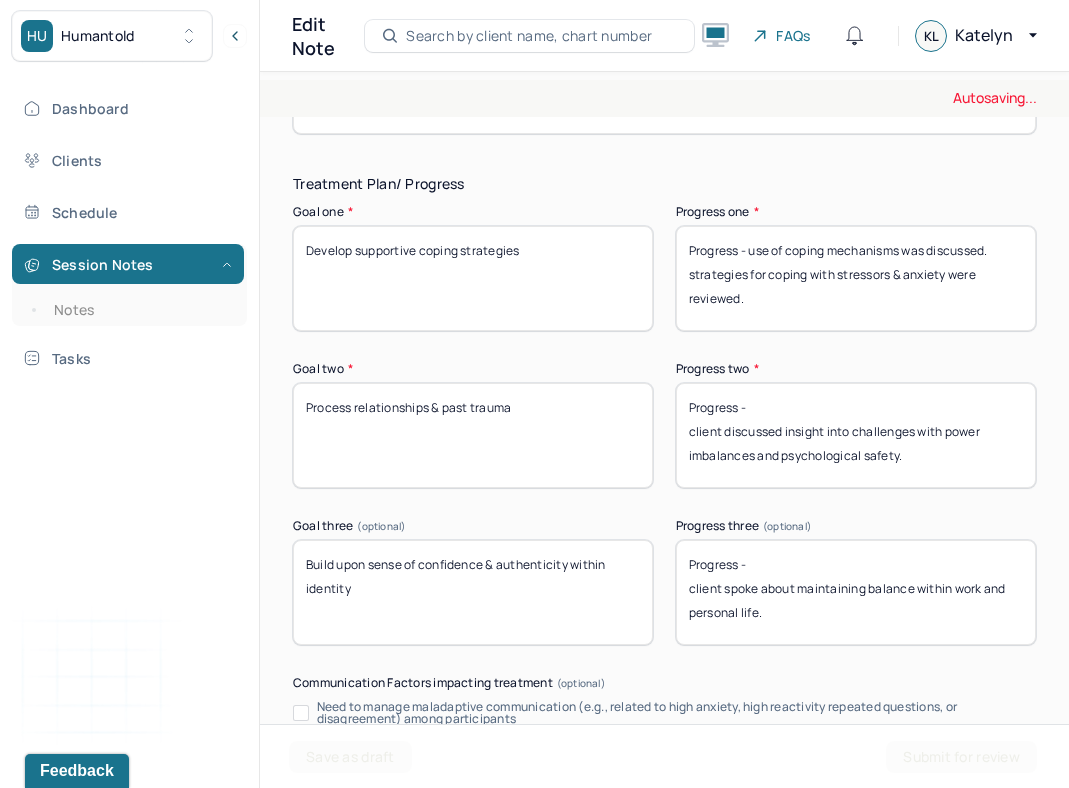 click on "Progress - coping mech
strategies for coping with stressors & anxiety were reviewed." at bounding box center [856, 278] 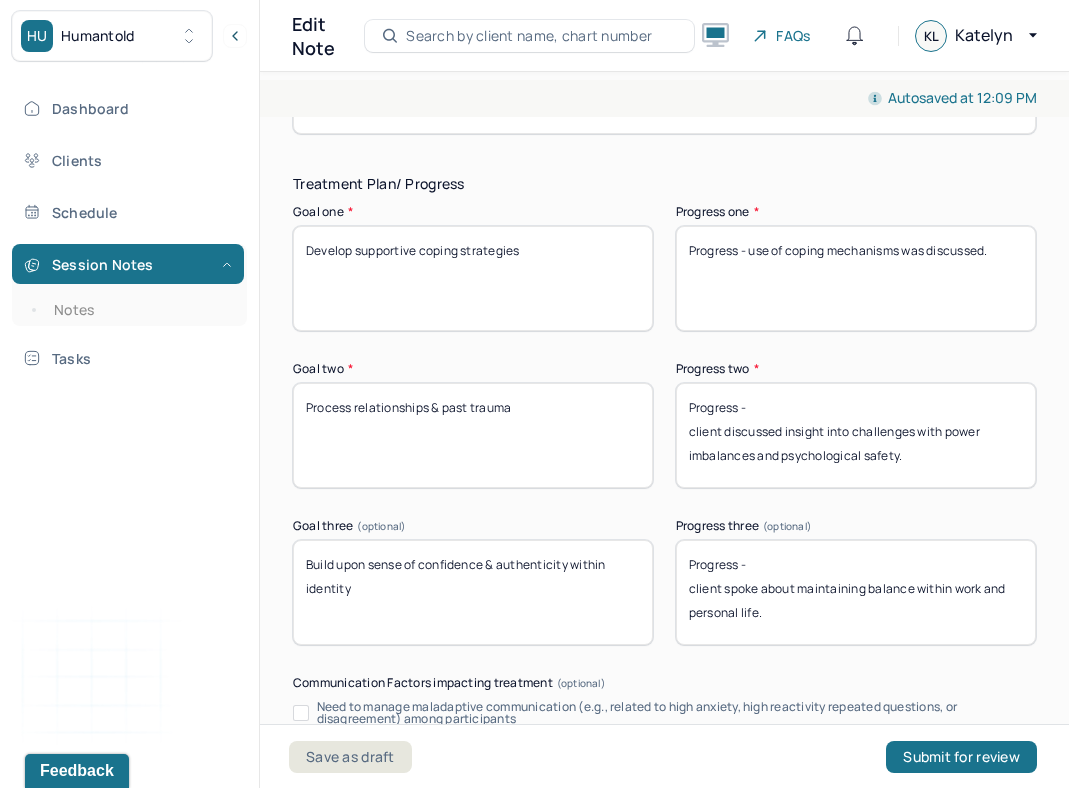 click on "Progress -
client discussed insight into challenges with power imbalances and psychological safety." at bounding box center (856, 435) 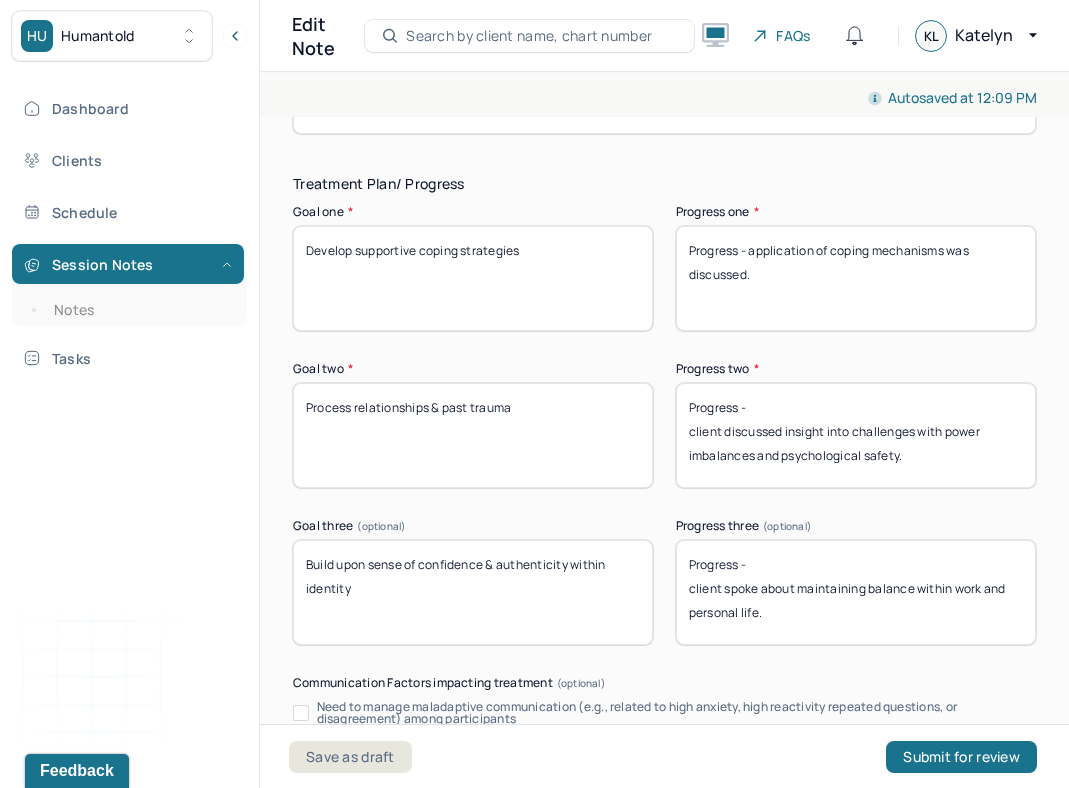 click on "Progress - use of coping mechanisms was discussed.
strategies for coping with stressors & anxiety were reviewed." at bounding box center [856, 278] 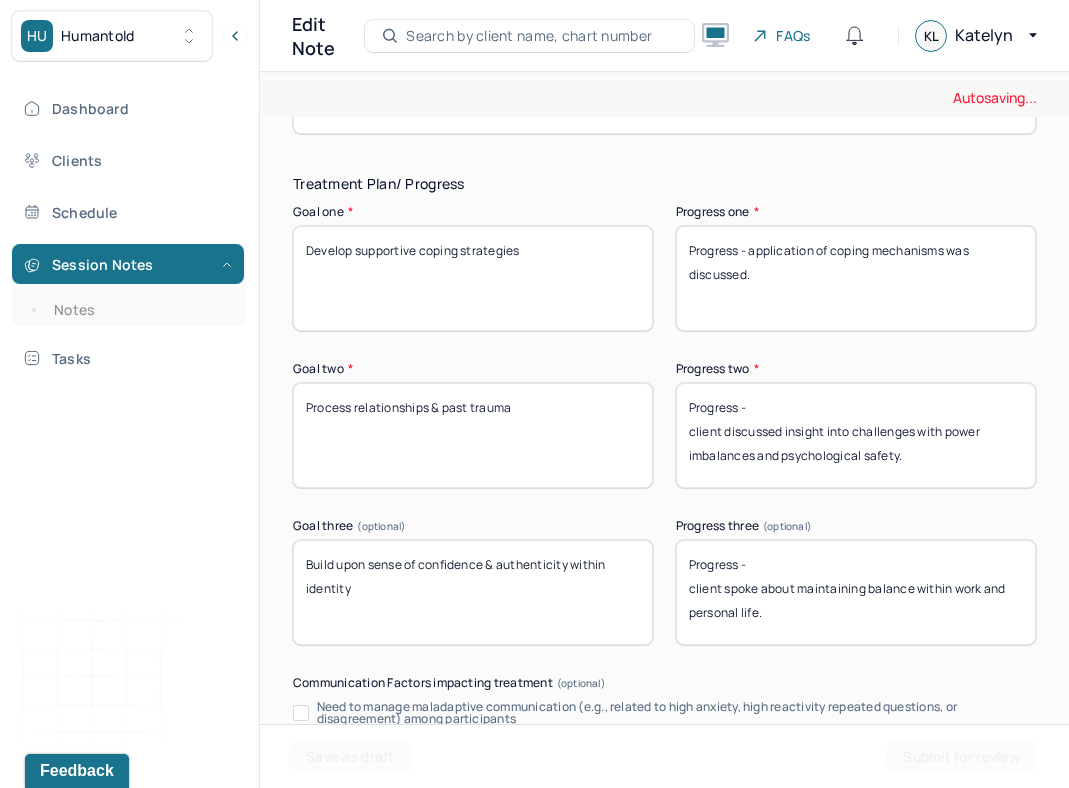 type on "Progress - application of coping mechanisms was discussed." 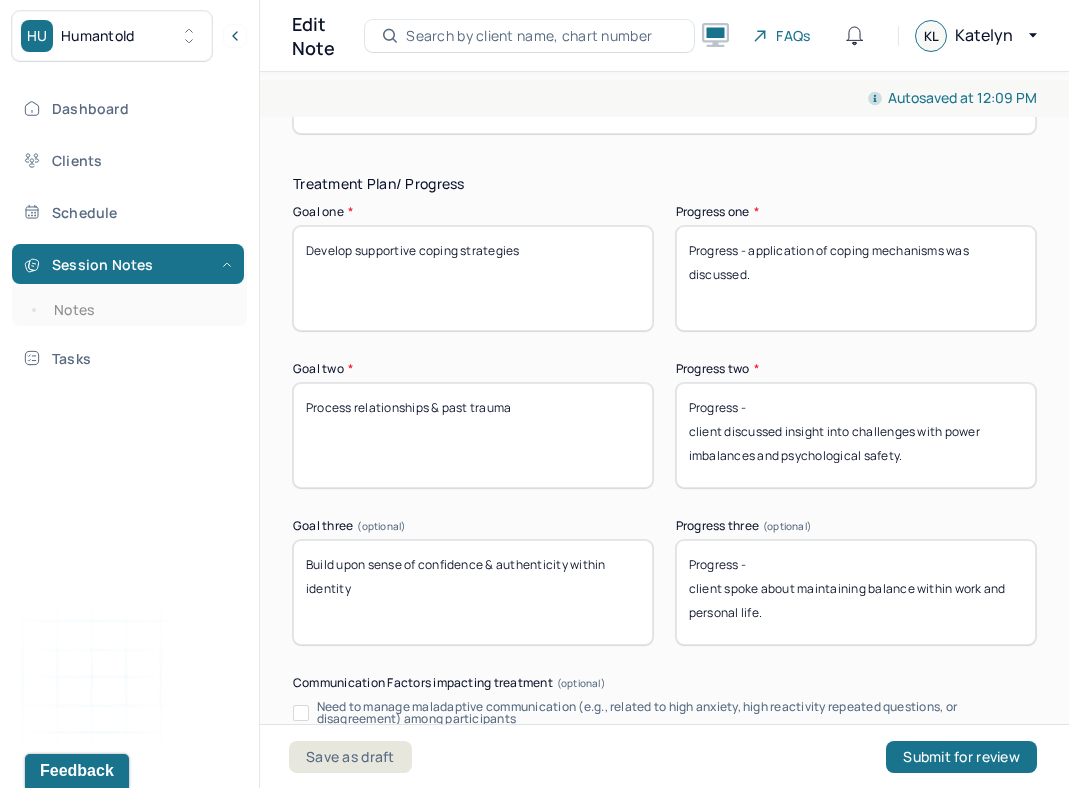 click on "Progress -
client discussed insight into challenges with power imbalances and psychological safety." at bounding box center (856, 435) 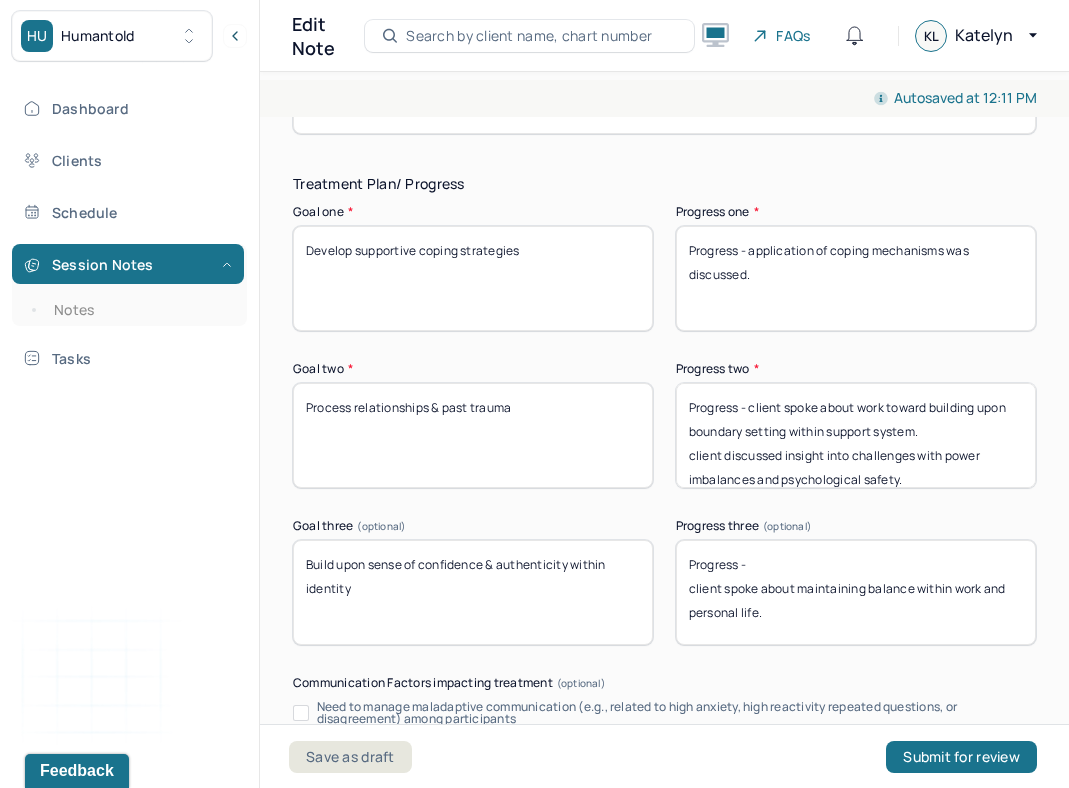 click on "Progress - client spoke about work toward building upon boundary setting within close re
client discussed insight into challenges with power imbalances and psychological safety." at bounding box center (856, 435) 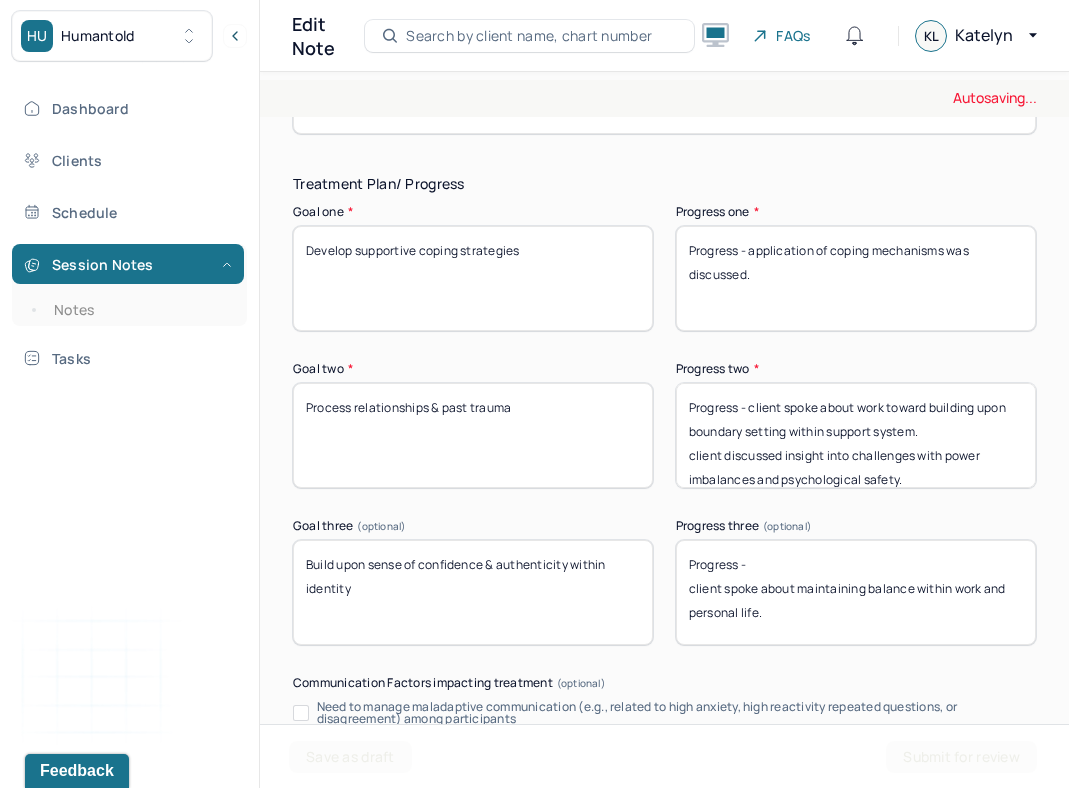 click on "Progress - client spoke about work toward building upon boundary setting within close re
client discussed insight into challenges with power imbalances and psychological safety." at bounding box center [856, 435] 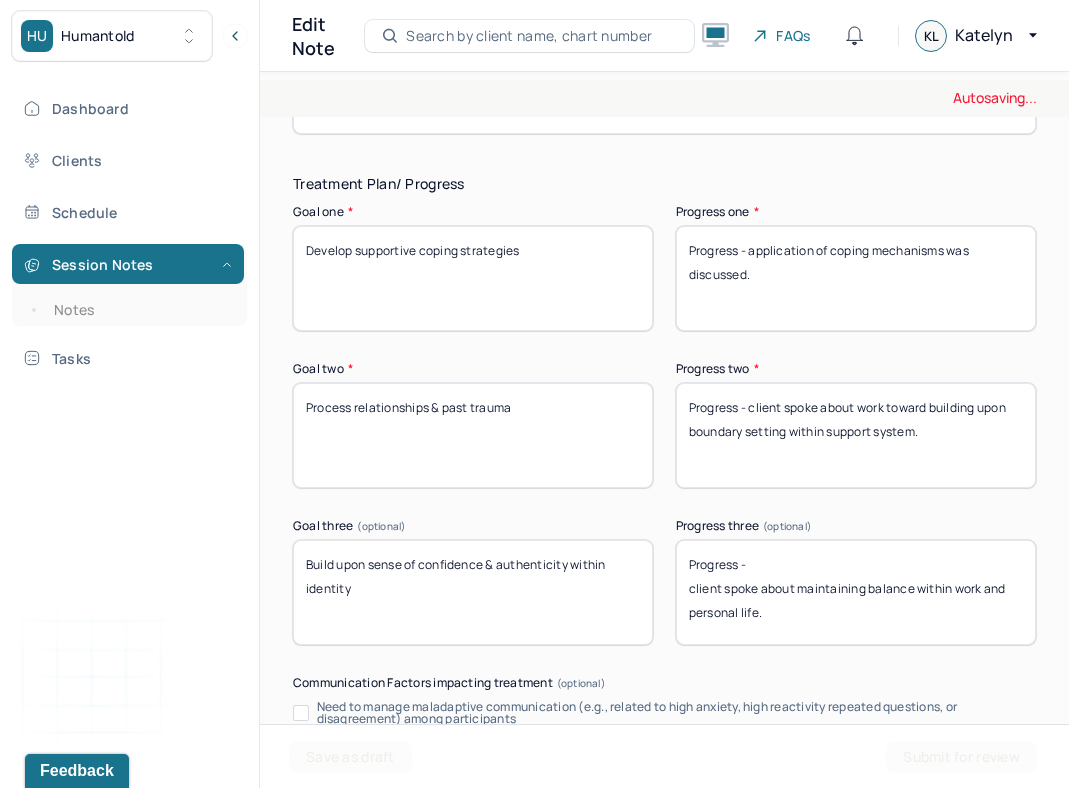 type on "Progress - client spoke about work toward building upon boundary setting within support system." 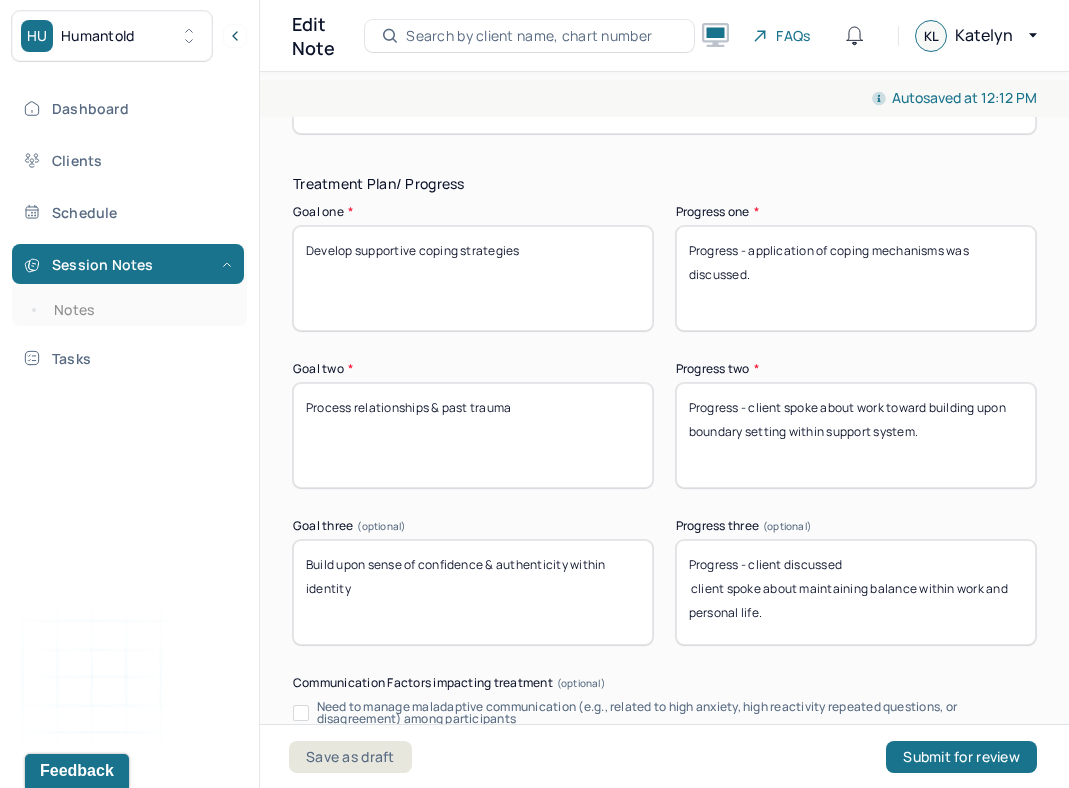 click on "Progress - client discuseed
client spoke about maintaining balance within work and personal life." at bounding box center (856, 592) 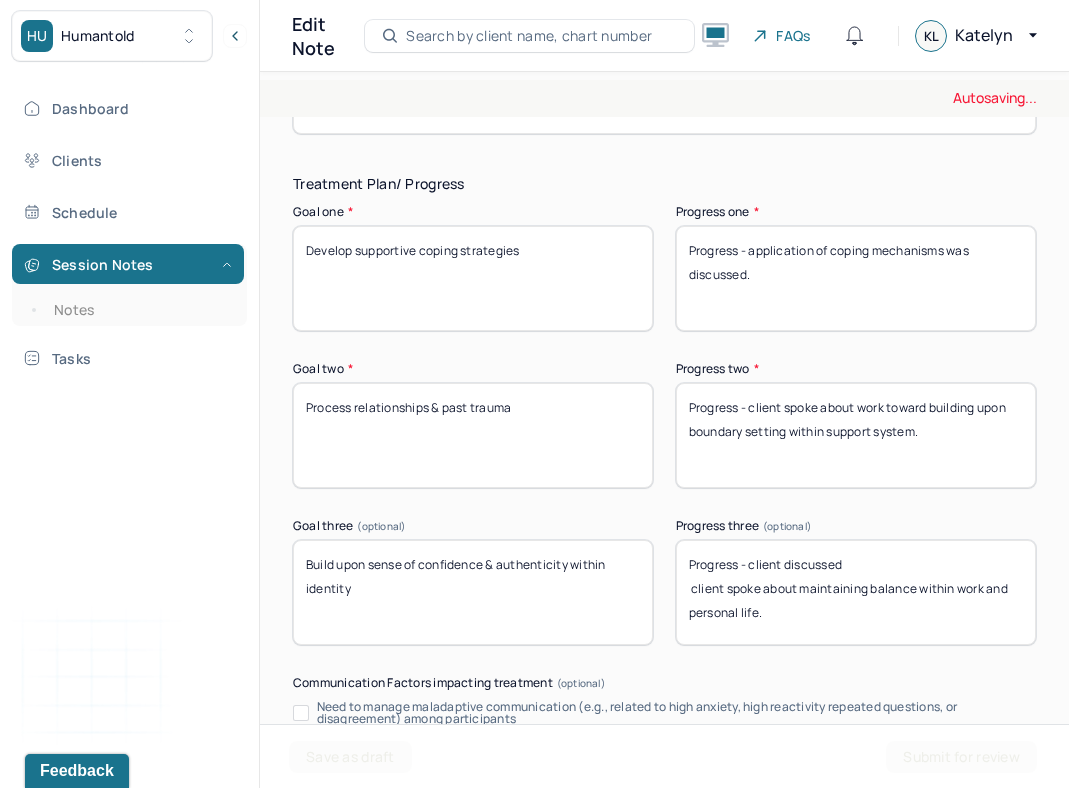 click on "Progress - client discuseed
client spoke about maintaining balance within work and personal life." at bounding box center (856, 592) 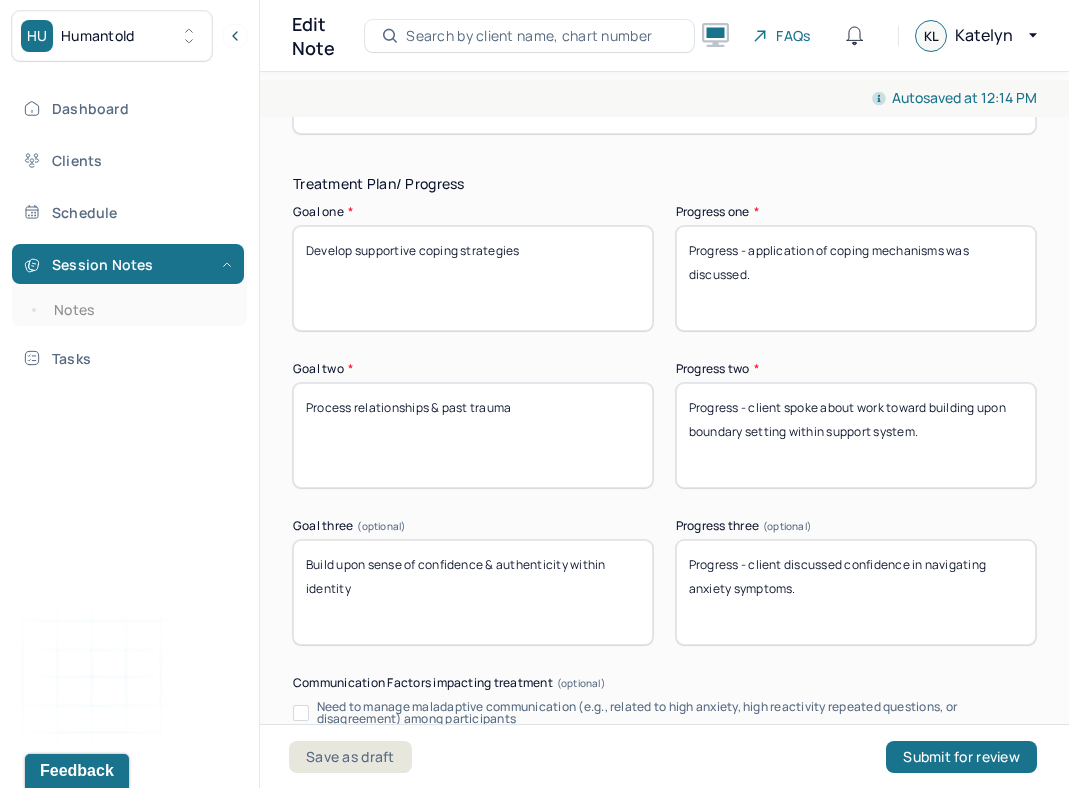 click on "Progress - client discussed confidence in navigating anxiety symptoms." at bounding box center [856, 592] 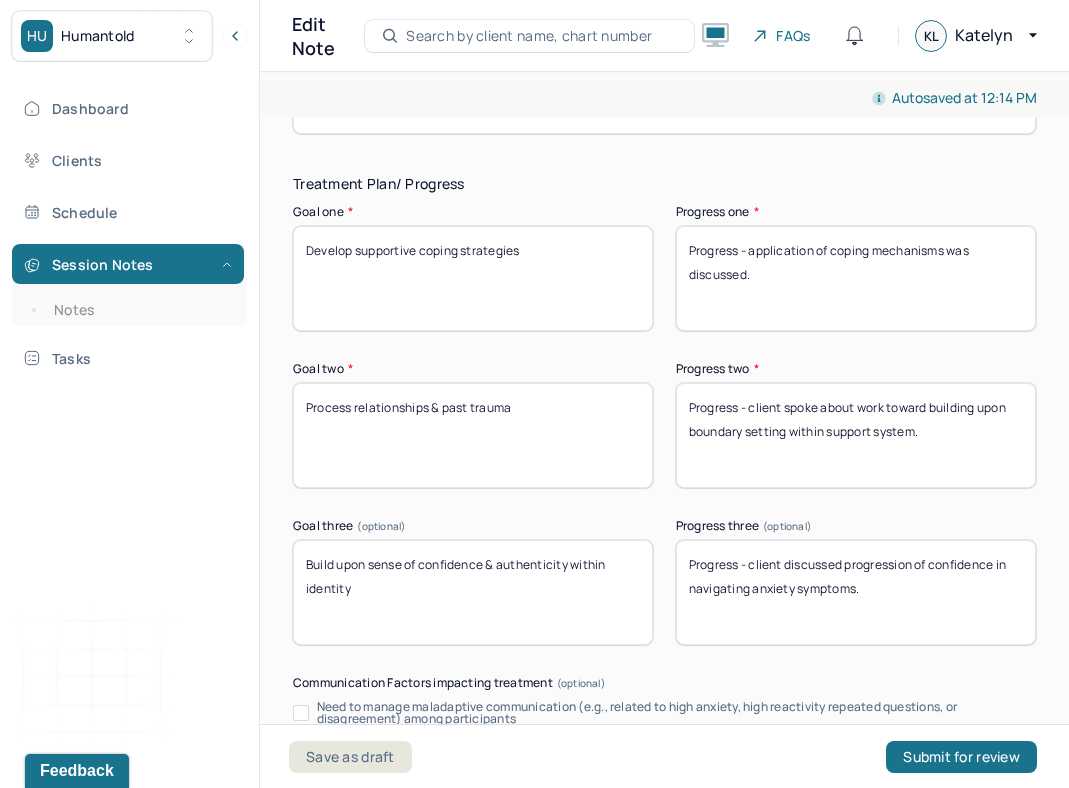 type on "Progress - client discussed progression of confidence in navigating anxiety symptoms." 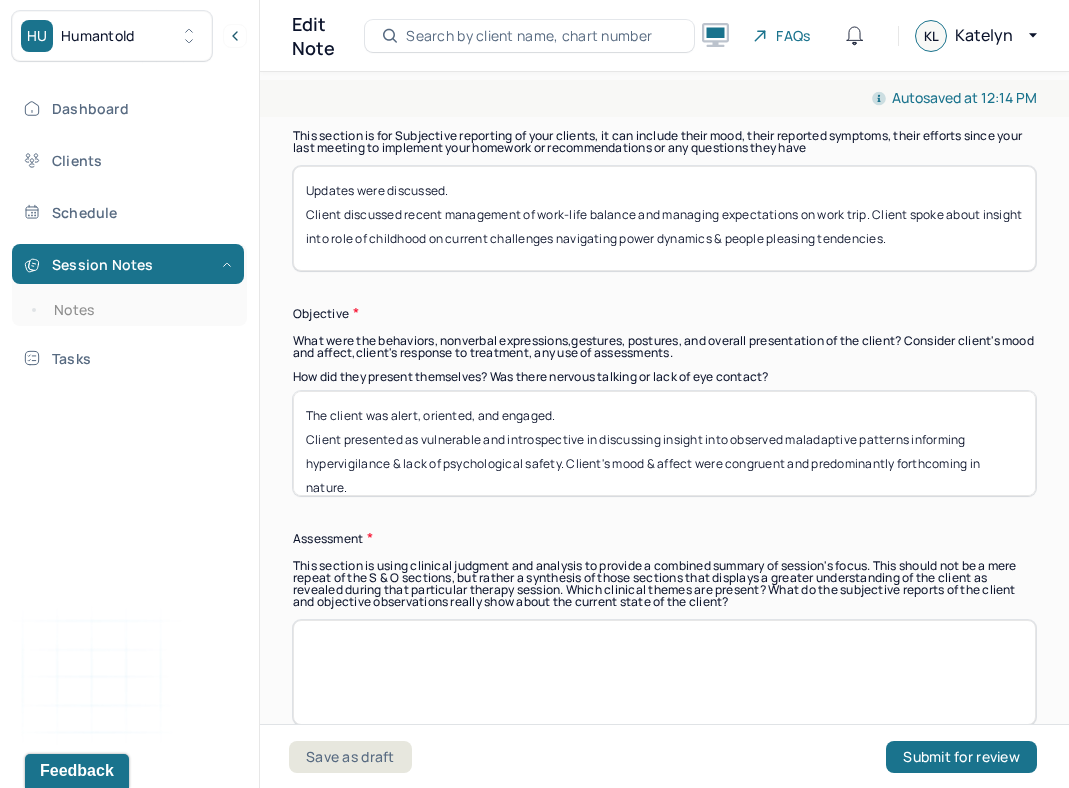 scroll, scrollTop: 1526, scrollLeft: 0, axis: vertical 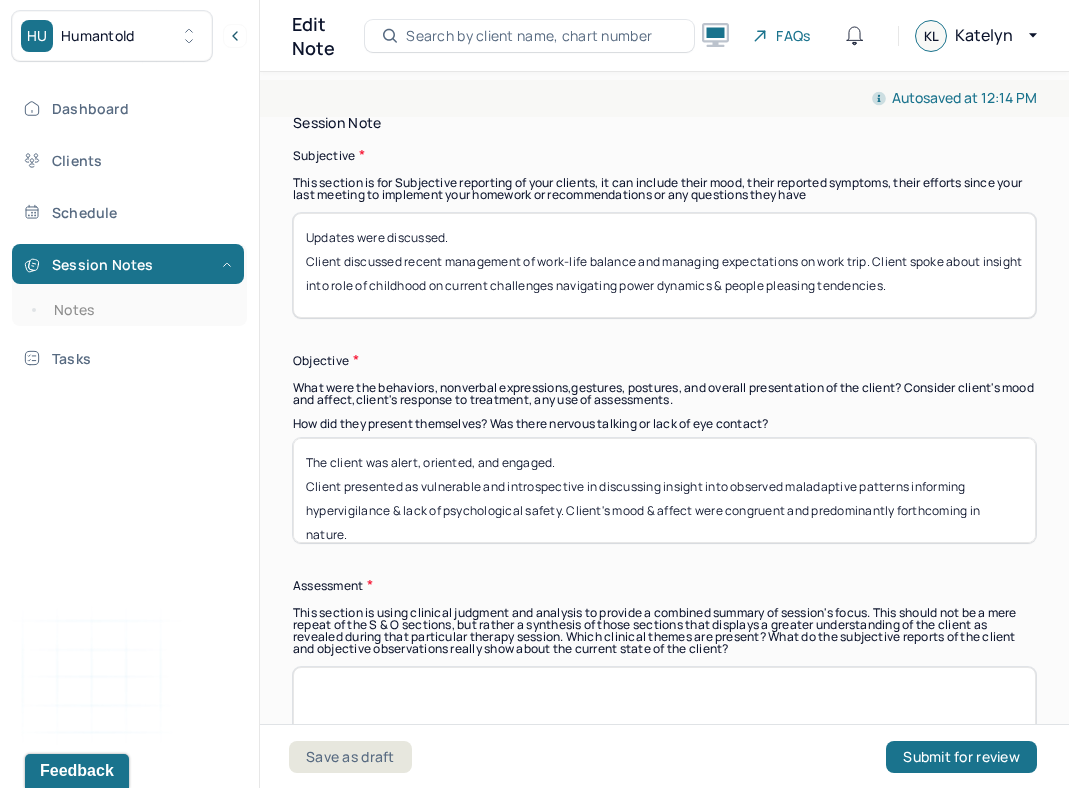 click on "The client was alert, oriented, and engaged.
Client presented as vulnerable and introspective in discussing insight into observed maladaptive patterns informing hypervigilance & lack of psychological safety. Client's mood & affect were congruent and predominantly forthcoming in nature." at bounding box center [664, 490] 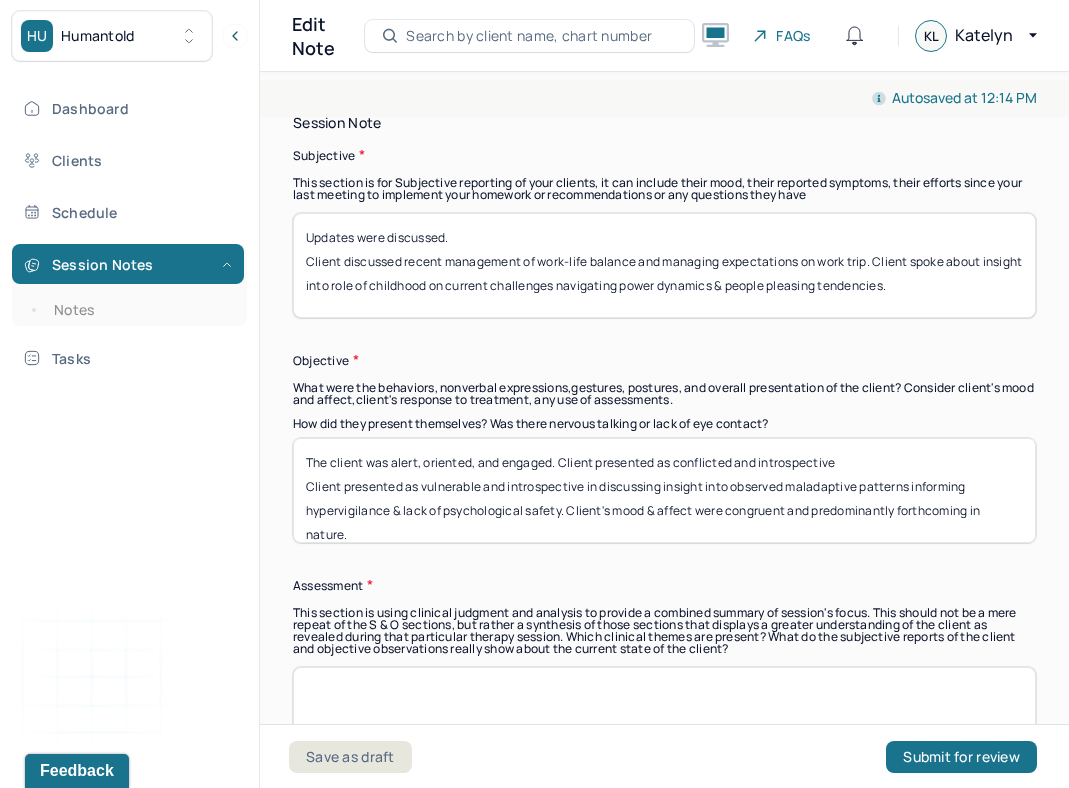 click on "The client was alert, oriented, and engaged.
Client presented as vulnerable and introspective in discussing insight into observed maladaptive patterns informing hypervigilance & lack of psychological safety. Client's mood & affect were congruent and predominantly forthcoming in nature." at bounding box center (664, 490) 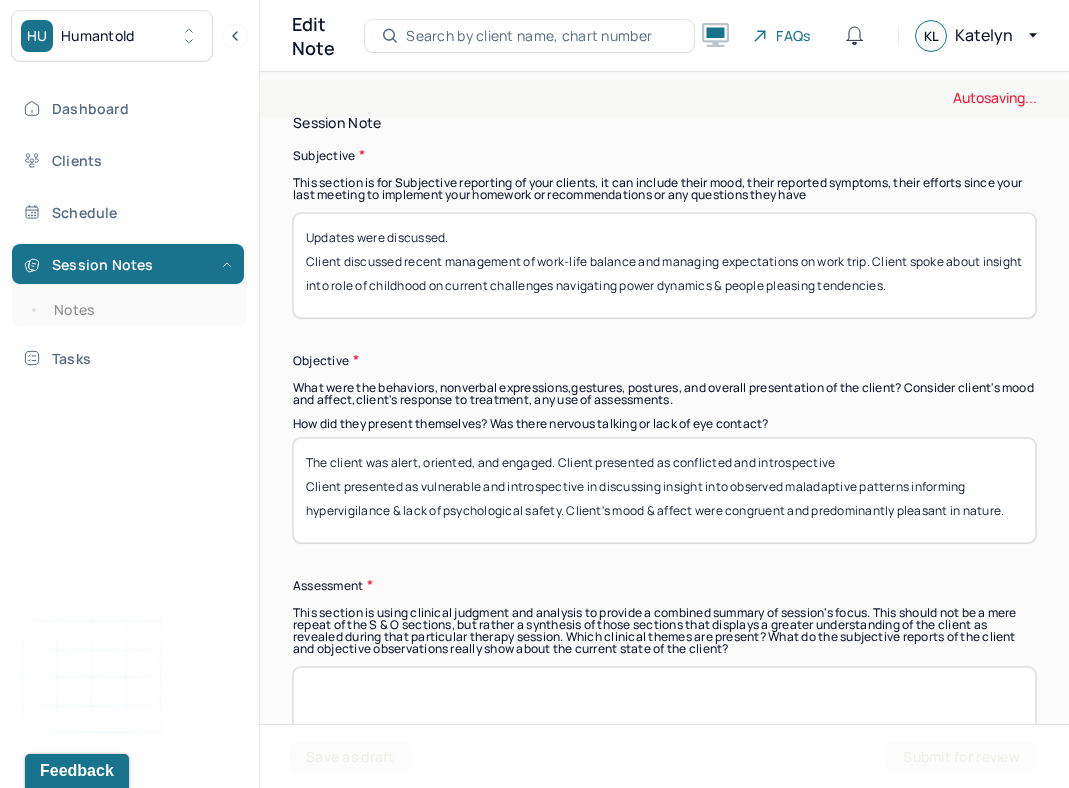 click on "The client was alert, oriented, and engaged. Client presented as conflicted and introspective
Client presented as vulnerable and introspective in discussing insight into observed maladaptive patterns informing hypervigilance & lack of psychological safety. Client's mood & affect were congruent and predominantly forthcoming in nature." at bounding box center [664, 490] 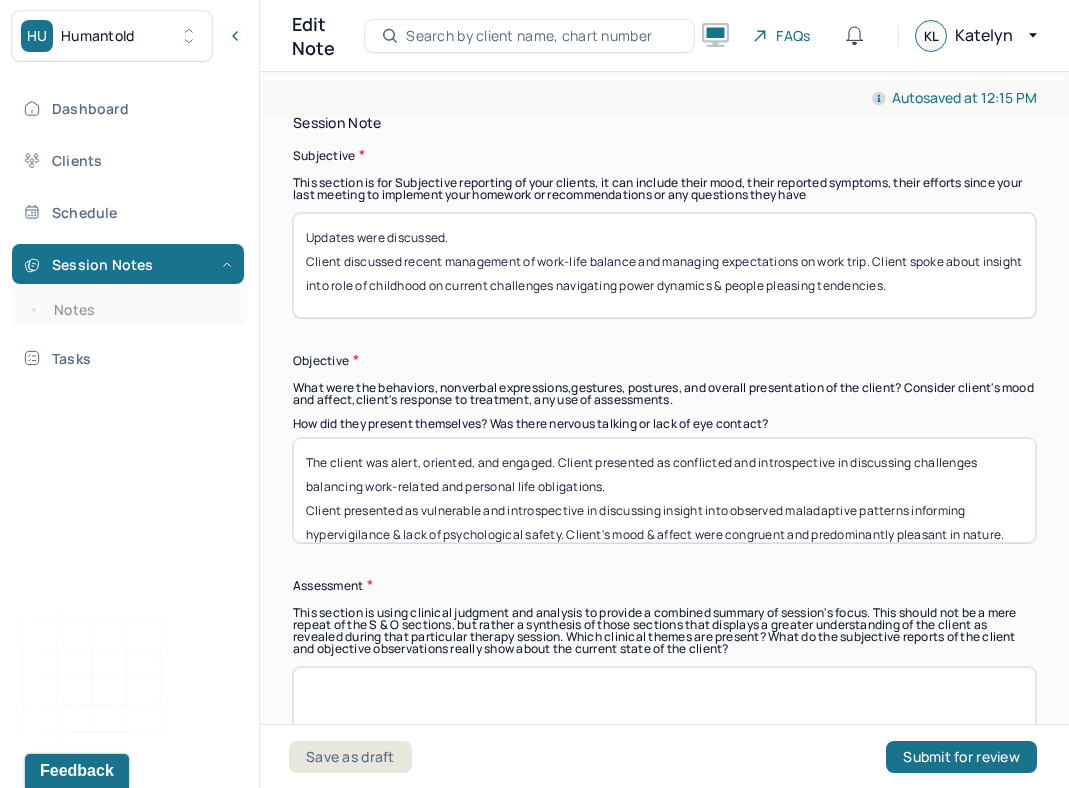 drag, startPoint x: 567, startPoint y: 528, endPoint x: 626, endPoint y: 488, distance: 71.281136 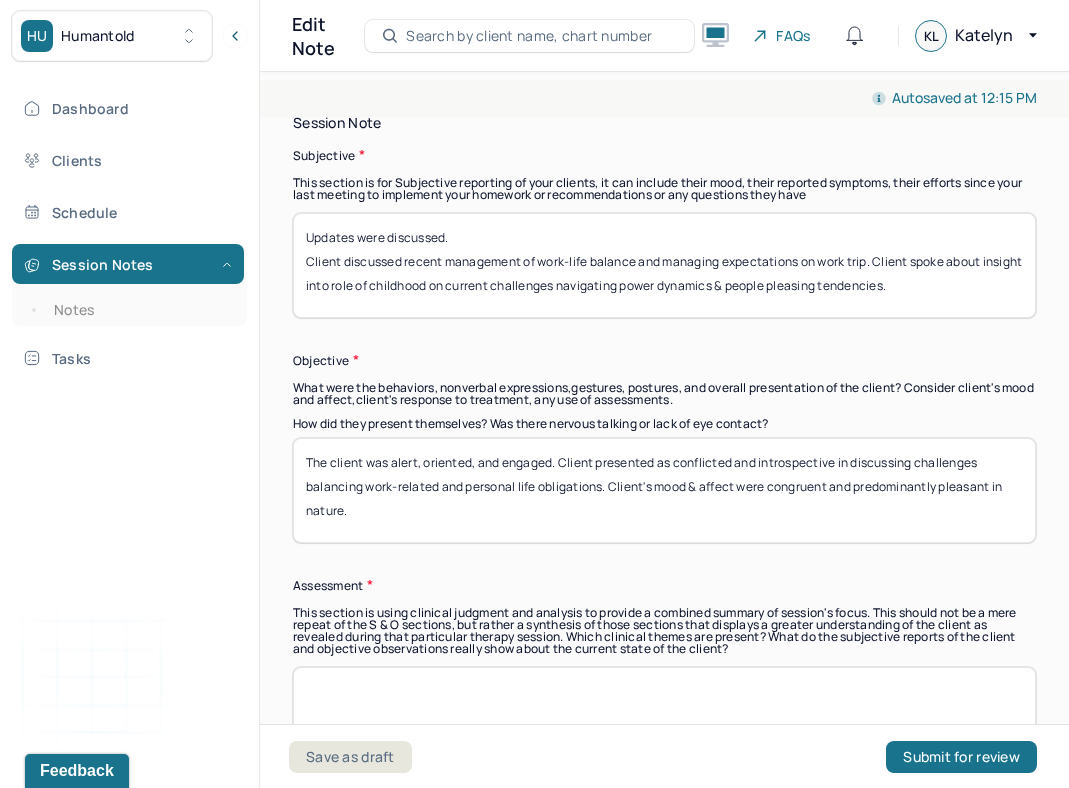 click on "The client was alert, oriented, and engaged. Client presented as conflicted and introspective in discussing challenges balancing work-related and personal life obligations.
Client presented as vulnerable and introspective in discussing insight into observed maladaptive patterns informing hypervigilance & lack of psychological safety. Client's mood & affect were congruent and predominantly pleasant in nature." at bounding box center (664, 490) 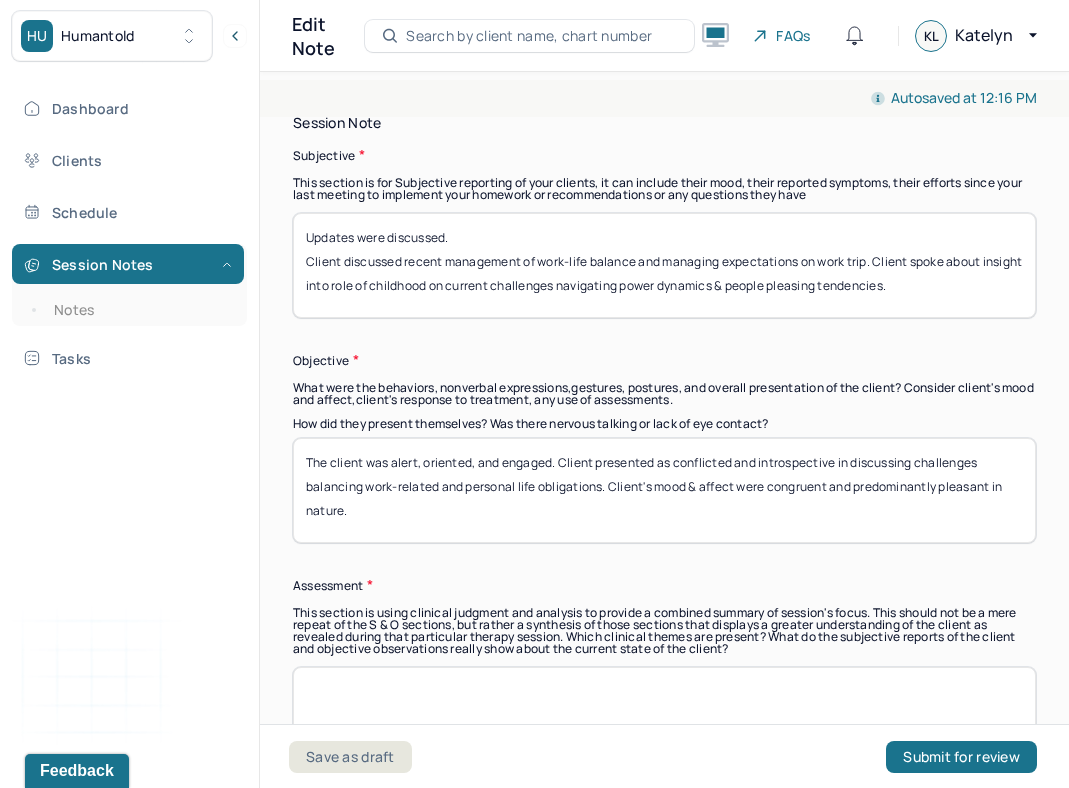 type on "The client was alert, oriented, and engaged. Client presented as conflicted and introspective in discussing challenges balancing work-related and personal life obligations. Client's mood & affect were congruent and predominantly pleasant in nature." 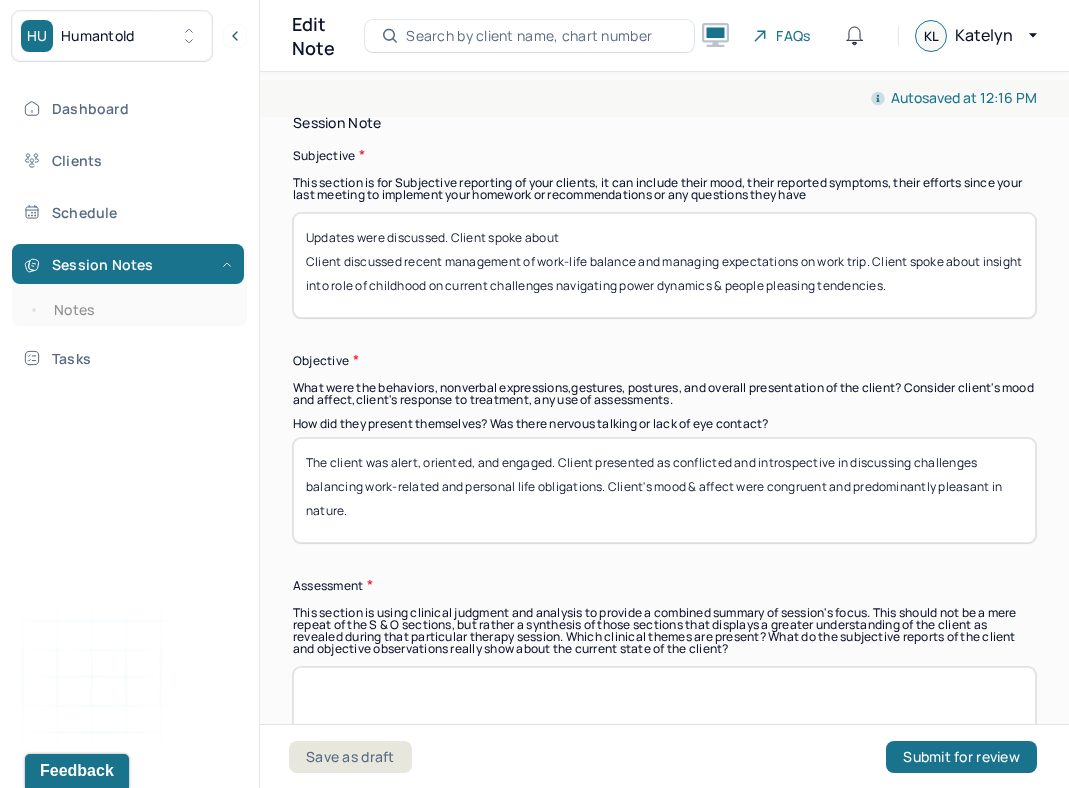 click on "Session Note Subjective This section is for Subjective reporting of your clients, it can include their mood, their reported symptoms, their efforts since your last meeting to implement your homework or recommendations or any questions they have Updates were discussed. Client spoke about
Client discussed recent management of work-life balance and managing expectations on work trip. Client spoke about insight into role of childhood on current challenges navigating power dynamics & people pleasing tendencies. Objective What were the behaviors, nonverbal expressions,gestures, postures, and overall presentation of the client? Consider client's mood and affect,client's response to treatment, any use of assessments. How did they present themselves? Was there nervous talking or lack of eye contact?" at bounding box center (664, 442) 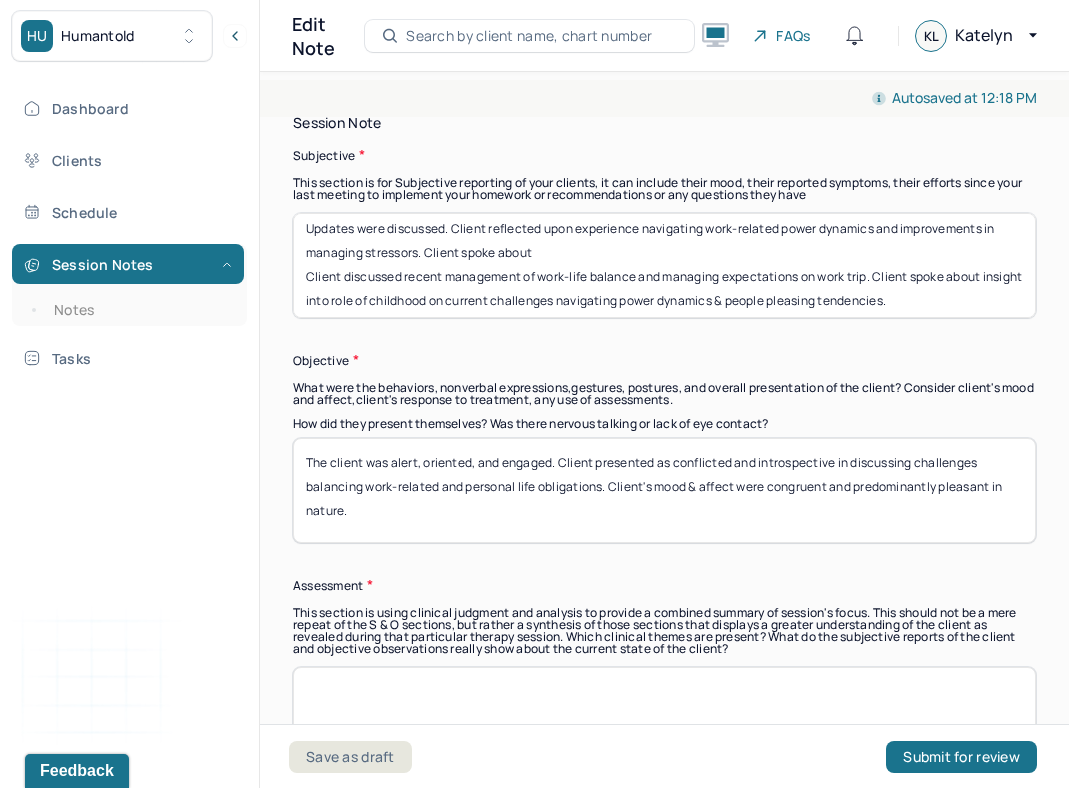 scroll, scrollTop: 0, scrollLeft: 0, axis: both 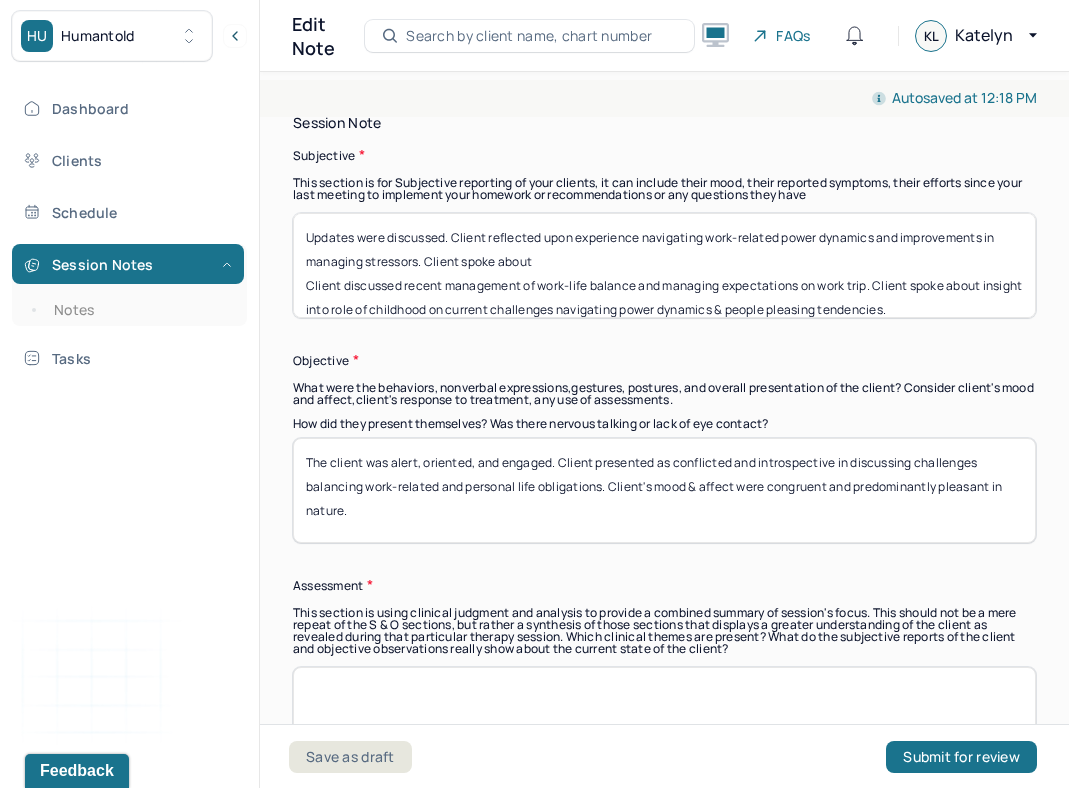 click on "Updates were discussed. Client reflected upon experience navigating work-related power dynamics and improvements in managing stressors. Client spoke about
Client discussed recent management of work-life balance and managing expectations on work trip. Client spoke about insight into role of childhood on current challenges navigating power dynamics & people pleasing tendencies." at bounding box center [664, 265] 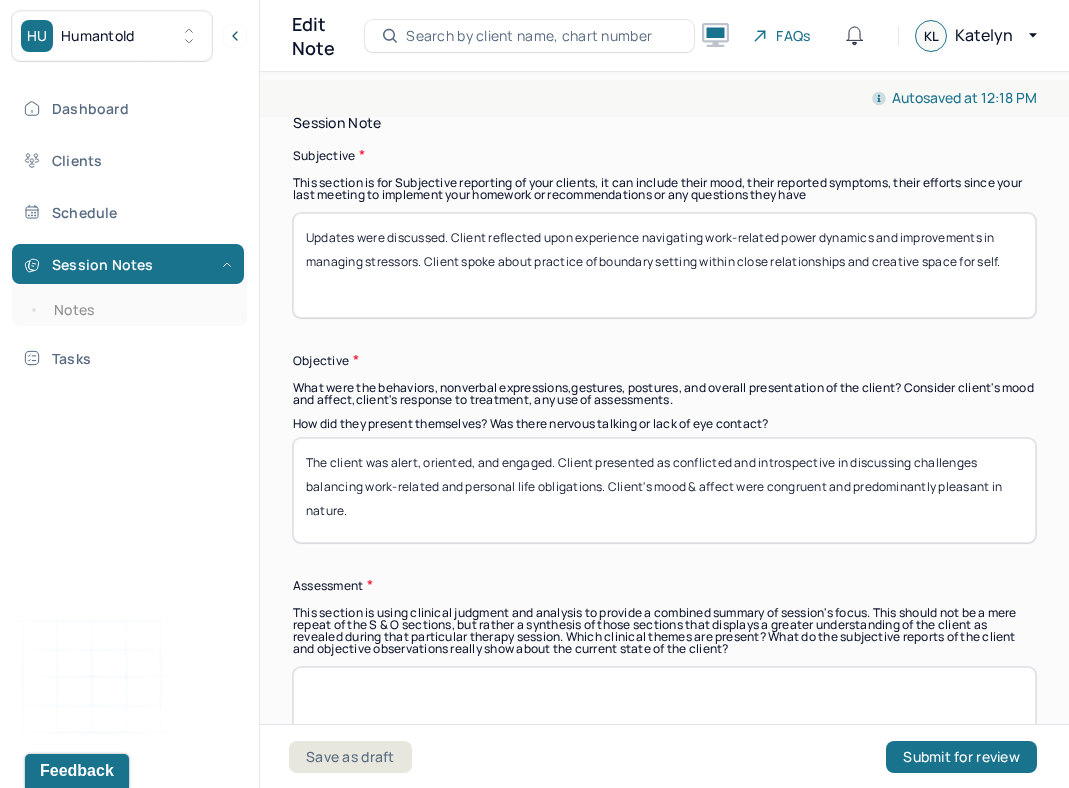 click on "Updates were discussed. Client reflected upon experience navigating work-related power dynamics and improvements in managing stressors. Client spoke about practice of boundary setting within close relationships and creative space for self." at bounding box center (664, 265) 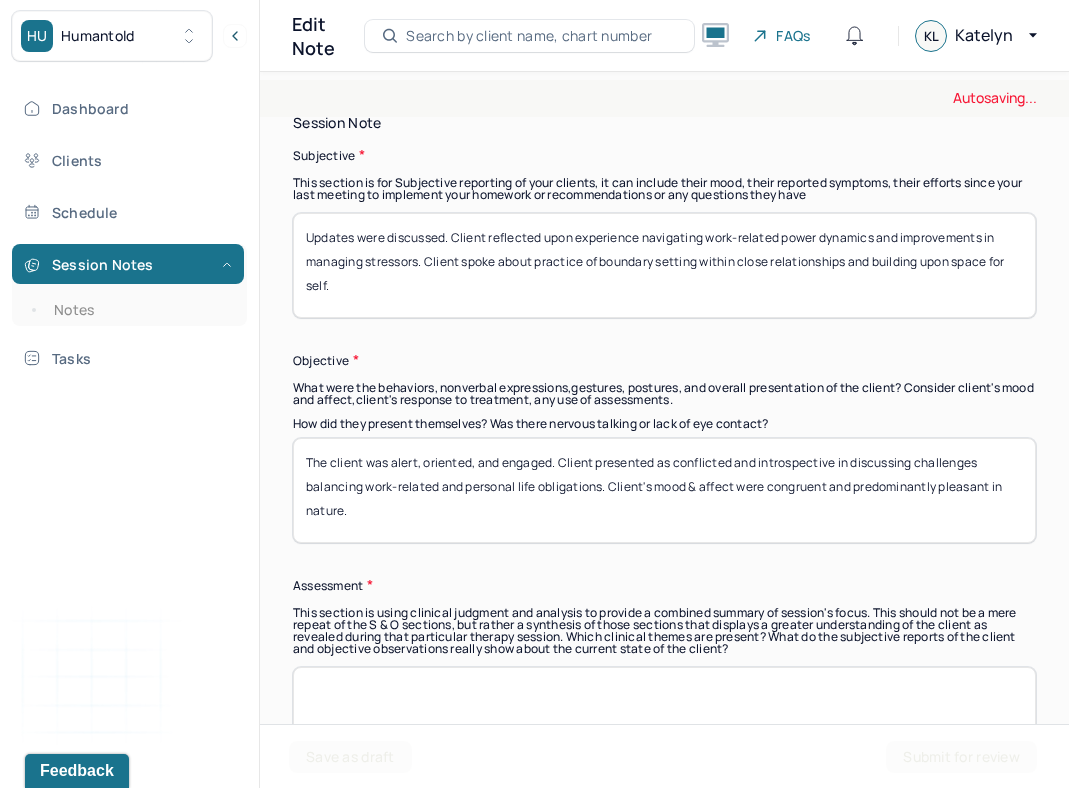 type on "Updates were discussed. Client reflected upon experience navigating work-related power dynamics and improvements in managing stressors. Client spoke about practice of boundary setting within close relationships and building upon space for self." 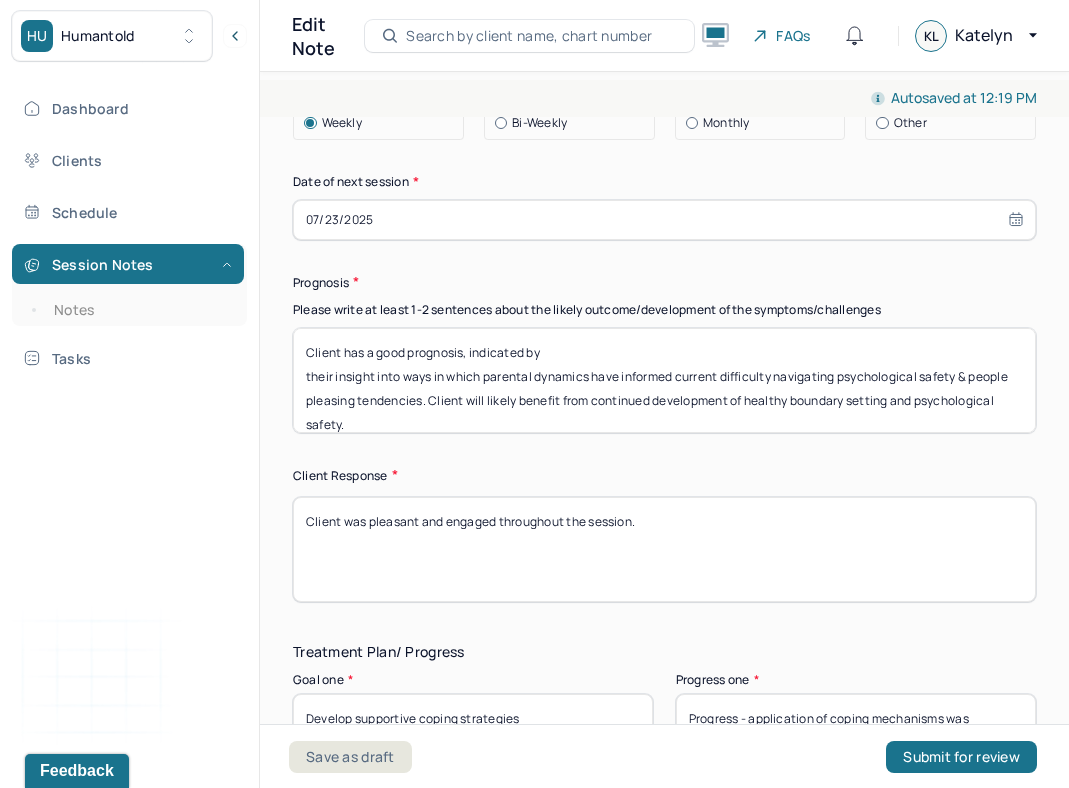 scroll, scrollTop: 3135, scrollLeft: 0, axis: vertical 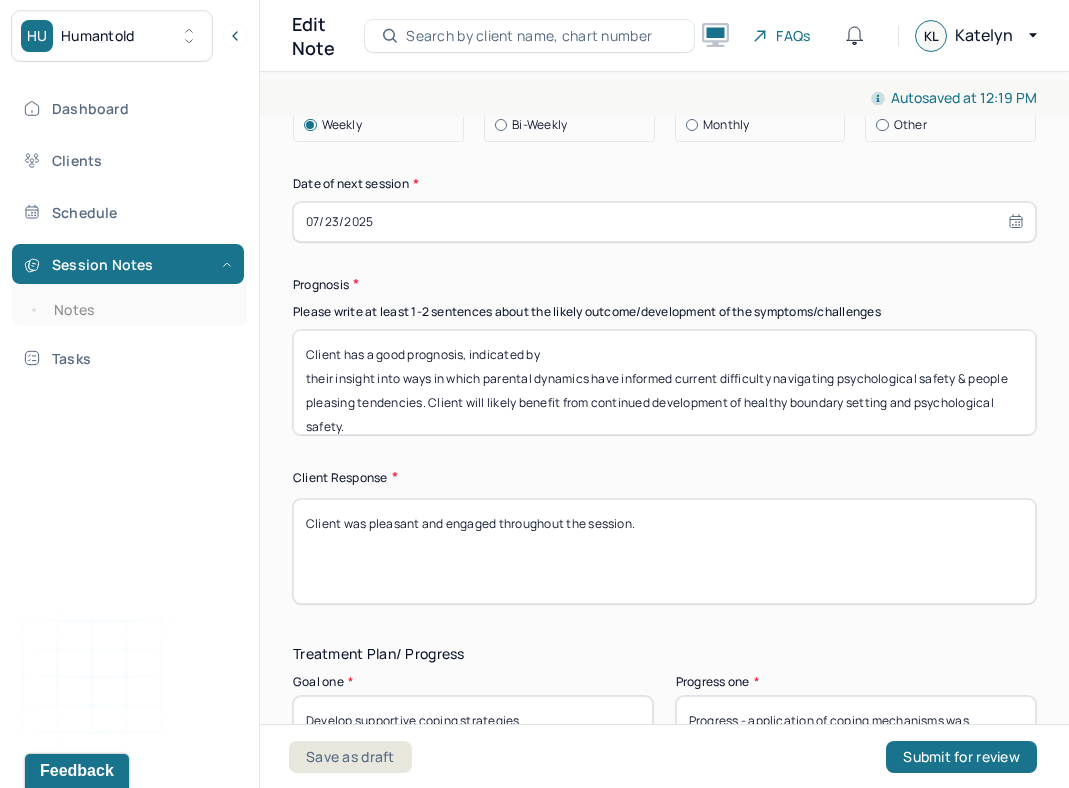 click on "Client has a good prognosis, indicated by
their insight into ways in which parental dynamics have informed current difficulty navigating psychological safety & people pleasing tendencies. Client will likely benefit from continued development of healthy boundary setting and psychological safety." at bounding box center (664, 382) 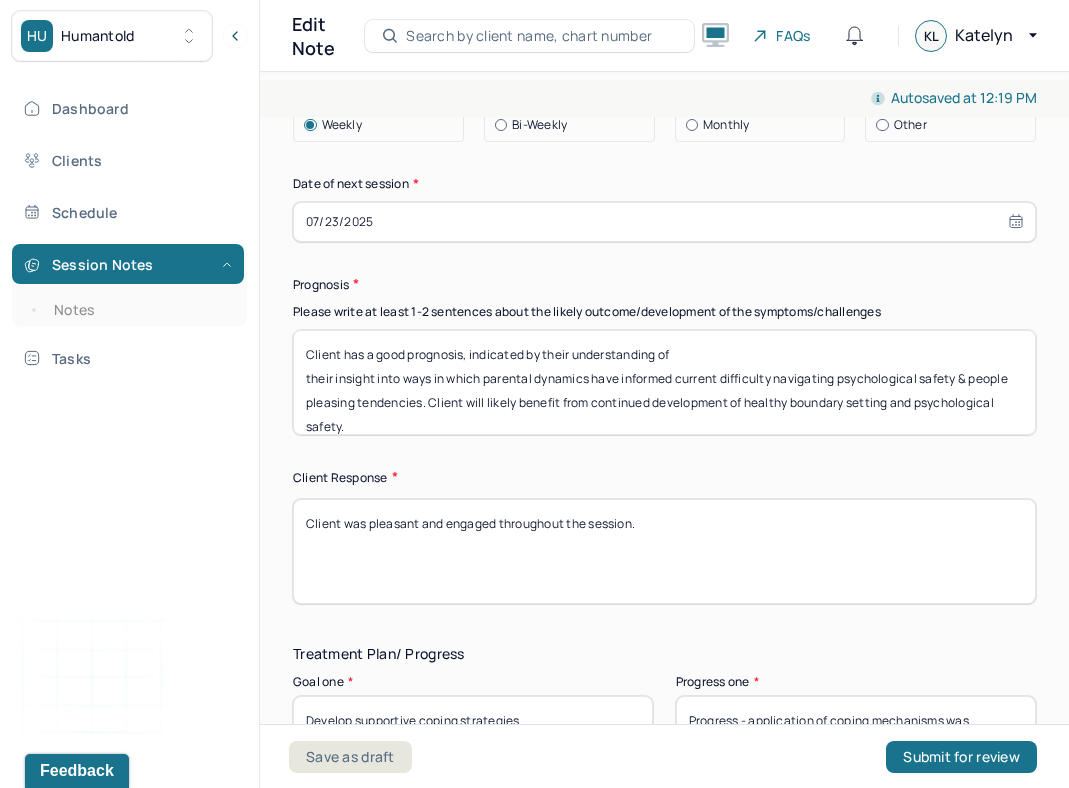 click on "Therapy Intervention Techniques Please select at least 1 intervention used Cognitive-Behavioral therapies Cognitive-Behavioral therapy (CBT) Dialectical Behavioral therapy (DBT) Modeling and skills training Trauma-focused CBT EDMR Rational Emotive Behaviour therapy Acceptance Commitment Therapy Solution Based Brief Therapy Mindfulness Based Cognitive Therapy Relationship based Interventions Attachment-oriented interventions Parent-child interaction therapy Parent interventions Other Client centered therapy/ Humanism Gestalt therapy Existential therapy Feminist therapy Psychodynamic therapy Grief therapy Internal family systems (IFS) Narrative therapy Positive psychology Psychoeducation Sex therapy Strength based theory Career Counseling Multisystemic family theory Plan What specific steps has the client committed to work on as homework or during the next session? What specific interventions or treatment plan changes will the clinician be focused on in the upcoming sessions? Frequency of sessions Weekly Other" at bounding box center (664, -97) 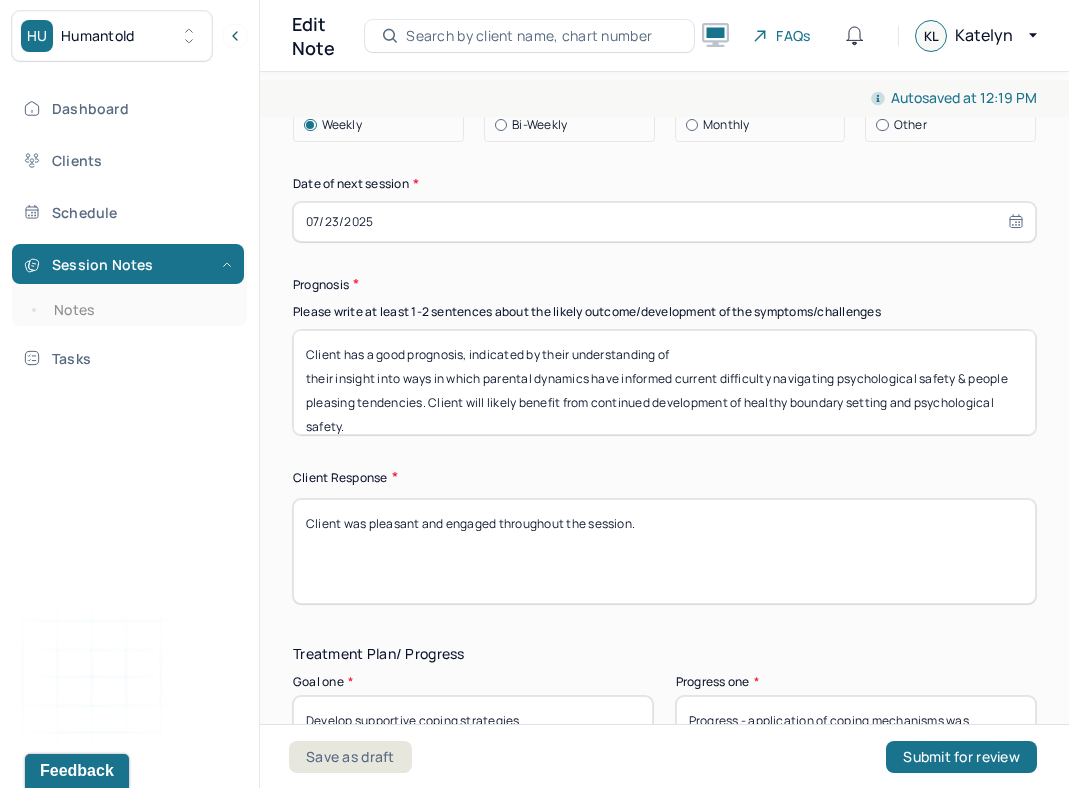 click on "Client has a good prognosis, indicated by their understanding of
their insight into ways in which parental dynamics have informed current difficulty navigating psychological safety & people pleasing tendencies. Client will likely benefit from continued development of healthy boundary setting and psychological safety." at bounding box center (664, 382) 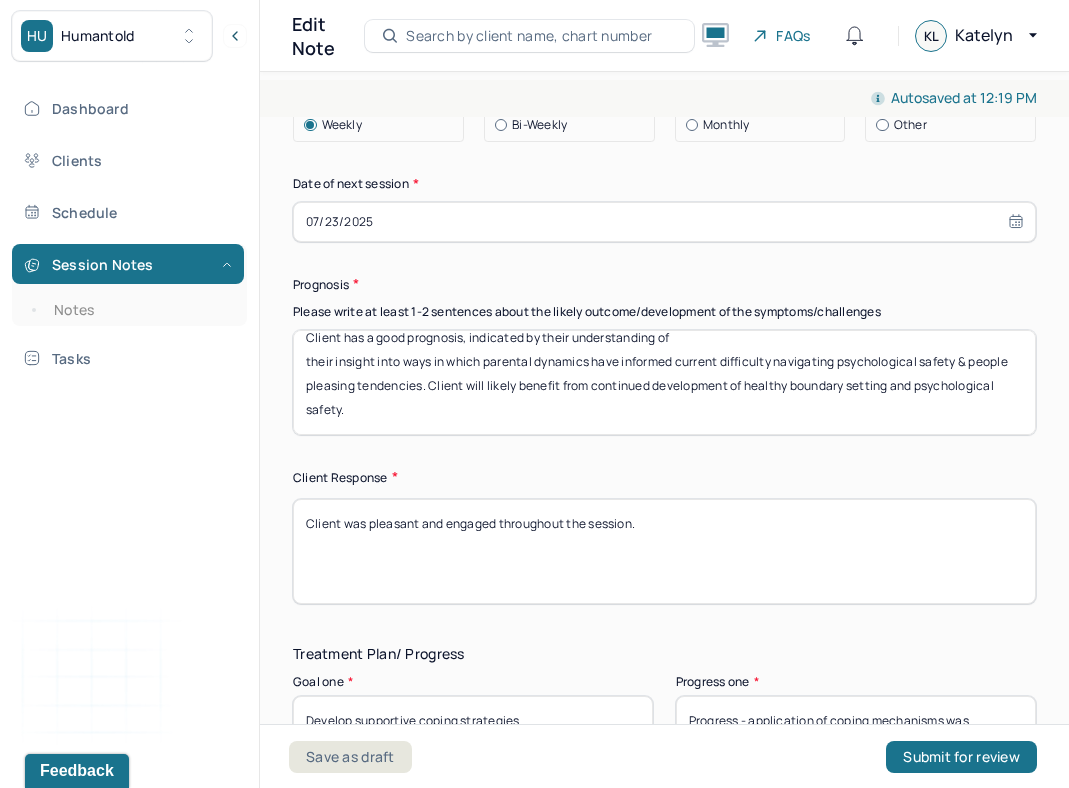 scroll, scrollTop: 0, scrollLeft: 0, axis: both 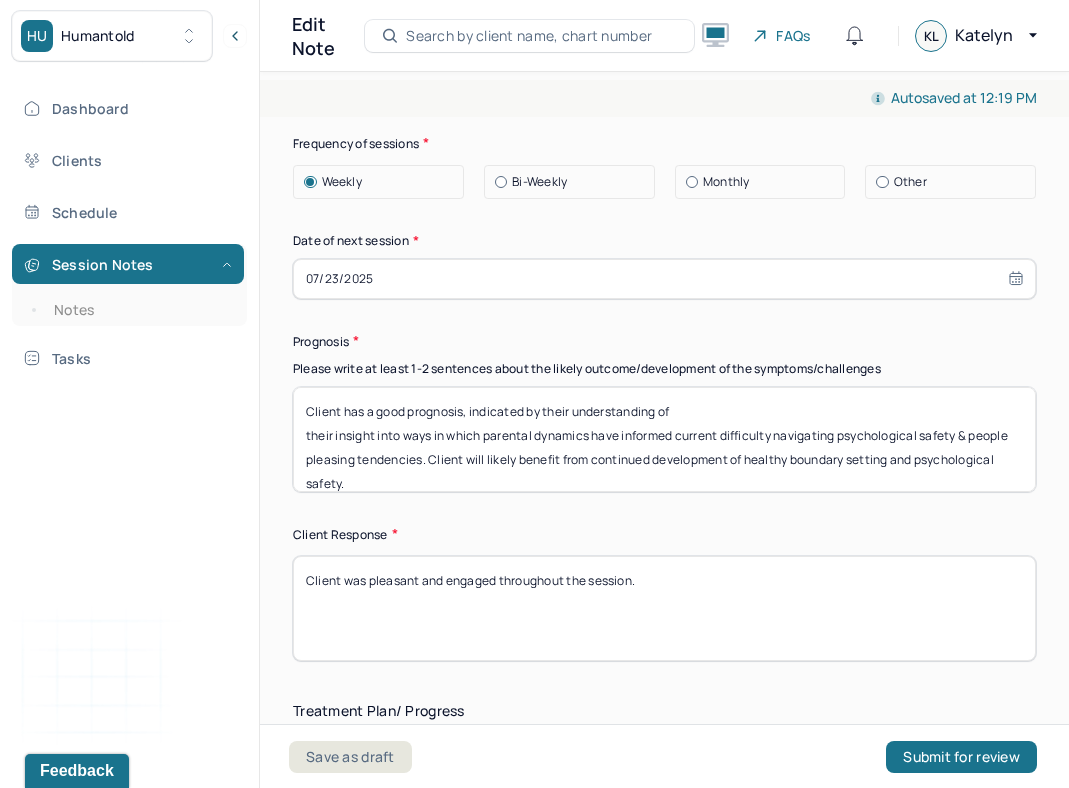 click on "Client has a good prognosis, indicated by their understanding of
their insight into ways in which parental dynamics have informed current difficulty navigating psychological safety & people pleasing tendencies. Client will likely benefit from continued development of healthy boundary setting and psychological safety." at bounding box center (664, 439) 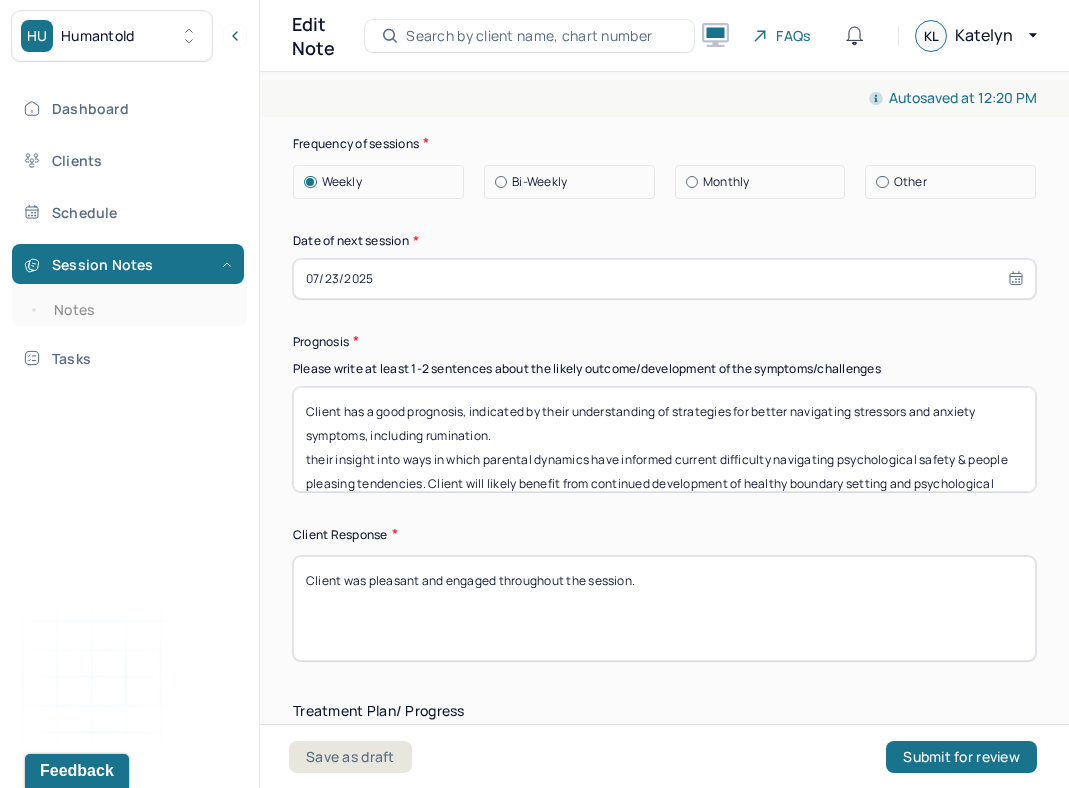 scroll, scrollTop: 13, scrollLeft: 0, axis: vertical 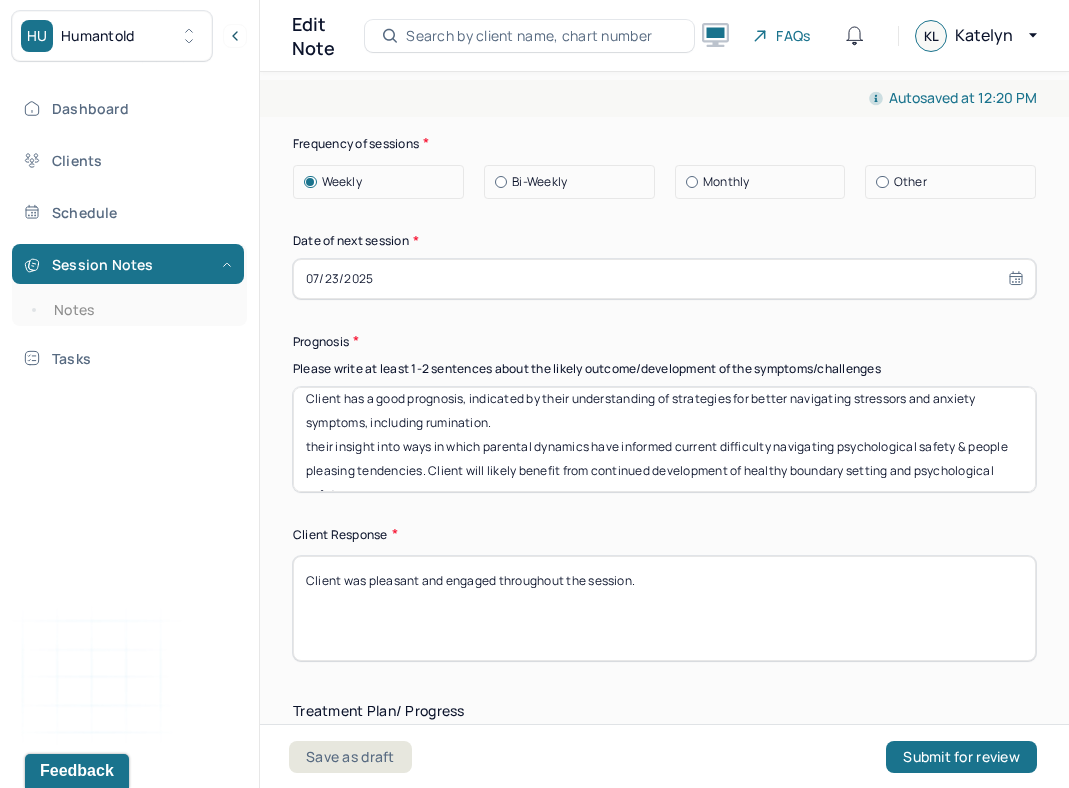 drag, startPoint x: 427, startPoint y: 481, endPoint x: 306, endPoint y: 449, distance: 125.1599 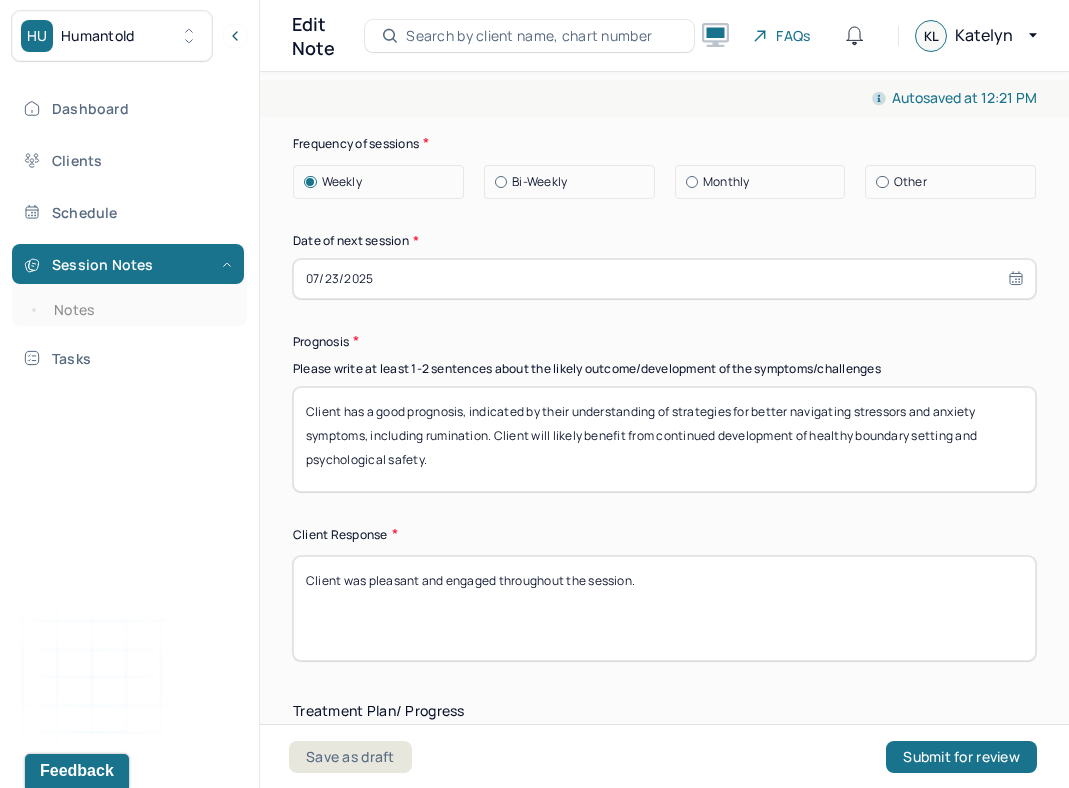 scroll, scrollTop: 0, scrollLeft: 0, axis: both 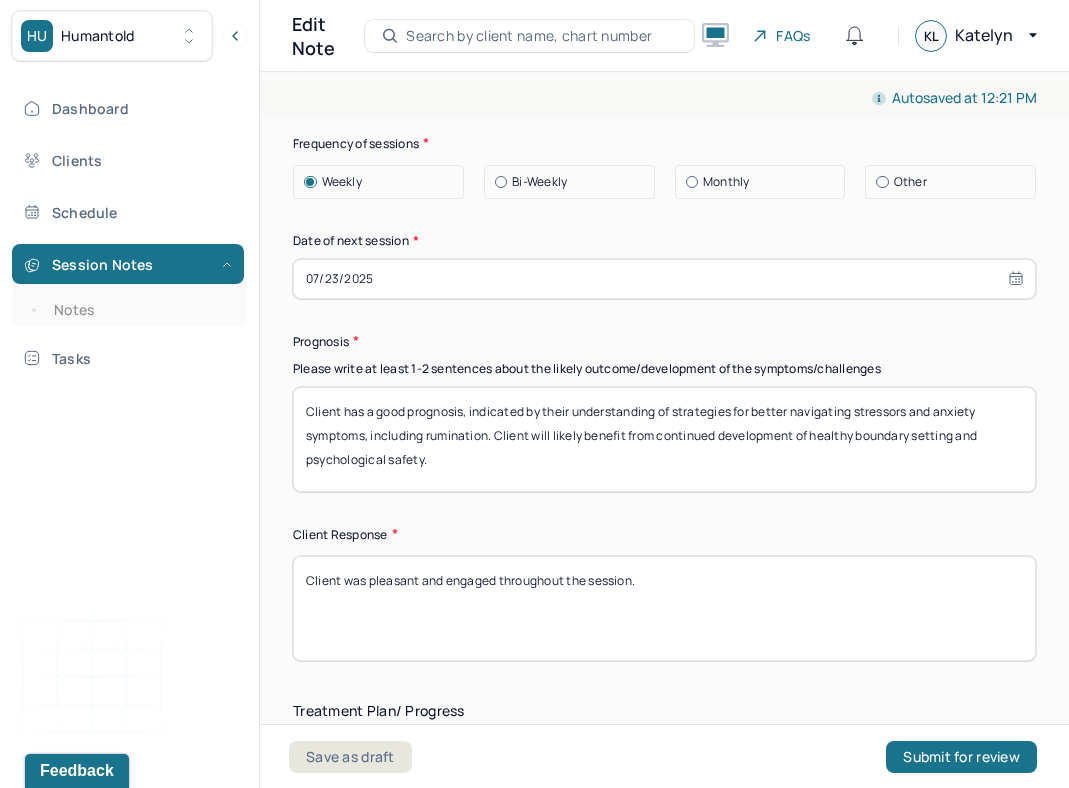 drag, startPoint x: 433, startPoint y: 453, endPoint x: 234, endPoint y: 467, distance: 199.49185 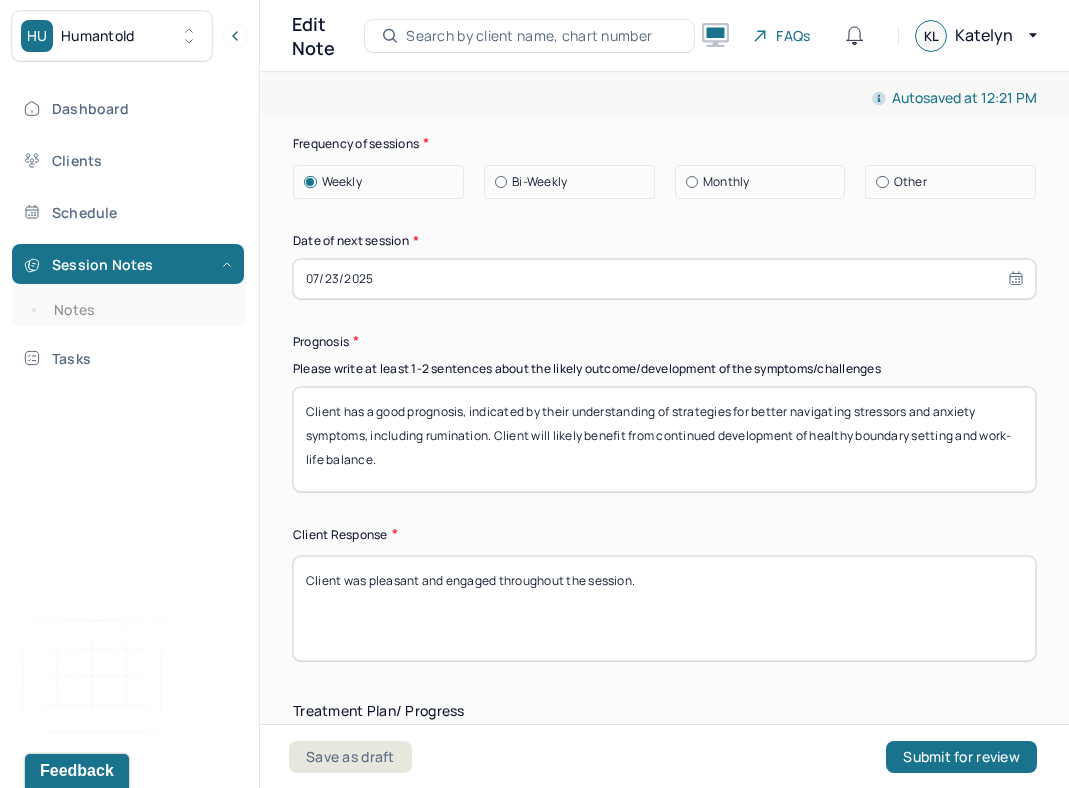drag, startPoint x: 559, startPoint y: 465, endPoint x: 497, endPoint y: 431, distance: 70.71068 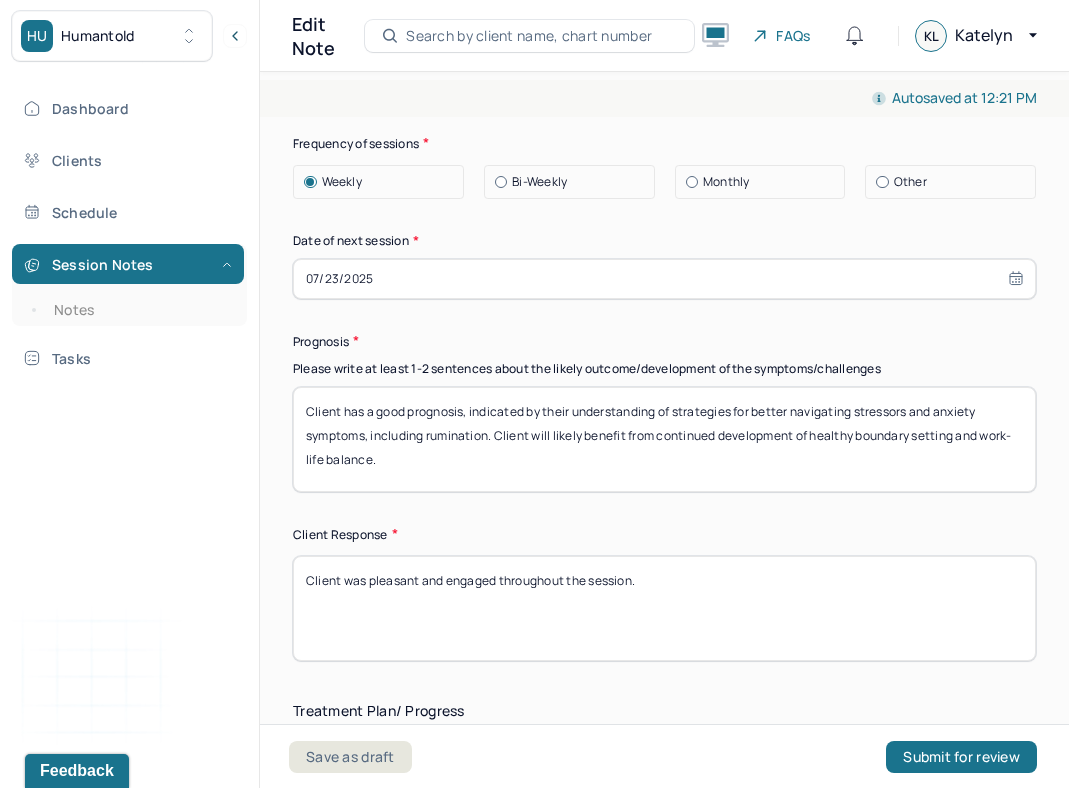 click on "Client has a good prognosis, indicated by their understanding of strategies for better navigating stressors and anxiety symptoms, including rumination. Client will likely benefit from continued development of healthy boundary setting and work-life balance." at bounding box center (664, 439) 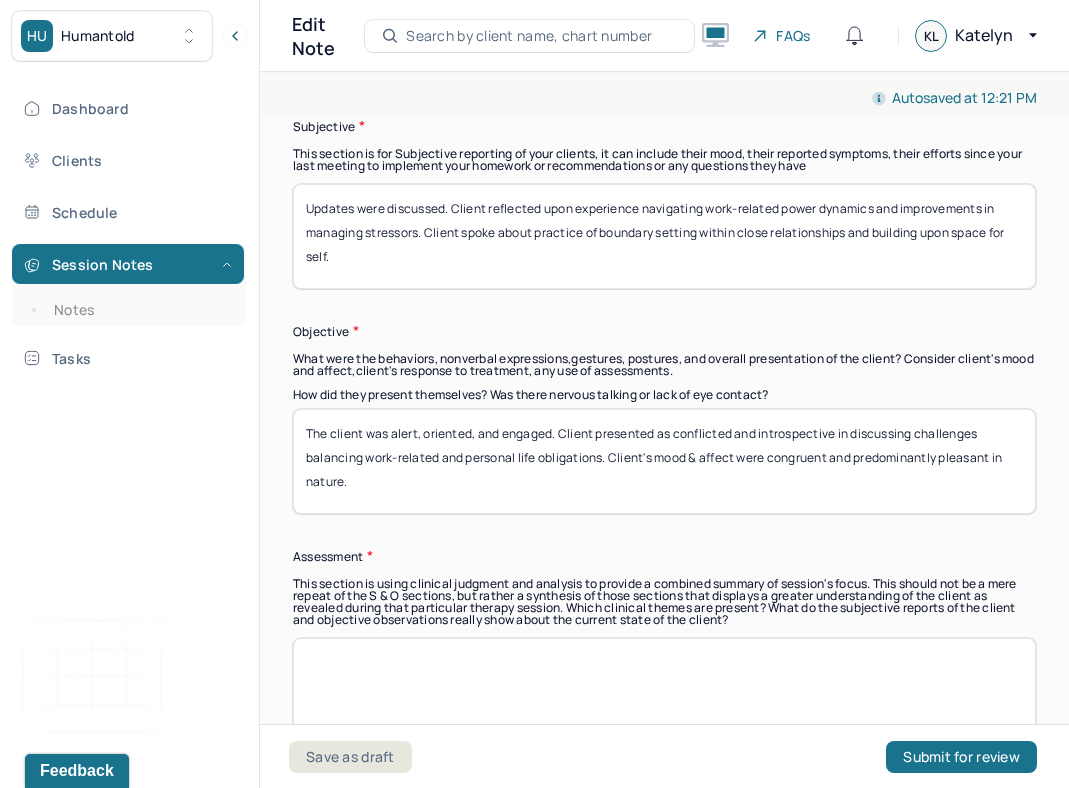 scroll, scrollTop: 1572, scrollLeft: 0, axis: vertical 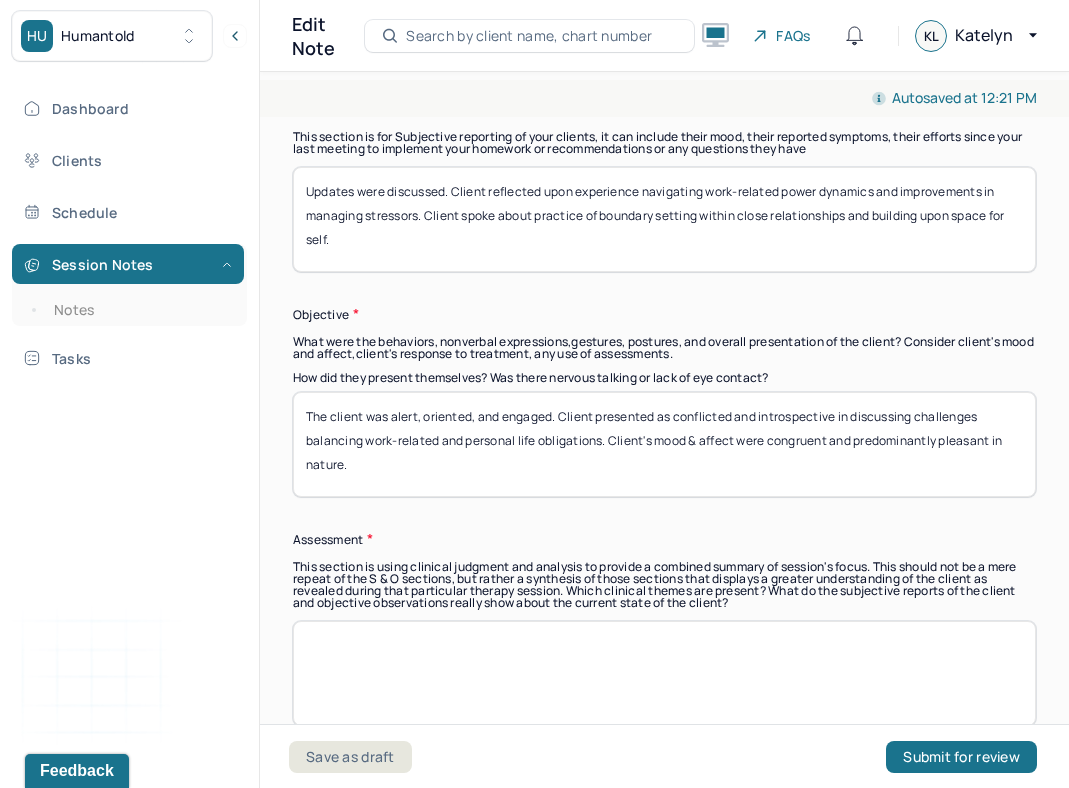 click at bounding box center (664, 673) 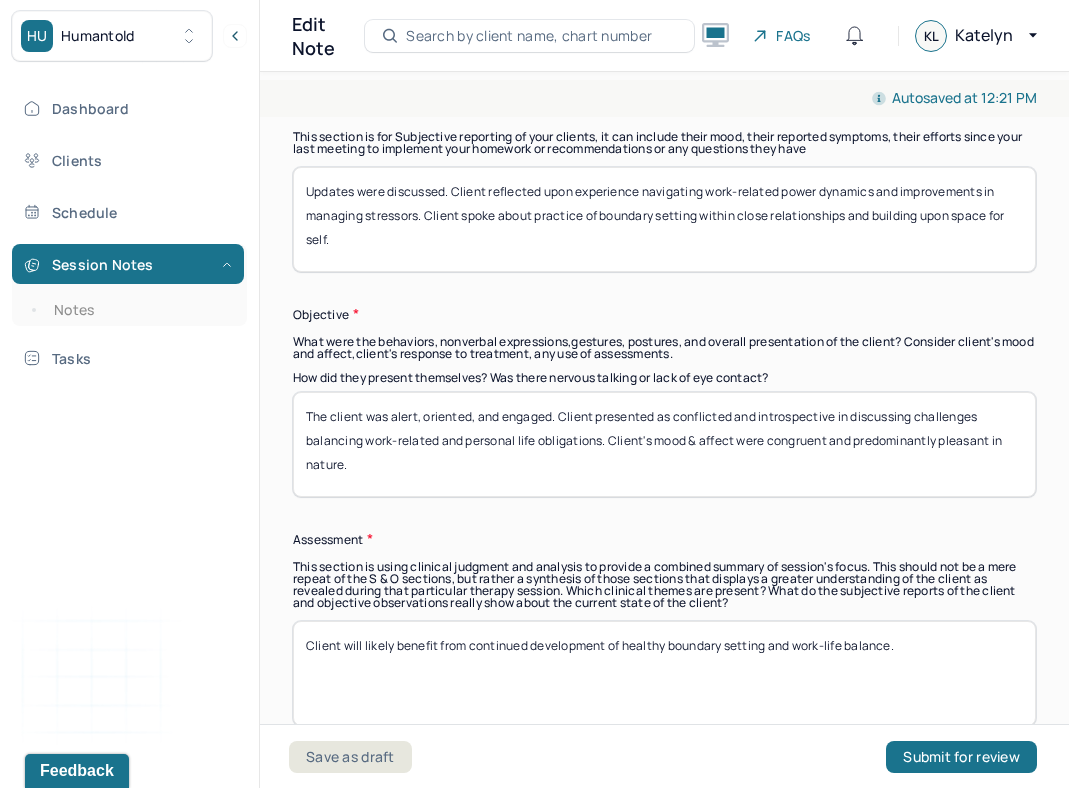 click on "Client will likely benefit from continued development of healthy boundary setting and work-life balance." at bounding box center (664, 673) 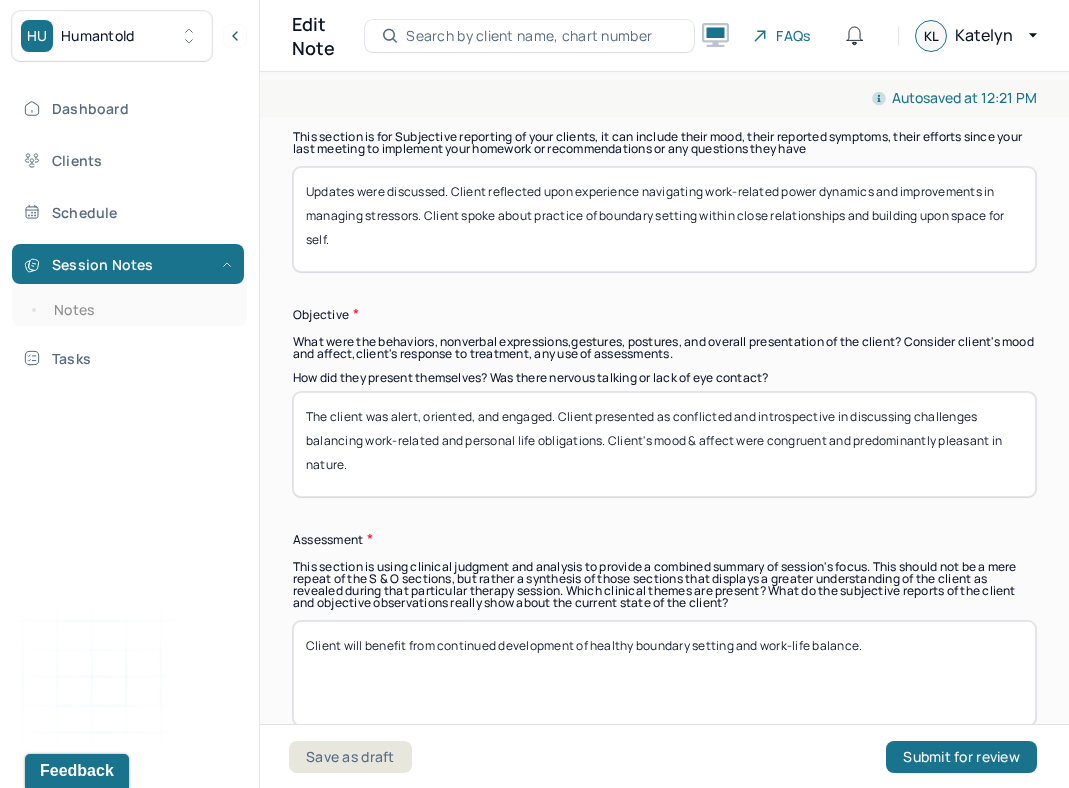 type on "Client will benefit from continued development of healthy boundary setting and work-life balance." 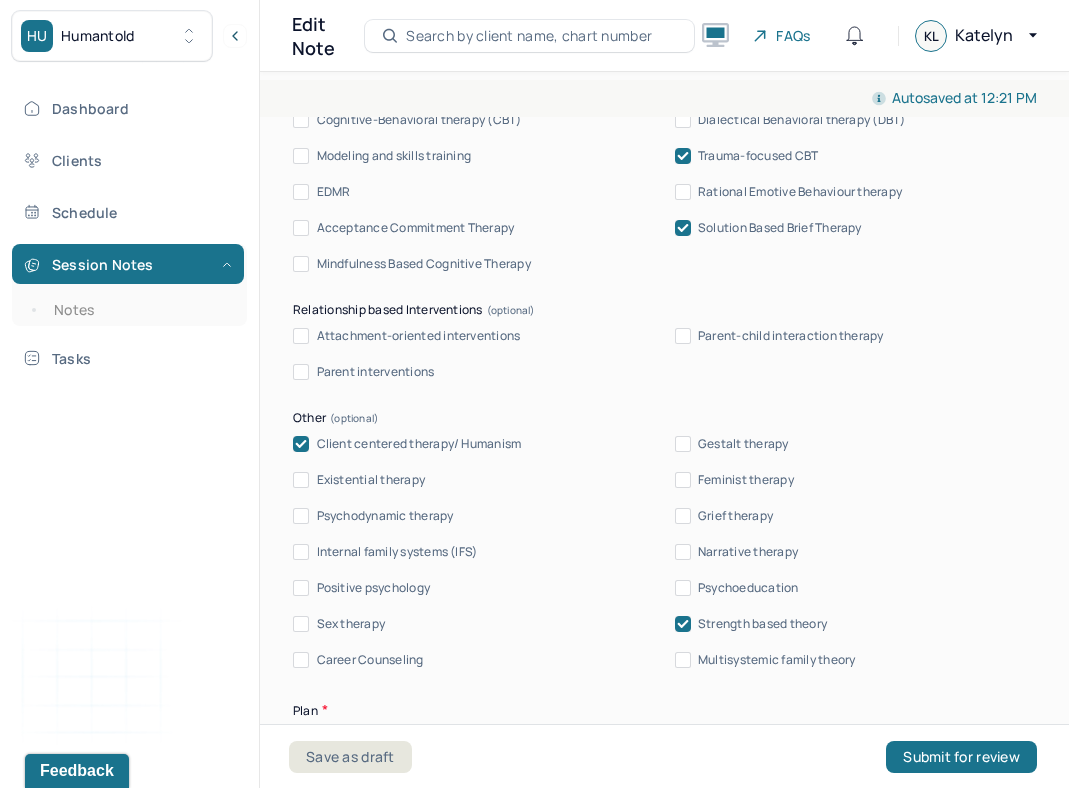 scroll, scrollTop: 2308, scrollLeft: 0, axis: vertical 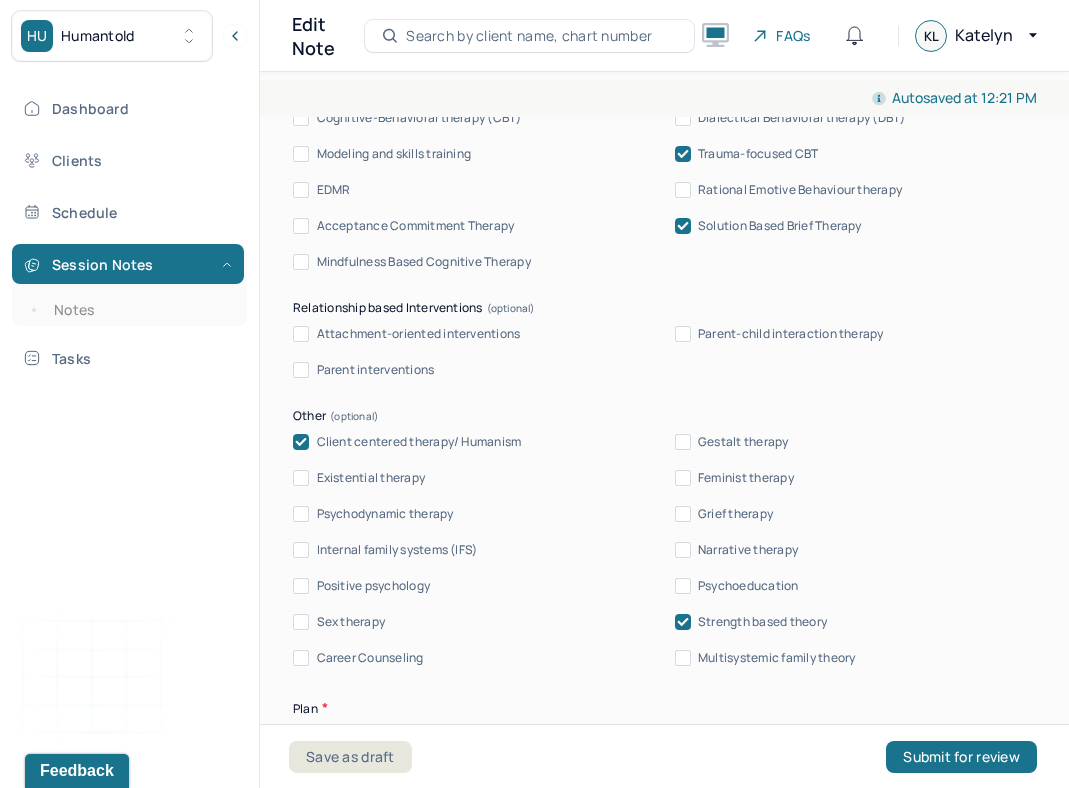 click on "Trauma-focused CBT" at bounding box center (758, 154) 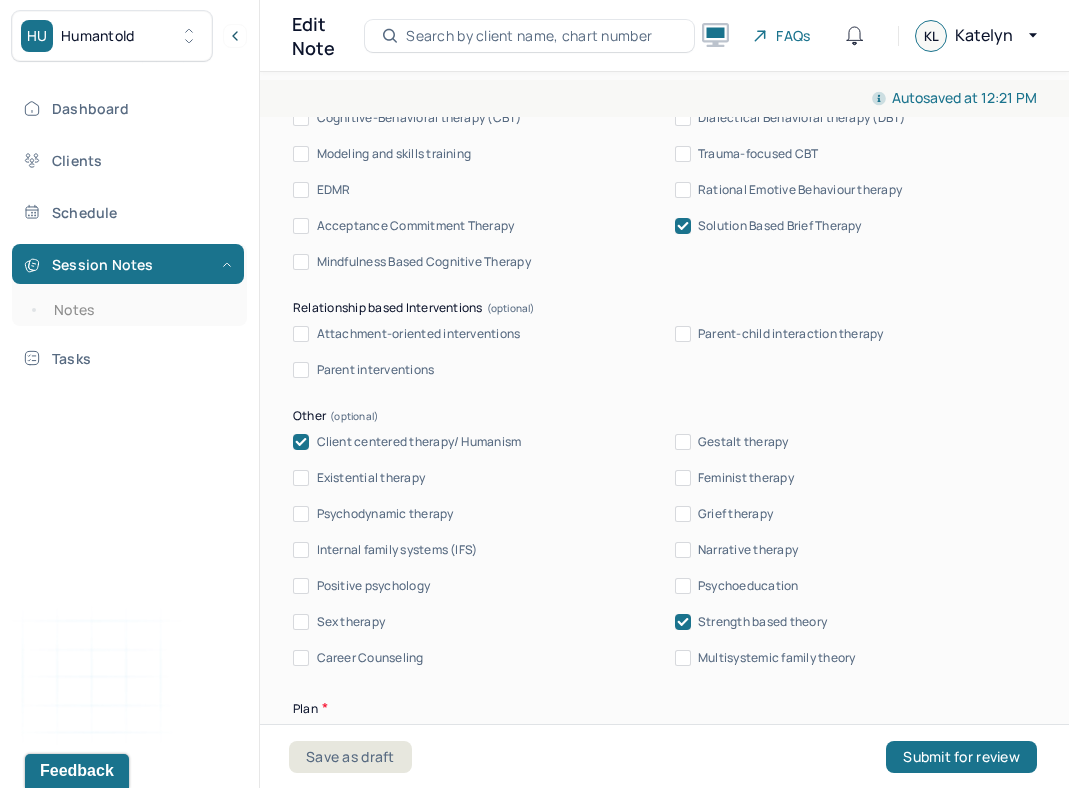 click on "Narrative therapy" at bounding box center (748, 550) 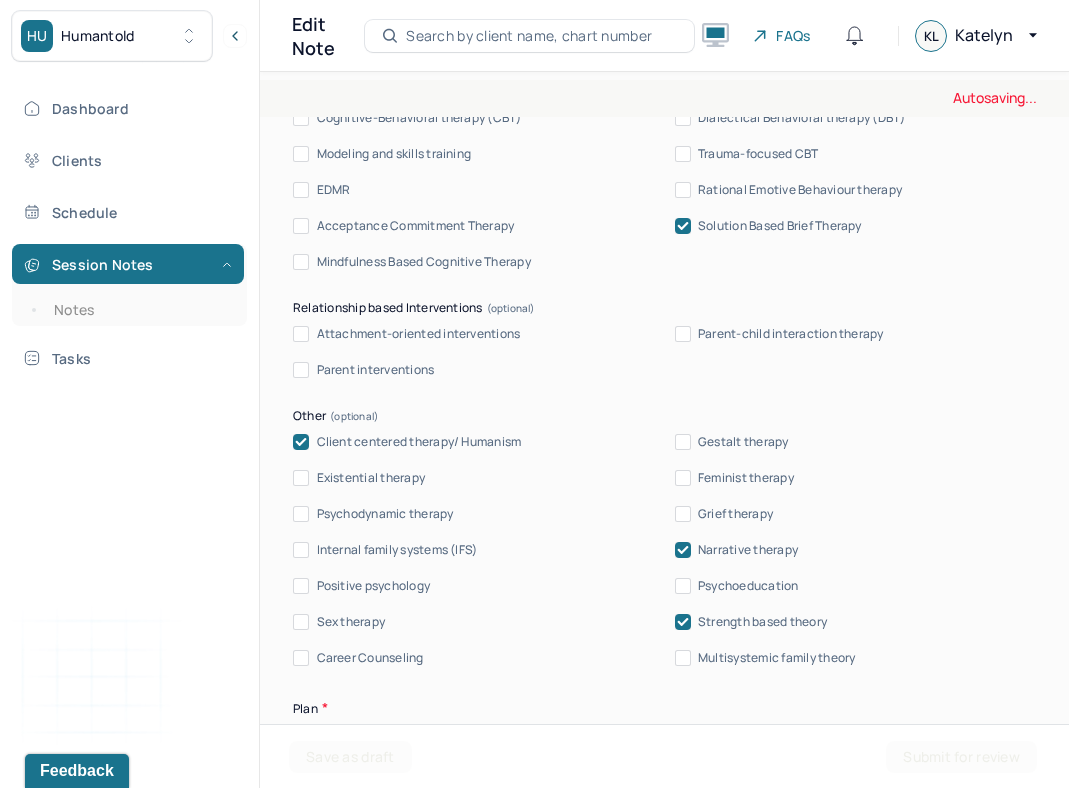 click on "Other" at bounding box center (664, 416) 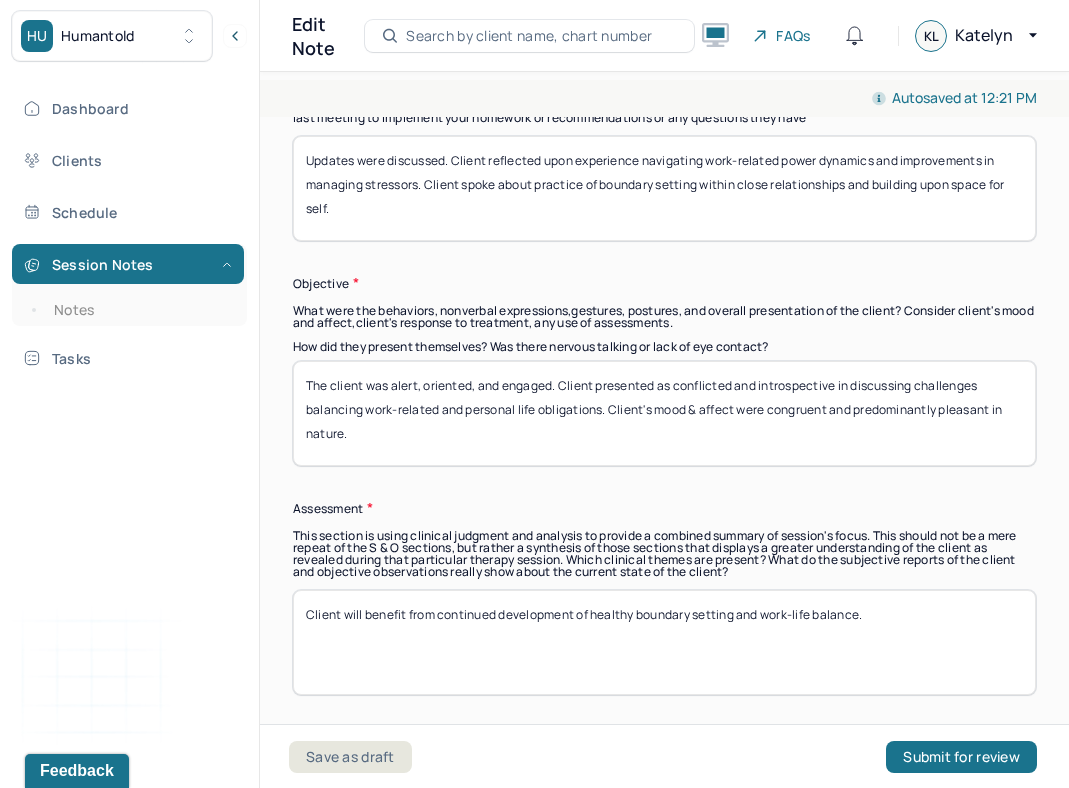 scroll, scrollTop: 1606, scrollLeft: 0, axis: vertical 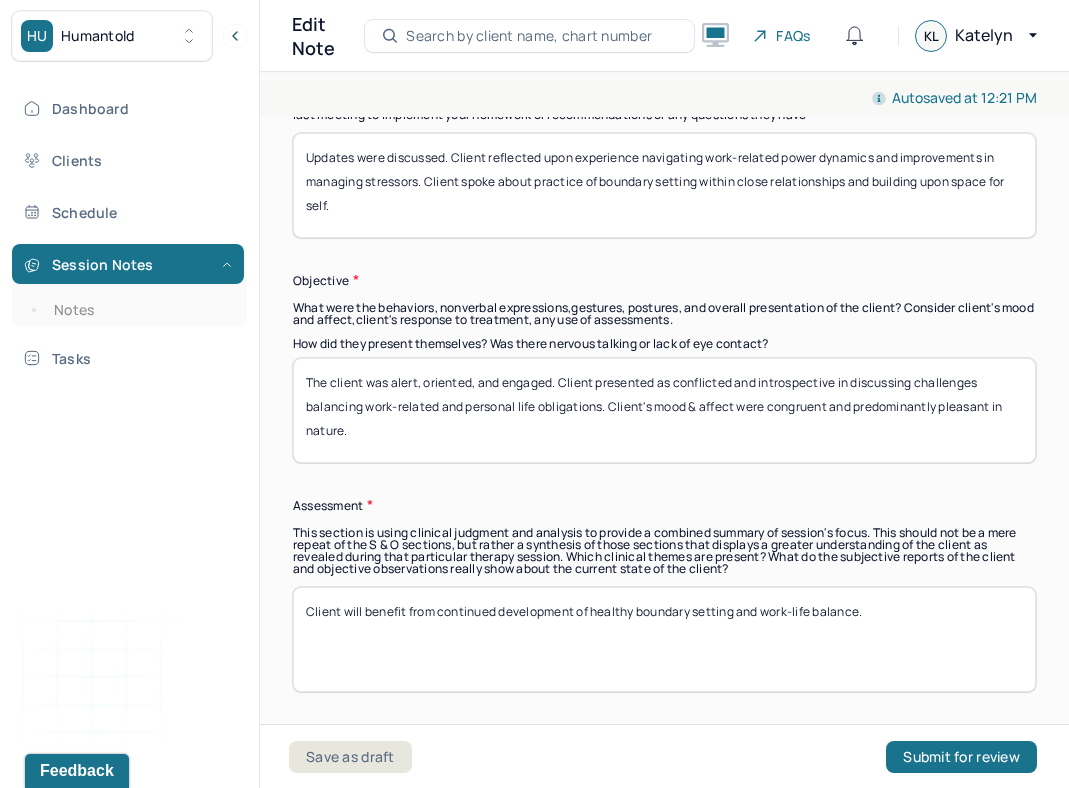 click on "Client will benefit from continued development of healthy boundary setting and work-life balance." at bounding box center (664, 639) 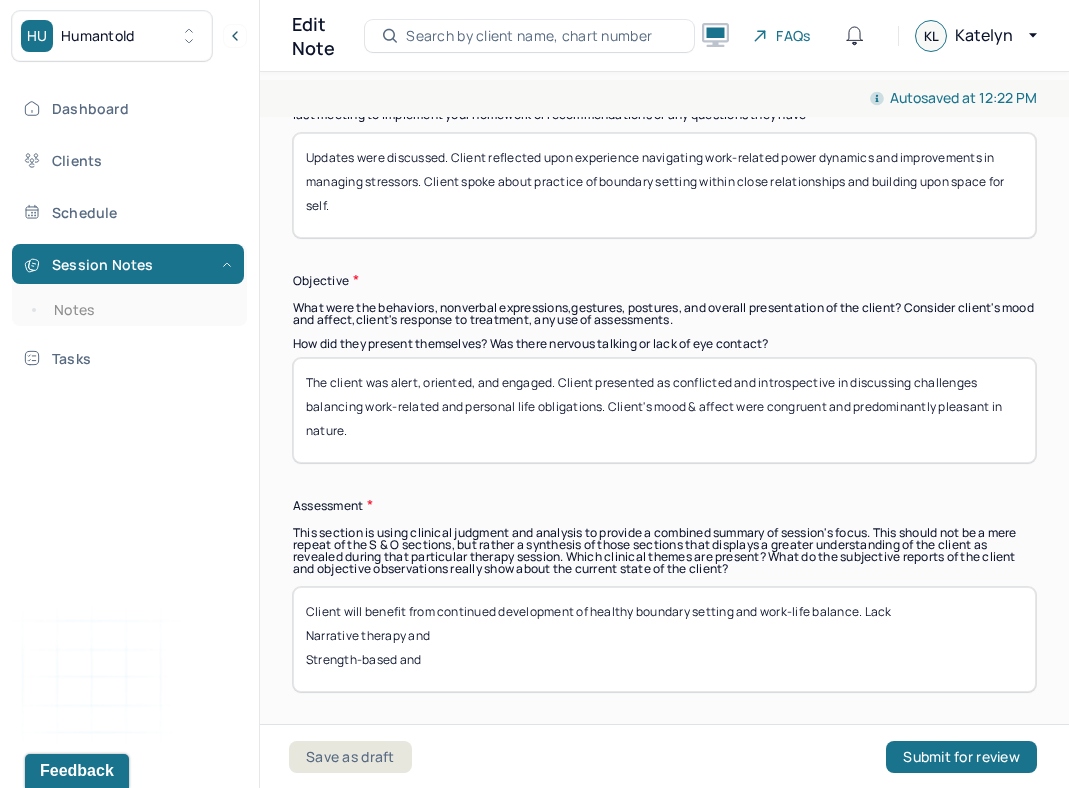 click on "Client will benefit from continued development of healthy boundary setting and work-life balance. Lack
Narrative therapy and
Strength-based and" at bounding box center (664, 639) 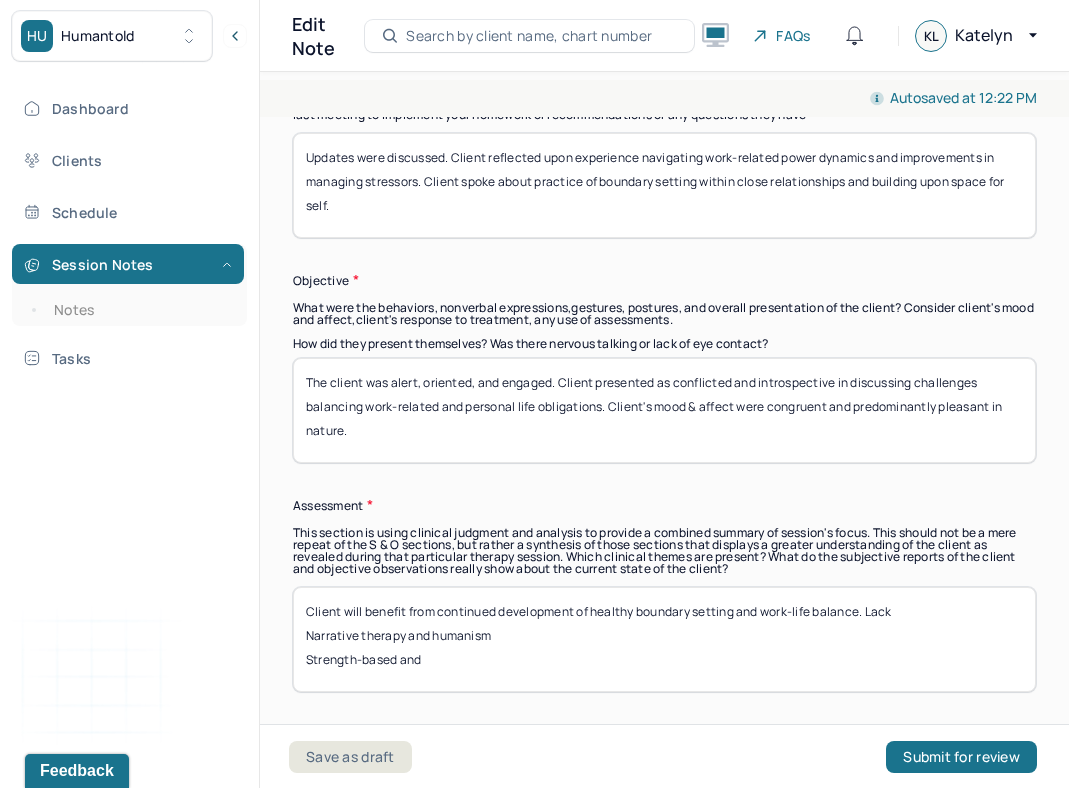 click on "Client will benefit from continued development of healthy boundary setting and work-life balance. Lack
Narrative therapy and
Strength-based and" at bounding box center (664, 639) 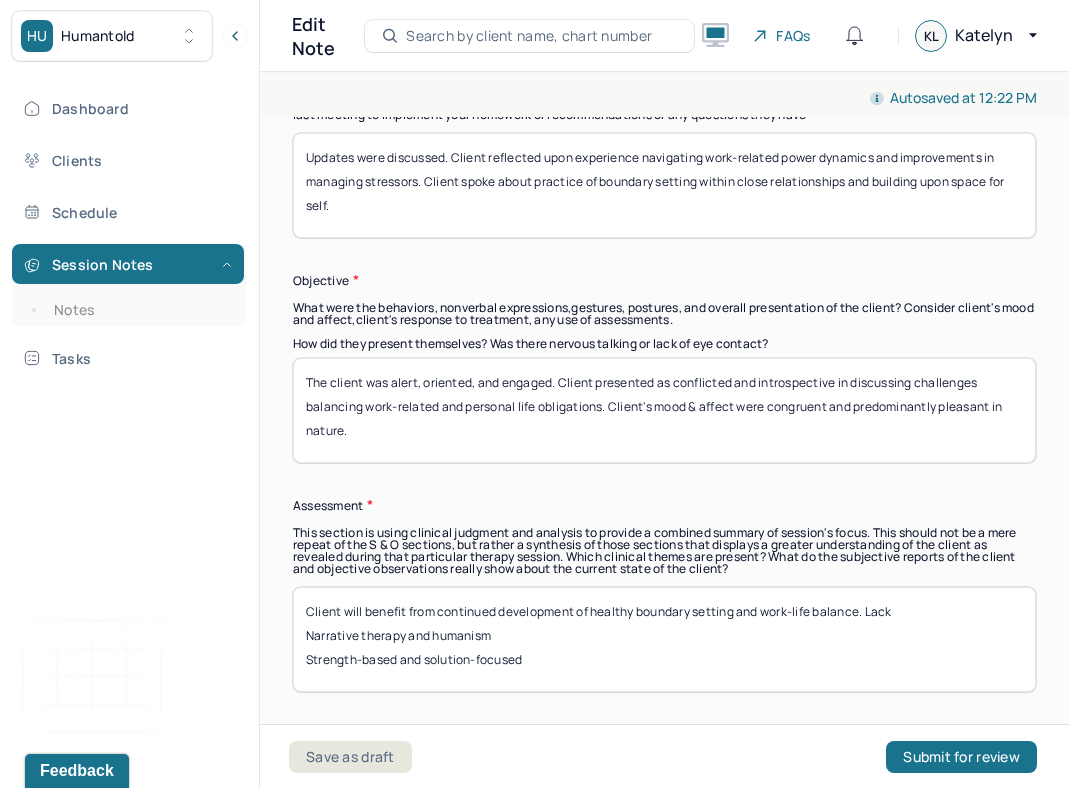 click on "Client will benefit from continued development of healthy boundary setting and work-life balance. Lack
Narrative therapy and humanism
Strength-based and" at bounding box center (664, 639) 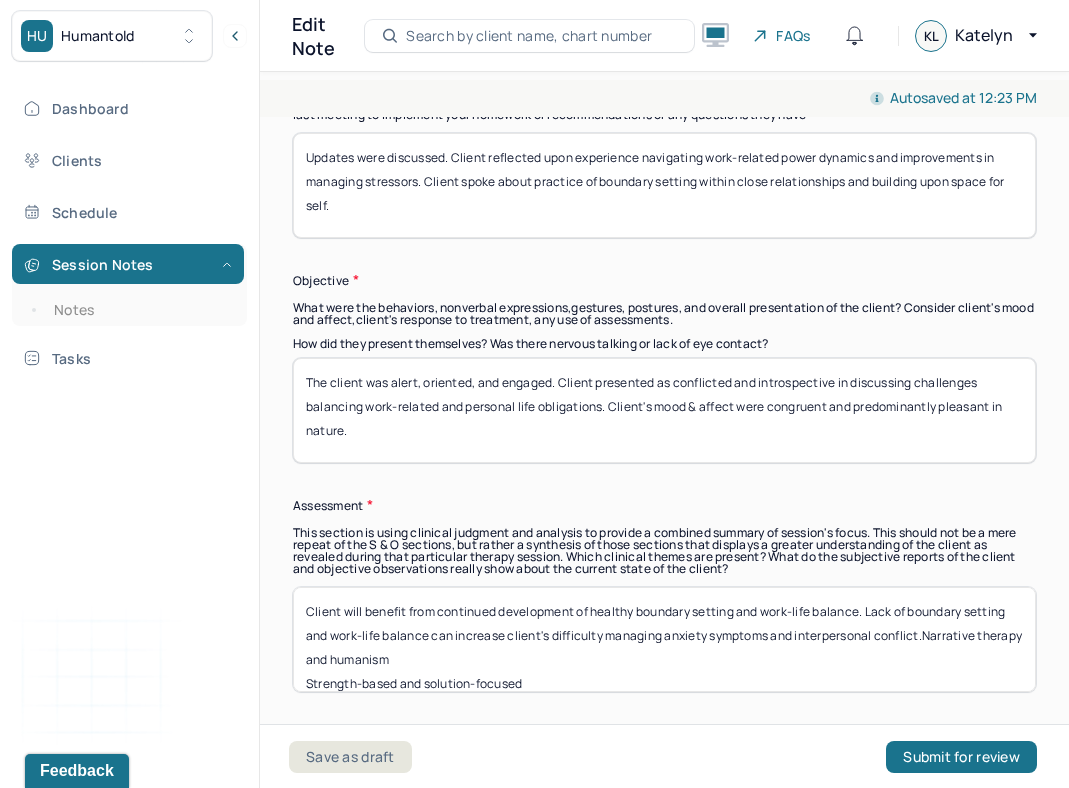 click on "Client will benefit from continued development of healthy boundary setting and work-life balance. Lack of boundary setting and work-life balance can increase client's difficulty managing anxiety symptoms and interpersonal conflict.
Narrative therapy and humanism
Strength-based and solution-focused" at bounding box center [664, 639] 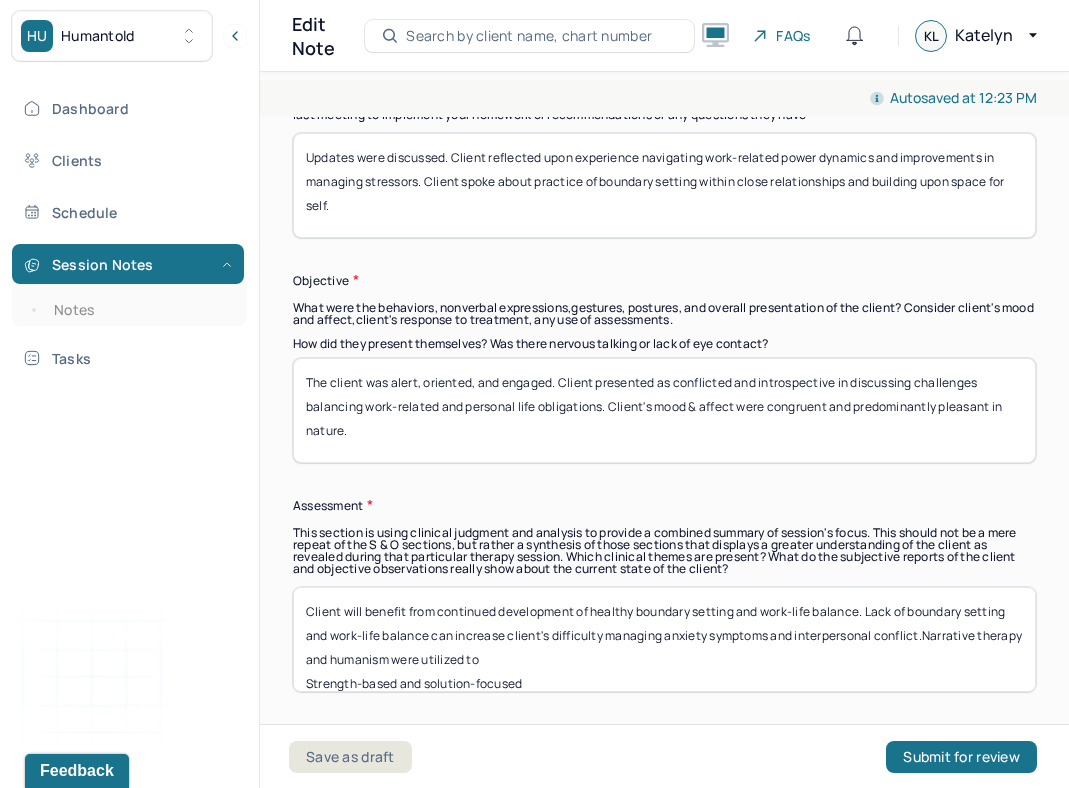 click on "Client will benefit from continued development of healthy boundary setting and work-life balance. Lack of boundary setting and work-life balance can increase client's difficulty managing anxiety symptoms and interpersonal conflict.Narrative therapy and humanism were utilized to
Strength-based and solution-focused" at bounding box center (664, 639) 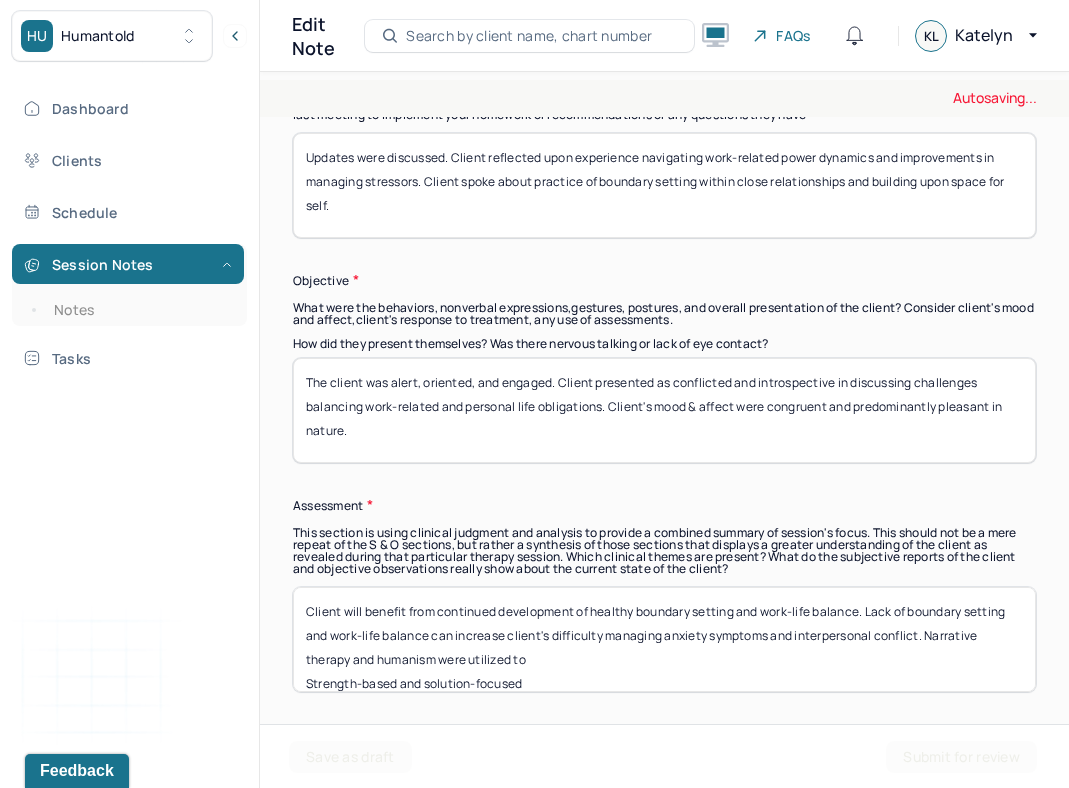 click on "Client will benefit from continued development of healthy boundary setting and work-life balance. Lack of boundary setting and work-life balance can increase client's difficulty managing anxiety symptoms and interpersonal conflict.Narrative therapy and humanism were utilized to
Strength-based and solution-focused" at bounding box center (664, 639) 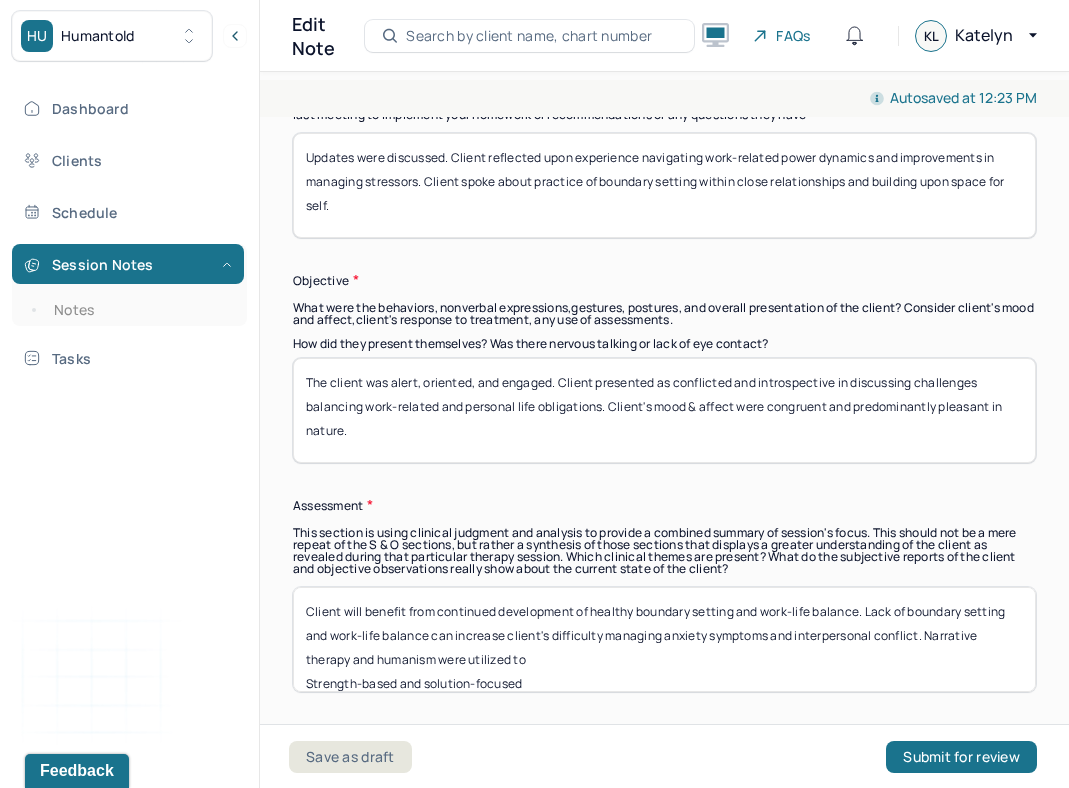 click on "Client will benefit from continued development of healthy boundary setting and work-life balance. Lack of boundary setting and work-life balance can increase client's difficulty managing anxiety symptoms and interpersonal conflict. Narrative therapy and humanism were utilized to
Strength-based and solution-focused" at bounding box center [664, 639] 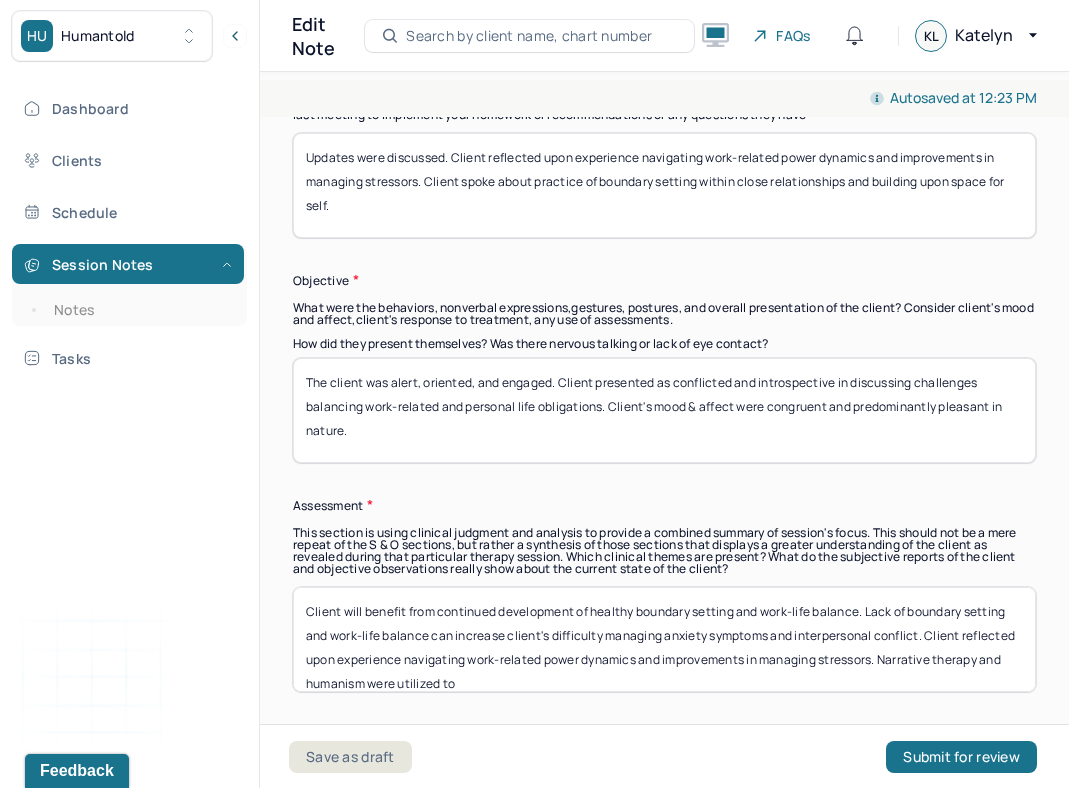 click on "Client will benefit from continued development of healthy boundary setting and work-life balance. Lack of boundary setting and work-life balance can increase client's difficulty managing anxiety symptoms and interpersonal conflict.
Narrative therapy and humanism were utilized to
Strength-based and solution-focused" at bounding box center (664, 639) 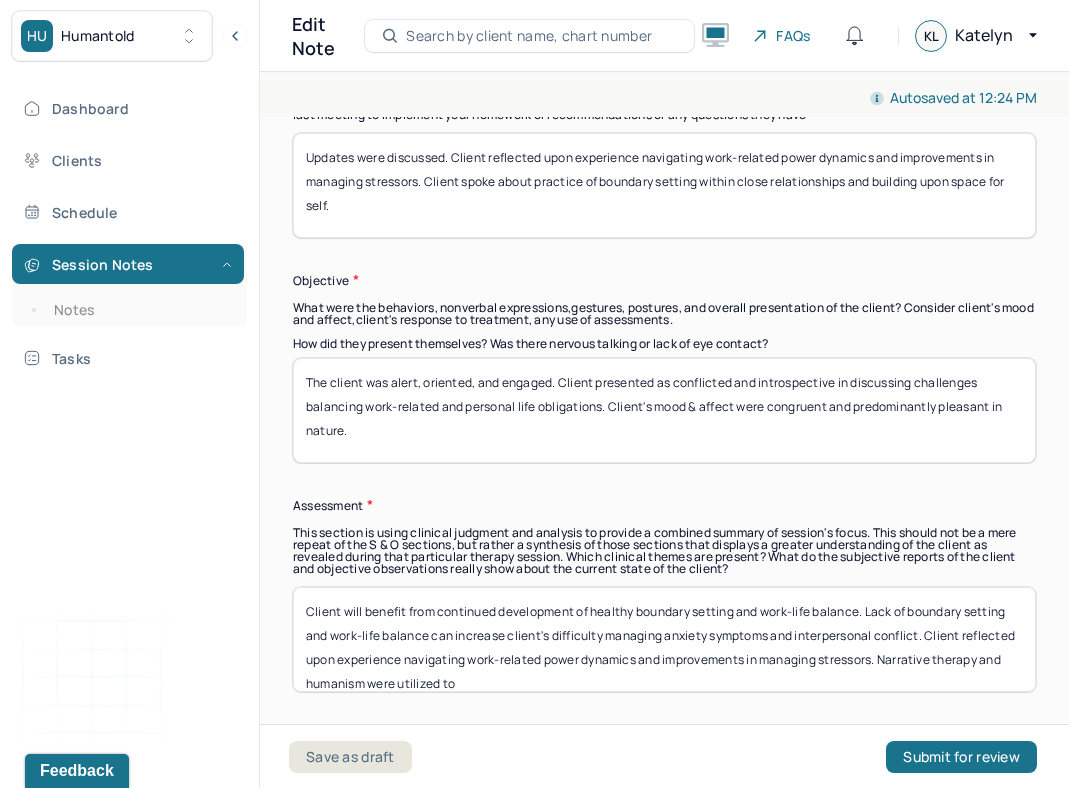 click on "Client will benefit from continued development of healthy boundary setting and work-life balance. Lack of boundary setting and work-life balance can increase client's difficulty managing anxiety symptoms and interpersonal conflict. Client reflected upon experience navigating work-related power dynamics and improvements in managing stressors. Narrative therapy and humanism were utilized to
Strength-based and solution-focused" at bounding box center [664, 639] 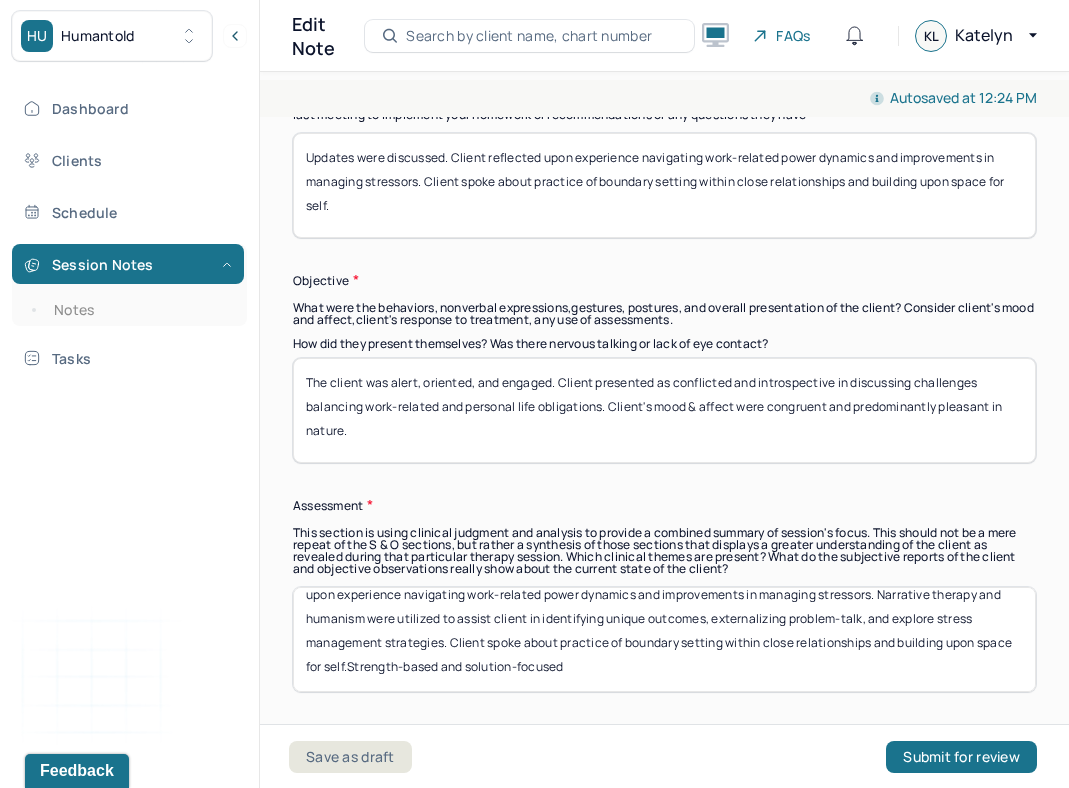 scroll, scrollTop: 64, scrollLeft: 0, axis: vertical 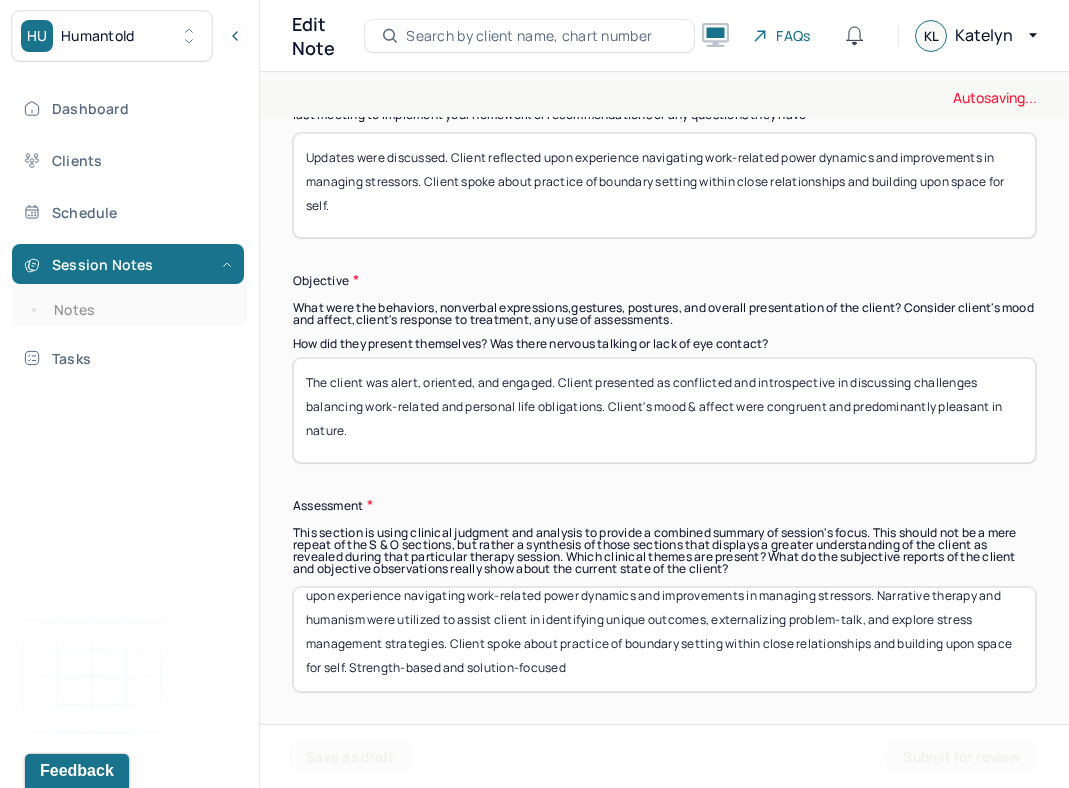 click on "Client will benefit from continued development of healthy boundary setting and work-life balance. Lack of boundary setting and work-life balance can increase client's difficulty managing anxiety symptoms and interpersonal conflict. Client reflected upon experience navigating work-related power dynamics and improvements in managing stressors. Narrative therapy and humanism were utilized to assist client in identifying unique outcomes, externalizing problem-talk, and explore stress management strategies. Client spoke about practice of boundary setting within close relationships and building upon space for self.
Strength-based and solution-focused" at bounding box center (664, 639) 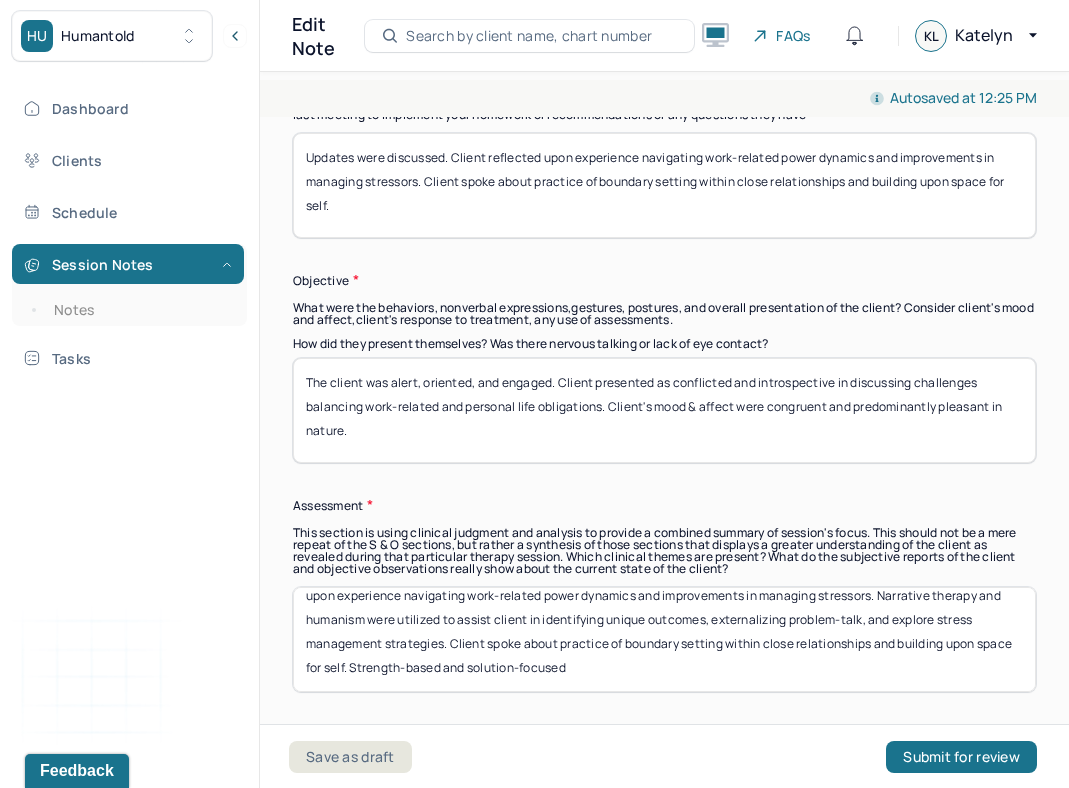 click on "Client will benefit from continued development of healthy boundary setting and work-life balance. Lack of boundary setting and work-life balance can increase client's difficulty managing anxiety symptoms and interpersonal conflict. Client reflected upon experience navigating work-related power dynamics and improvements in managing stressors. Narrative therapy and humanism were utilized to assist client in identifying unique outcomes, externalizing problem-talk, and explore stress management strategies. Client spoke about practice of boundary setting within close relationships and building upon space for self. Strength-based and solution-focused" at bounding box center [664, 639] 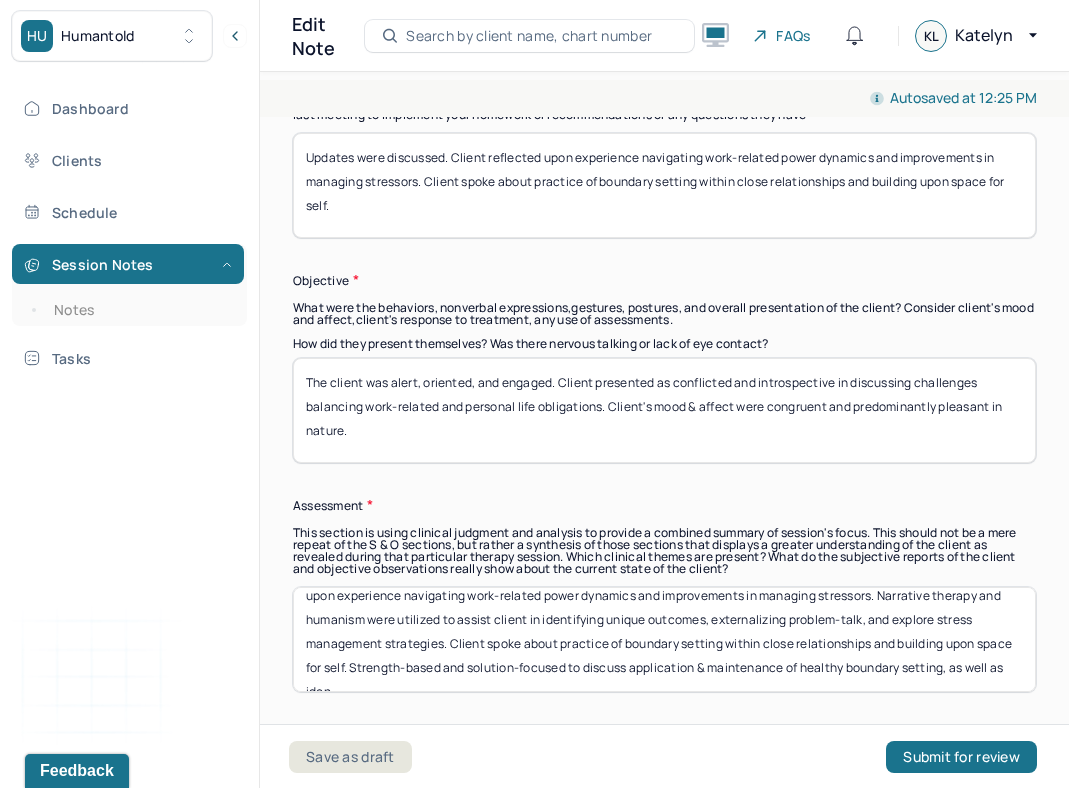 scroll, scrollTop: 88, scrollLeft: 0, axis: vertical 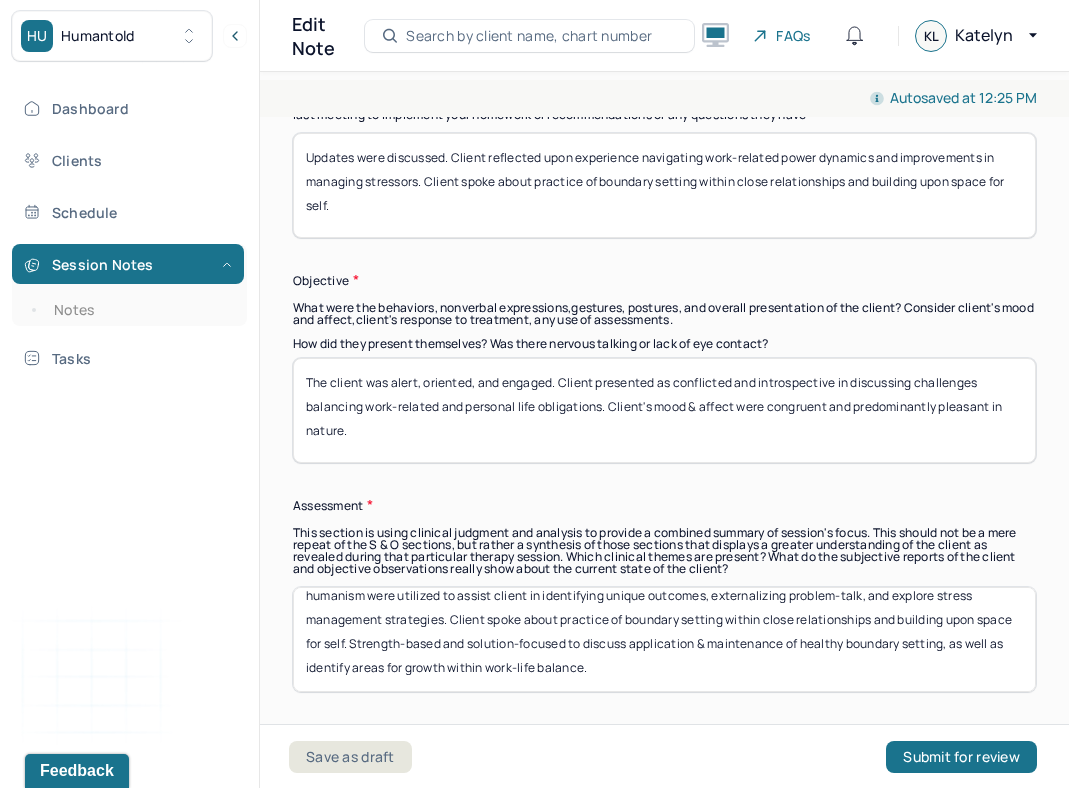 click on "Client will benefit from continued development of healthy boundary setting and work-life balance. Lack of boundary setting and work-life balance can increase client's difficulty managing anxiety symptoms and interpersonal conflict. Client reflected upon experience navigating work-related power dynamics and improvements in managing stressors. Narrative therapy and humanism were utilized to assist client in identifying unique outcomes, externalizing problem-talk, and explore stress management strategies. Client spoke about practice of boundary setting within close relationships and building upon space for self. Strength-based and solution-focused to discuss application & maintenance of healthy boundary setting, as well as identify" at bounding box center [664, 639] 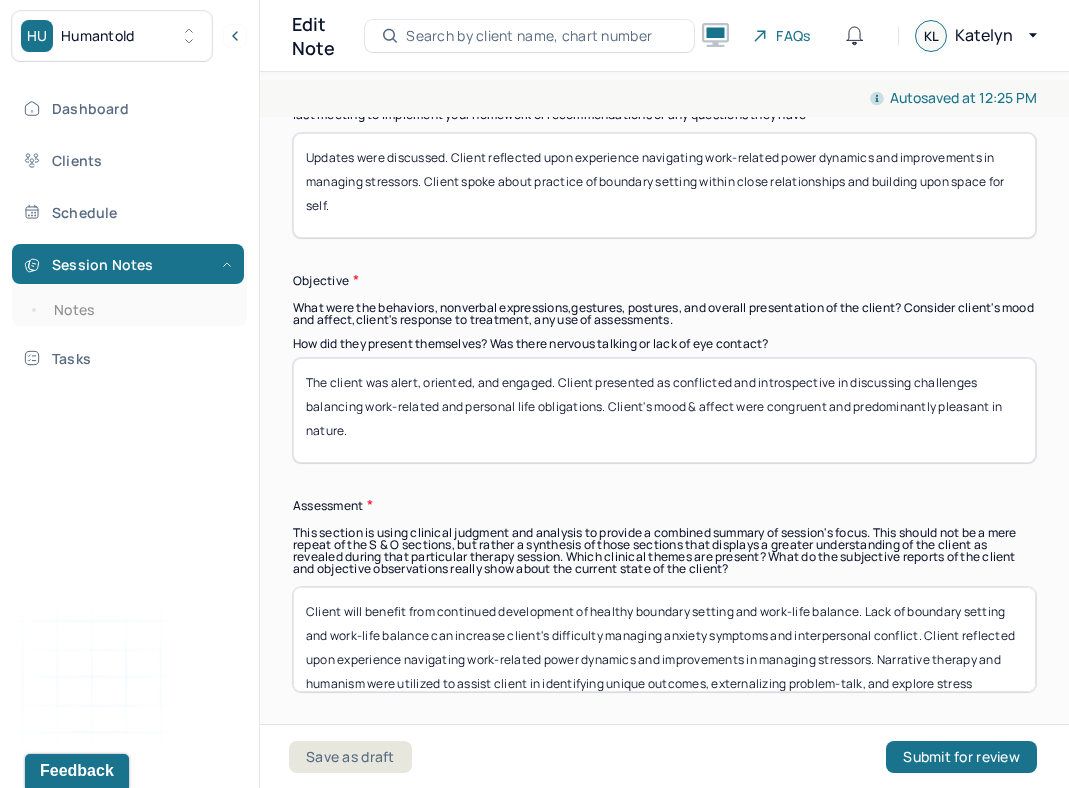 click on "Assessment" at bounding box center [664, 505] 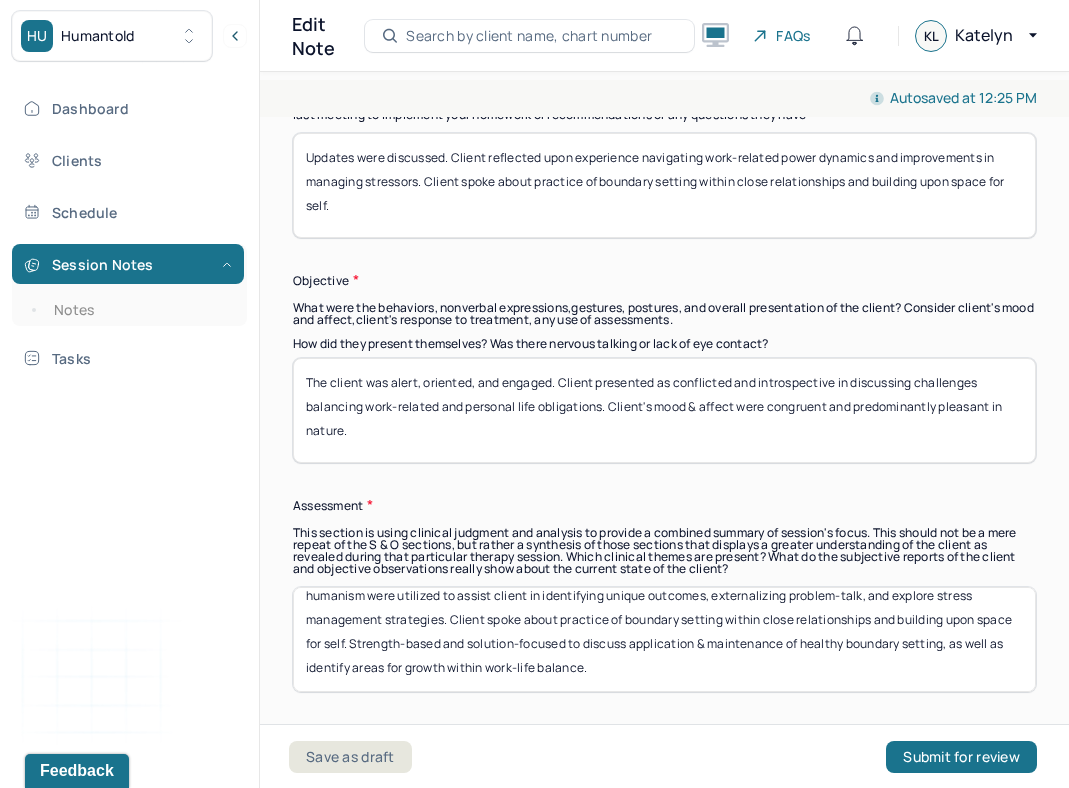 click on "Client will benefit from continued development of healthy boundary setting and work-life balance. Lack of boundary setting and work-life balance can increase client's difficulty managing anxiety symptoms and interpersonal conflict. Client reflected upon experience navigating work-related power dynamics and improvements in managing stressors. Narrative therapy and humanism were utilized to assist client in identifying unique outcomes, externalizing problem-talk, and explore stress management strategies. Client spoke about practice of boundary setting within close relationships and building upon space for self. Strength-based and solution-focused to discuss application & maintenance of healthy boundary setting, as well as identify areas for growth within work-life balance." at bounding box center [664, 639] 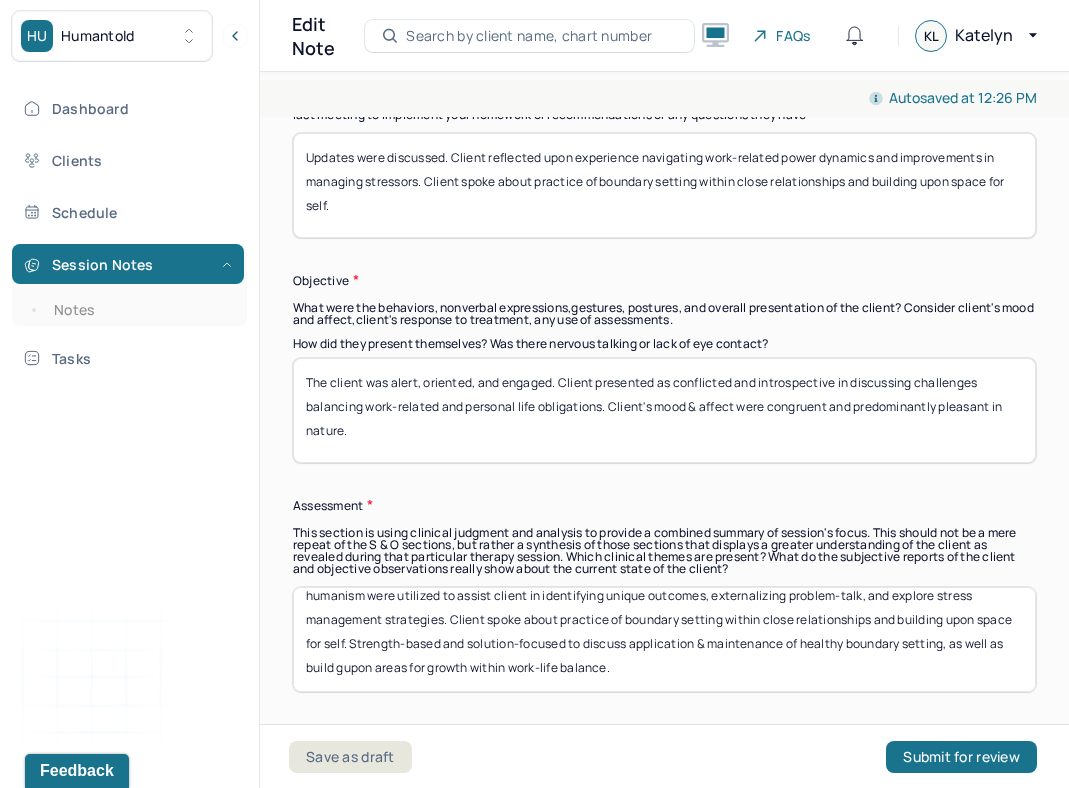 click on "Client will benefit from continued development of healthy boundary setting and work-life balance. Lack of boundary setting and work-life balance can increase client's difficulty managing anxiety symptoms and interpersonal conflict. Client reflected upon experience navigating work-related power dynamics and improvements in managing stressors. Narrative therapy and humanism were utilized to assist client in identifying unique outcomes, externalizing problem-talk, and explore stress management strategies. Client spoke about practice of boundary setting within close relationships and building upon space for self. Strength-based and solution-focused to discuss application & maintenance of healthy boundary setting, as well as build gupon areas for growth within work-life balance." at bounding box center [664, 639] 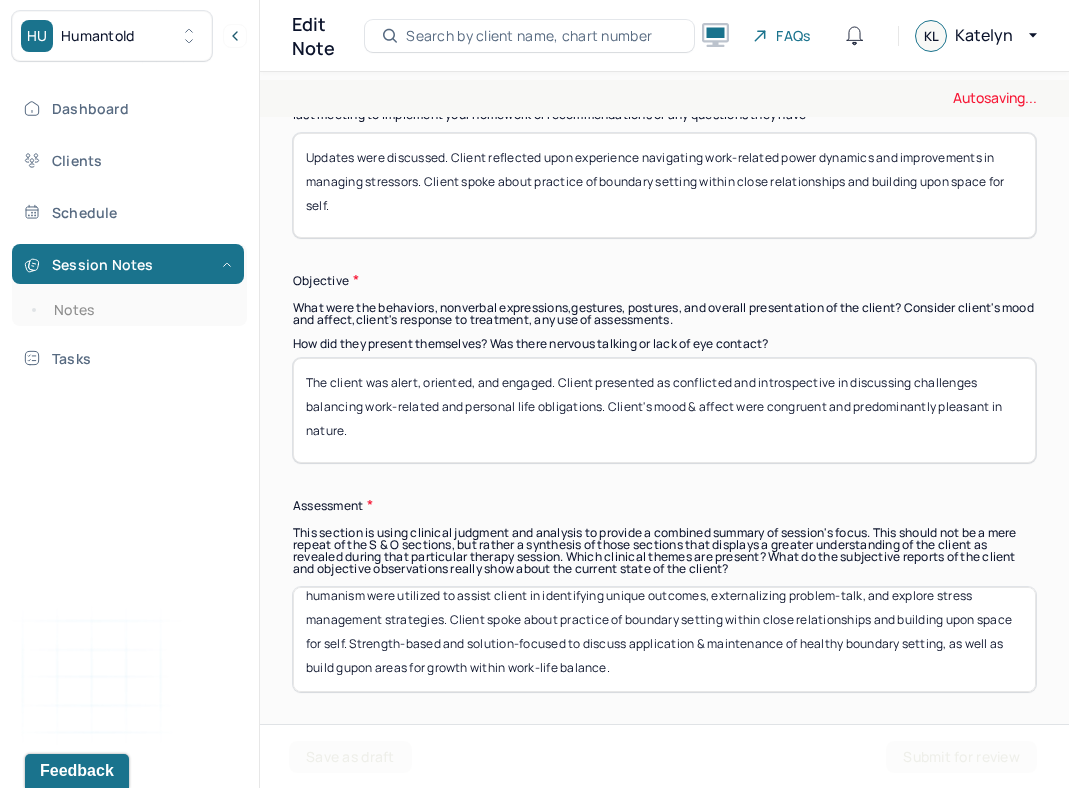 click on "Client will benefit from continued development of healthy boundary setting and work-life balance. Lack of boundary setting and work-life balance can increase client's difficulty managing anxiety symptoms and interpersonal conflict. Client reflected upon experience navigating work-related power dynamics and improvements in managing stressors. Narrative therapy and humanism were utilized to assist client in identifying unique outcomes, externalizing problem-talk, and explore stress management strategies. Client spoke about practice of boundary setting within close relationships and building upon space for self. Strength-based and solution-focused to discuss application & maintenance of healthy boundary setting, as well as build gupon areas for growth within work-life balance." at bounding box center (664, 639) 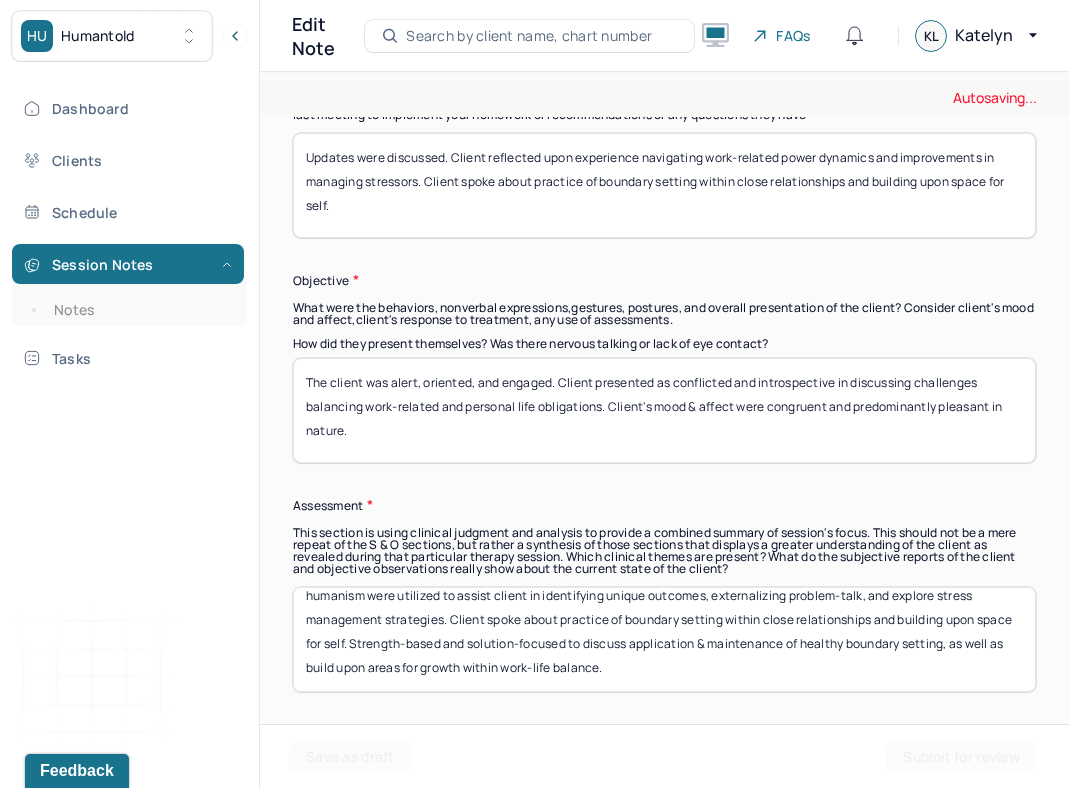click on "Client will benefit from continued development of healthy boundary setting and work-life balance. Lack of boundary setting and work-life balance can increase client's difficulty managing anxiety symptoms and interpersonal conflict. Client reflected upon experience navigating work-related power dynamics and improvements in managing stressors. Narrative therapy and humanism were utilized to assist client in identifying unique outcomes, externalizing problem-talk, and explore stress management strategies. Client spoke about practice of boundary setting within close relationships and building upon space for self. Strength-based and solution-focused to discuss application & maintenance of healthy boundary setting, as well as build gupon areas for growth within work-life balance." at bounding box center [664, 639] 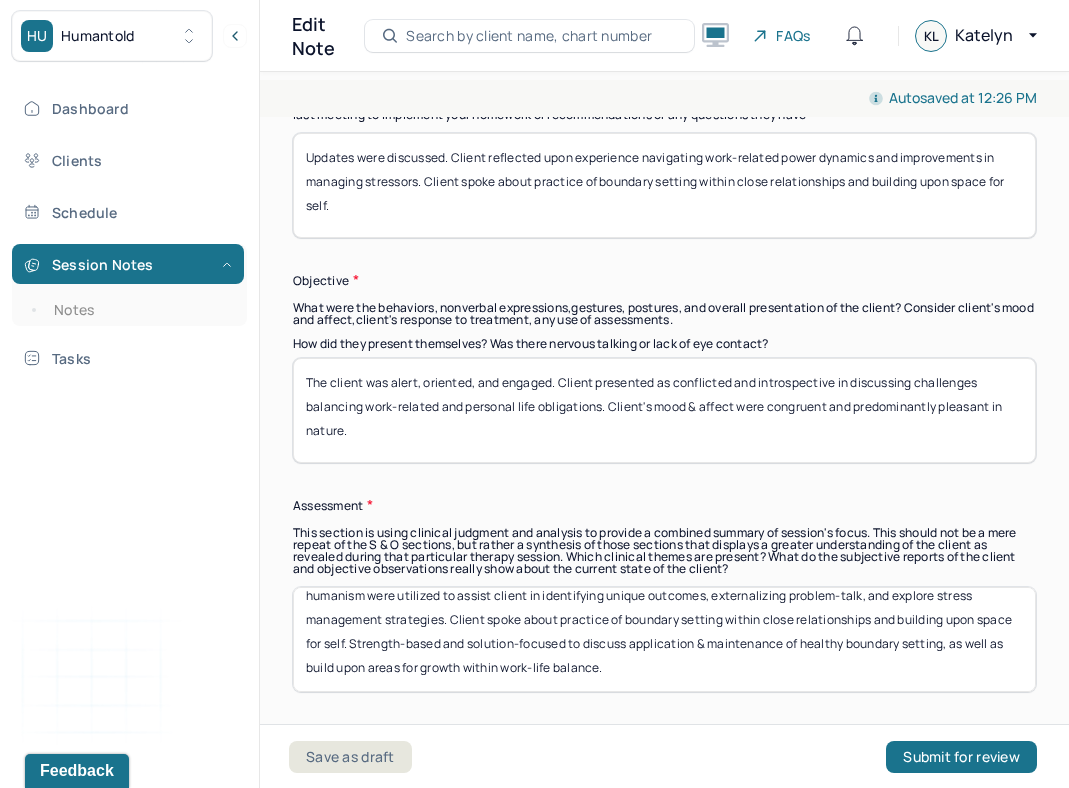 scroll, scrollTop: 0, scrollLeft: 0, axis: both 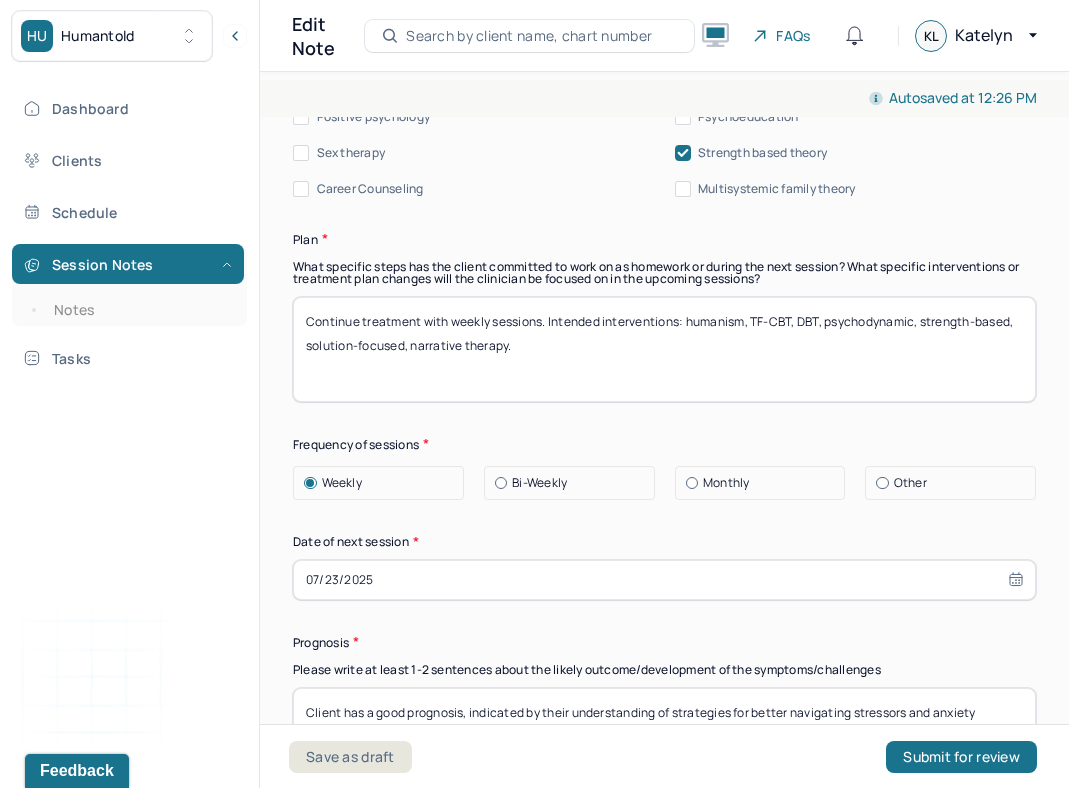 type on "Client will benefit from continued development of healthy boundary setting and work-life balance. Lack of boundary setting and work-life balance can increase client's difficulty managing anxiety symptoms and interpersonal conflict. Client reflected upon experience navigating work-related power dynamics and improvements in managing stressors. Narrative therapy and humanism were utilized to assist client in identifying unique outcomes, externalizing problem-talk, and explore stress management strategies. Client spoke about practice of boundary setting within close relationships and building upon space for self. Strength-based and solution-focused to discuss application & maintenance of healthy boundary setting, as well as build upon areas for growth within work-life balance." 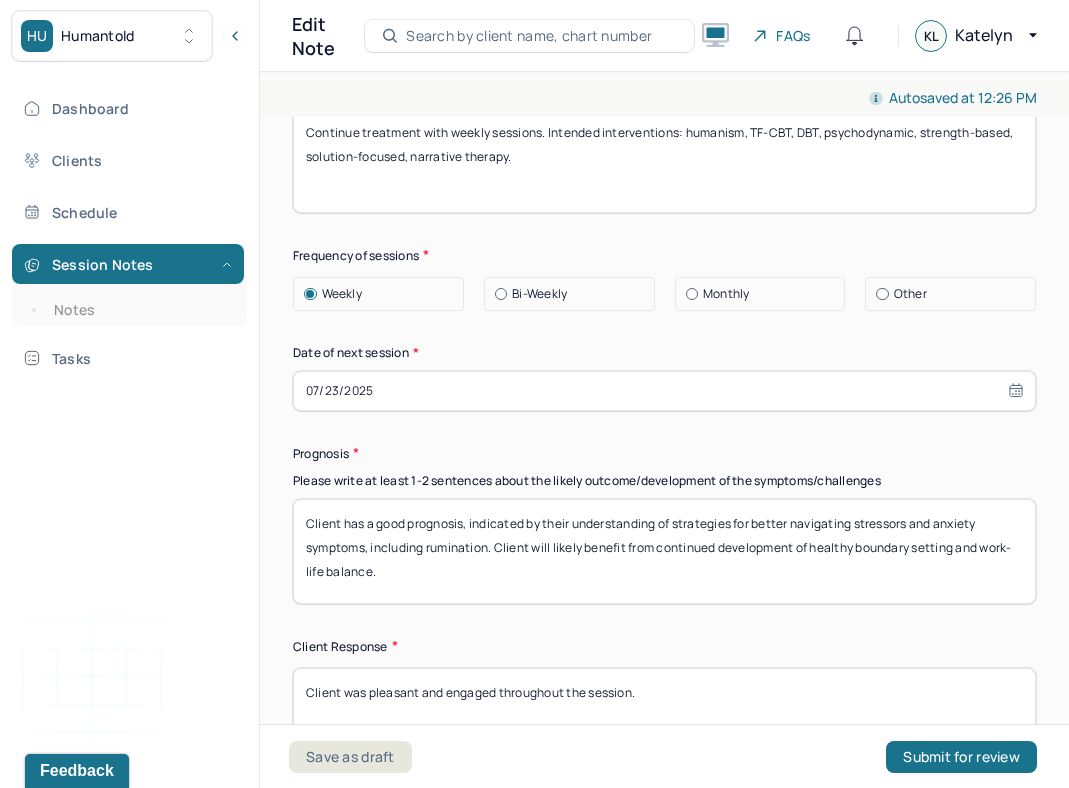 scroll, scrollTop: 2964, scrollLeft: 0, axis: vertical 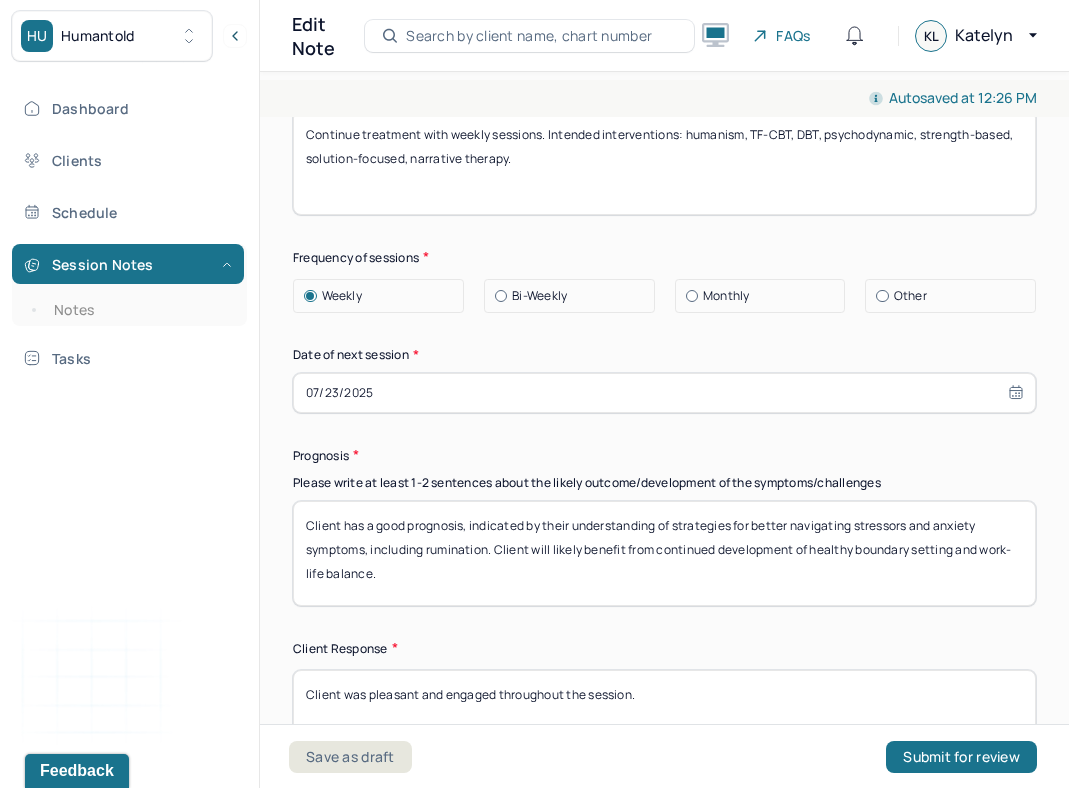 click on "07/23/2025" at bounding box center [664, 393] 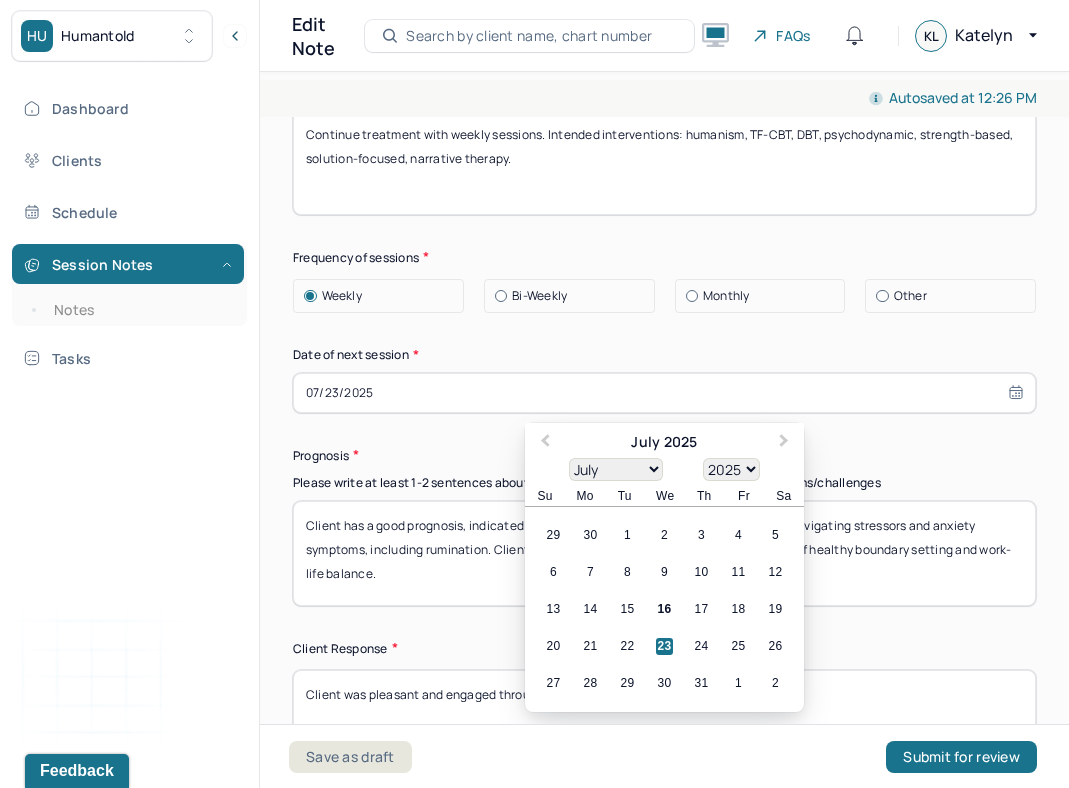 click on "Therapy Intervention Techniques Please select at least 1 intervention used Cognitive-Behavioral therapies Cognitive-Behavioral therapy (CBT) Dialectical Behavioral therapy (DBT) Modeling and skills training Trauma-focused CBT EDMR Rational Emotive Behaviour therapy Acceptance Commitment Therapy Solution Based Brief Therapy Mindfulness Based Cognitive Therapy Relationship based Interventions Attachment-oriented interventions Parent-child interaction therapy Parent interventions Other Client centered therapy/ Humanism Gestalt therapy Existential therapy Feminist therapy Psychodynamic therapy Grief therapy Internal family systems (IFS) Narrative therapy Positive psychology Psychoeducation Sex therapy Strength based theory Career Counseling Multisystemic family theory Plan What specific steps has the client committed to work on as homework or during the next session? What specific interventions or treatment plan changes will the clinician be focused on in the upcoming sessions? Frequency of sessions Weekly Other" at bounding box center (664, 74) 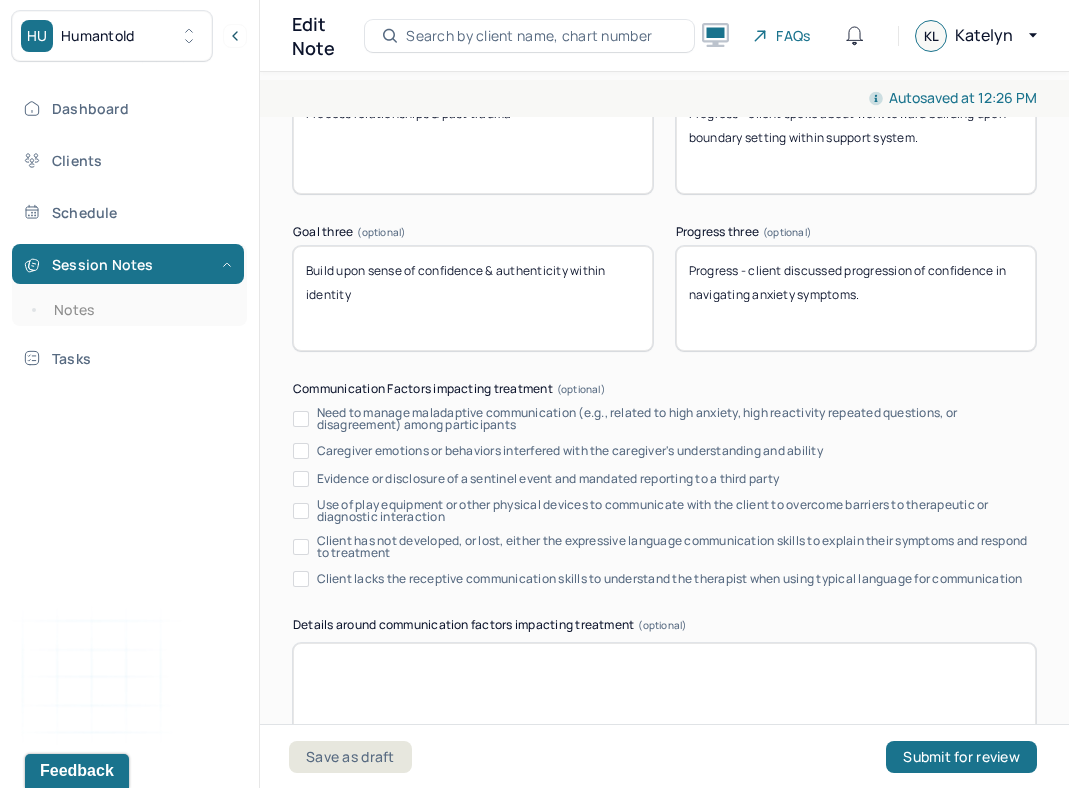 scroll, scrollTop: 4211, scrollLeft: 0, axis: vertical 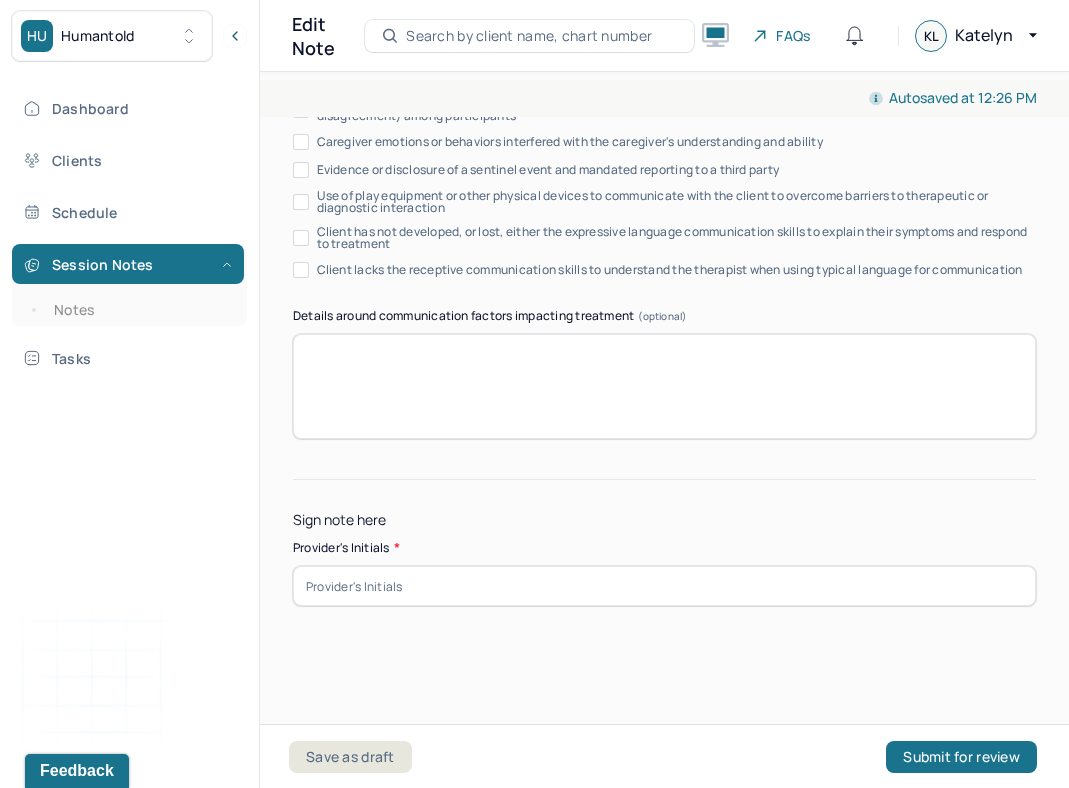 click at bounding box center [664, 586] 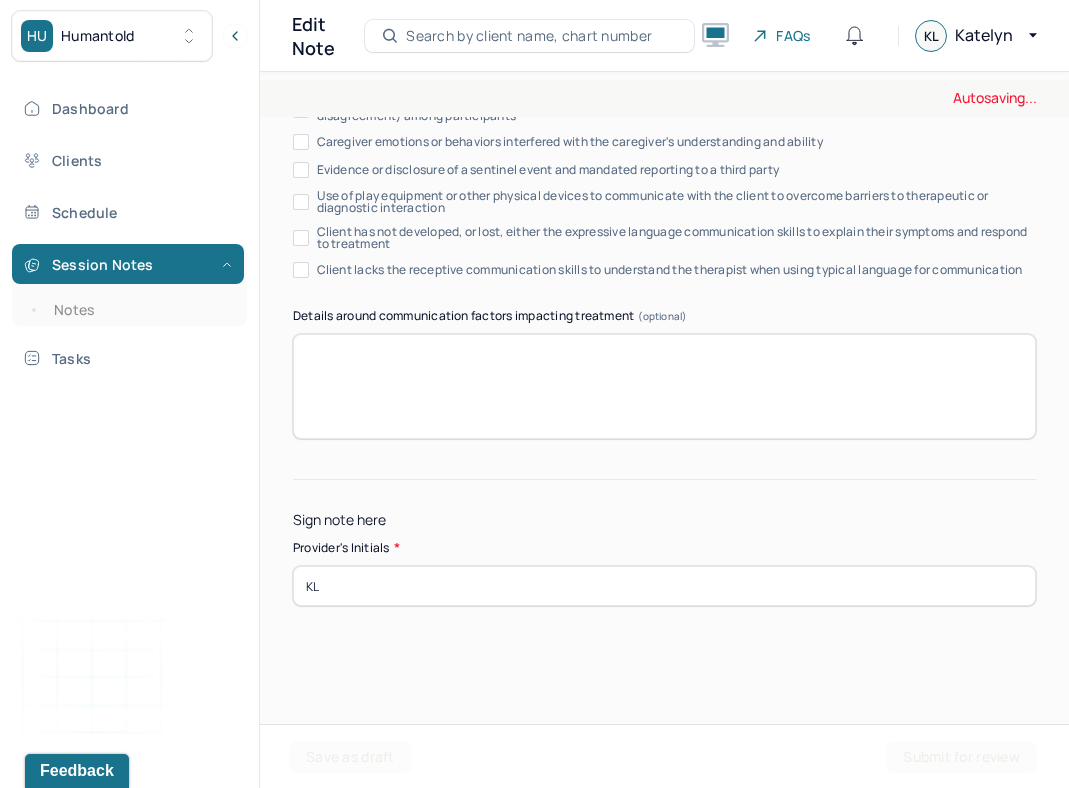 type on "KL" 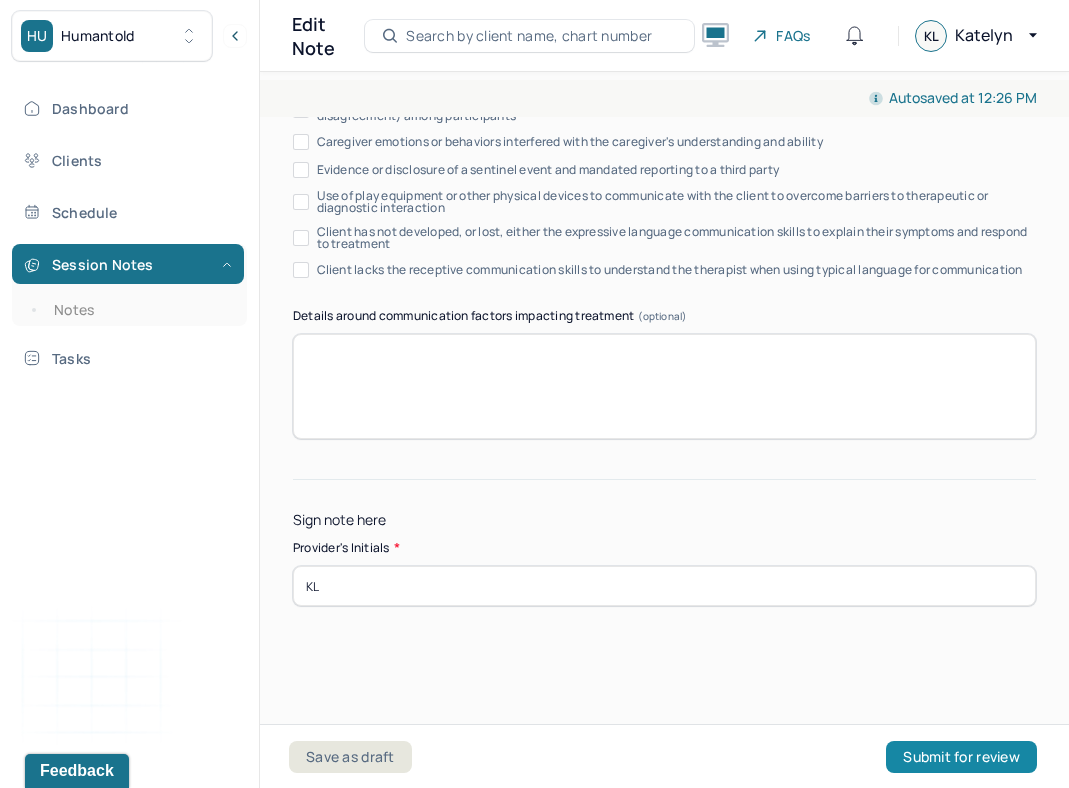 click on "Submit for review" at bounding box center (961, 757) 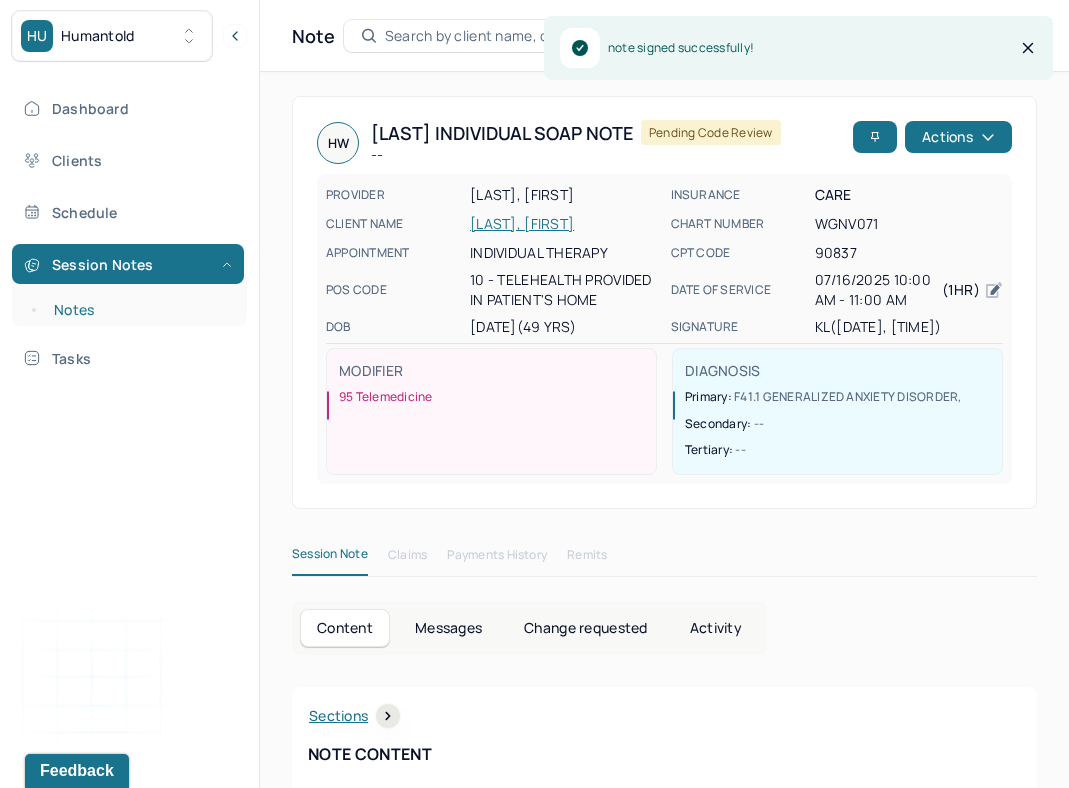 click on "Notes" at bounding box center [139, 310] 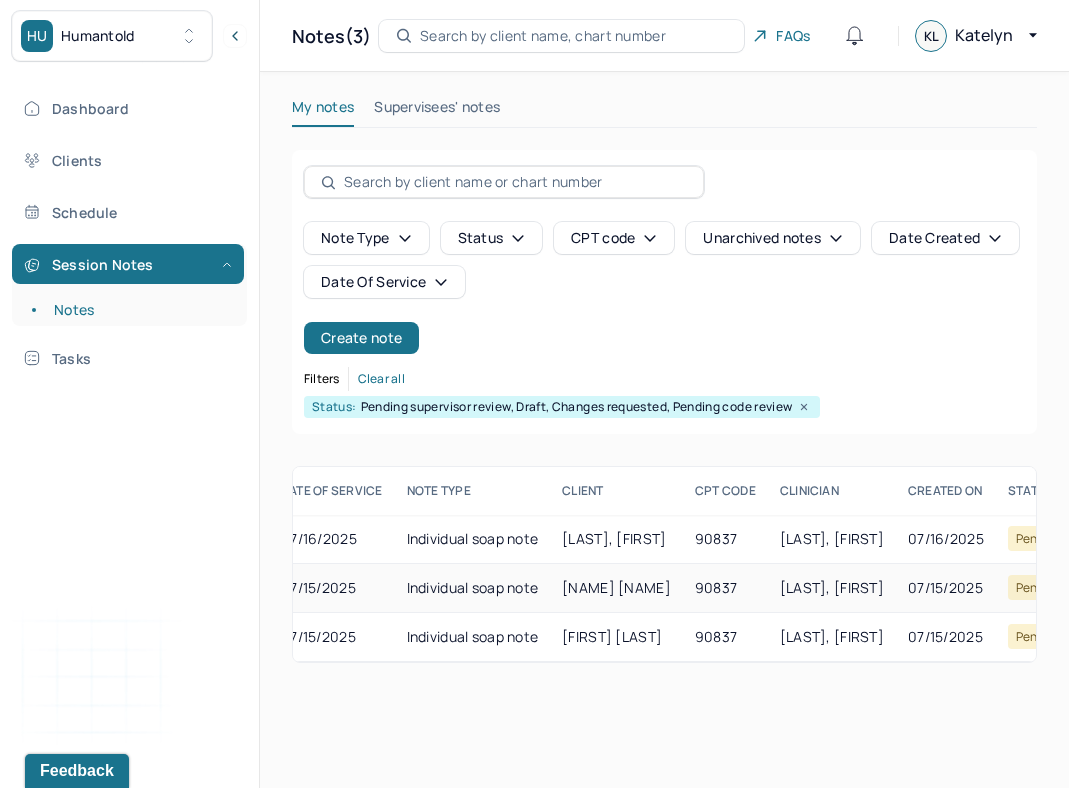 scroll, scrollTop: 0, scrollLeft: 0, axis: both 